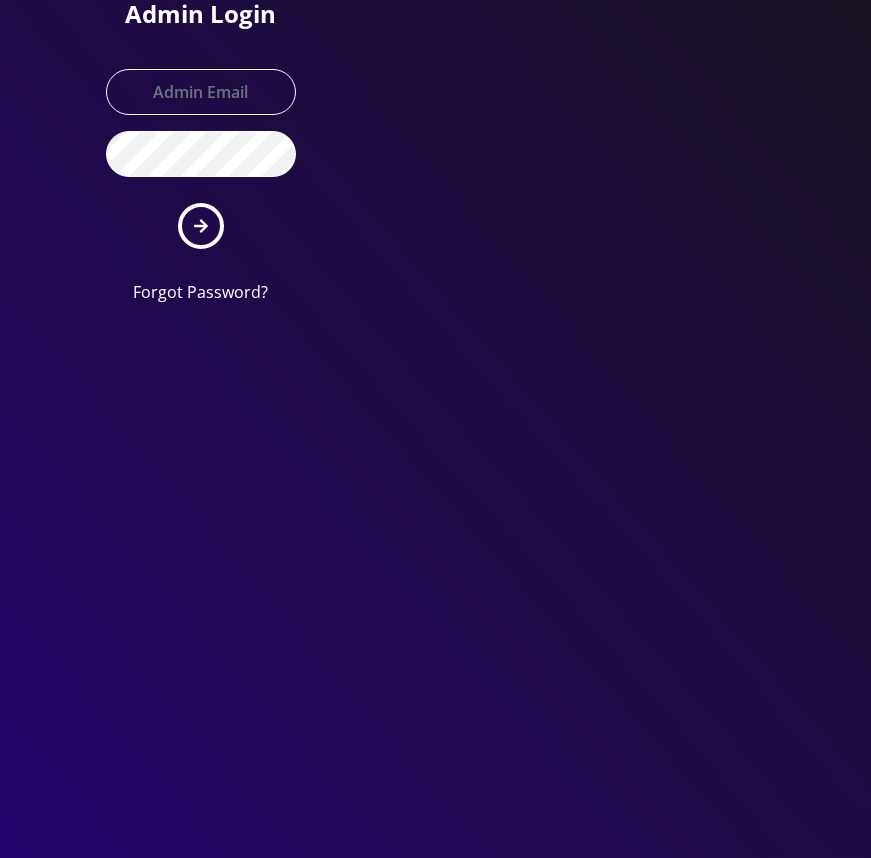 scroll, scrollTop: 0, scrollLeft: 0, axis: both 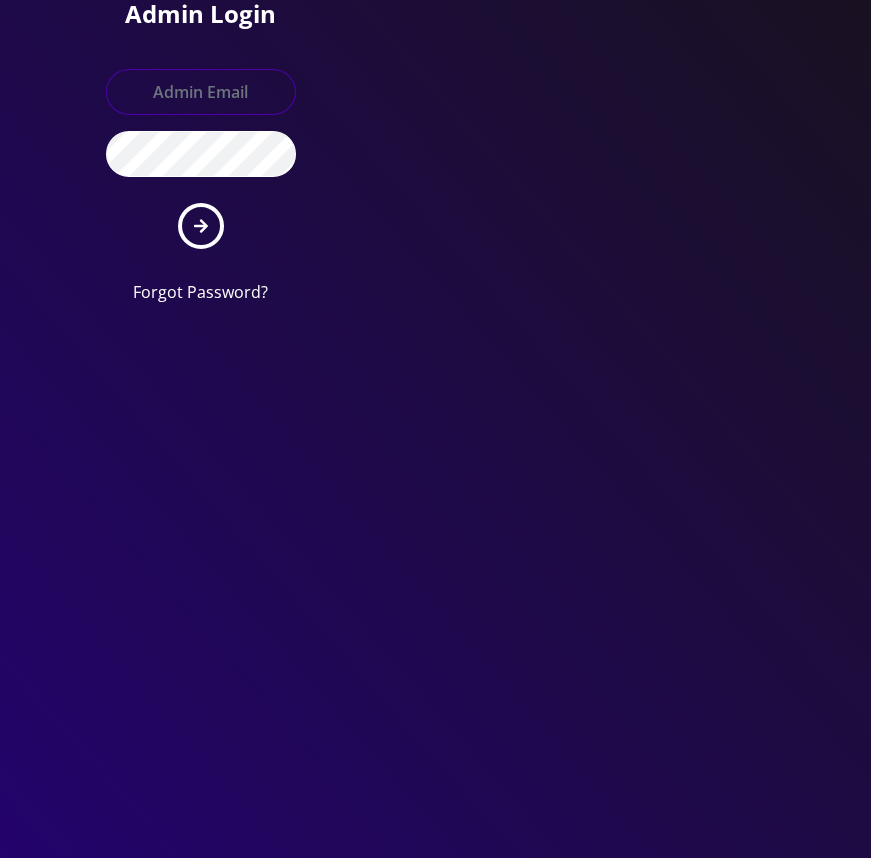type on "master@britewireless.com" 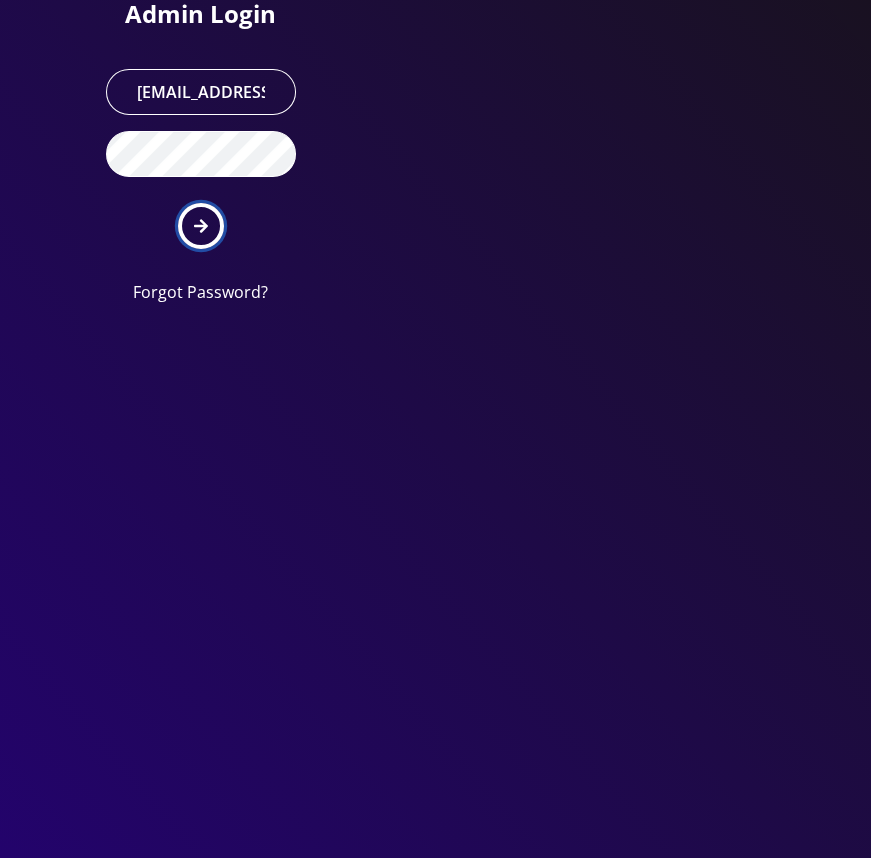 click at bounding box center (201, 226) 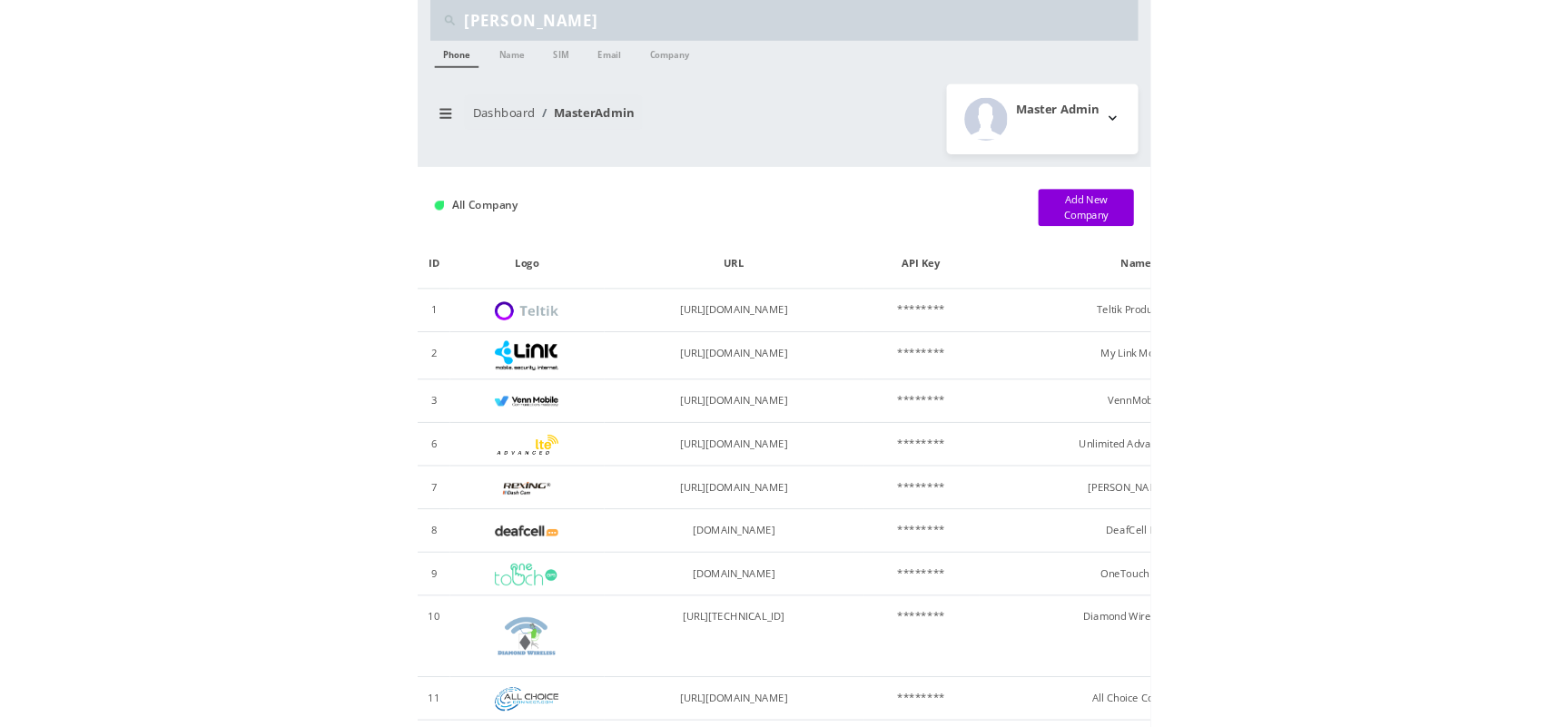 scroll, scrollTop: 0, scrollLeft: 0, axis: both 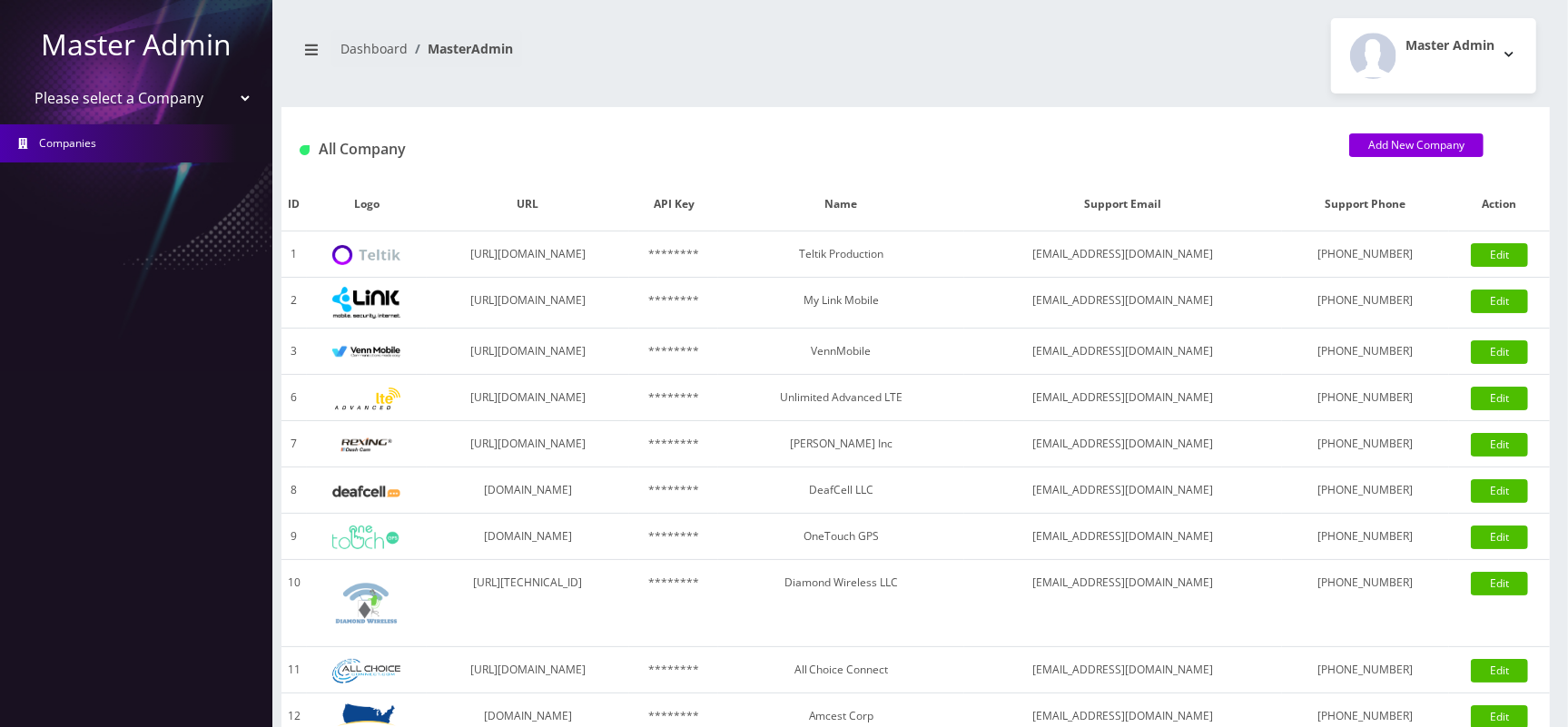 click on "Please select a Company
Teltik Production
My Link Mobile
VennMobile
Unlimited Advanced LTE
Rexing Inc
DeafCell LLC
OneTouch GPS
Diamond Wireless LLC
All Choice Connect
Amcest Corp
IoT
Shluchim Assist
ConnectED Mobile
Innovative Communications
Home Away Secure SIM Call" at bounding box center [136, 98] 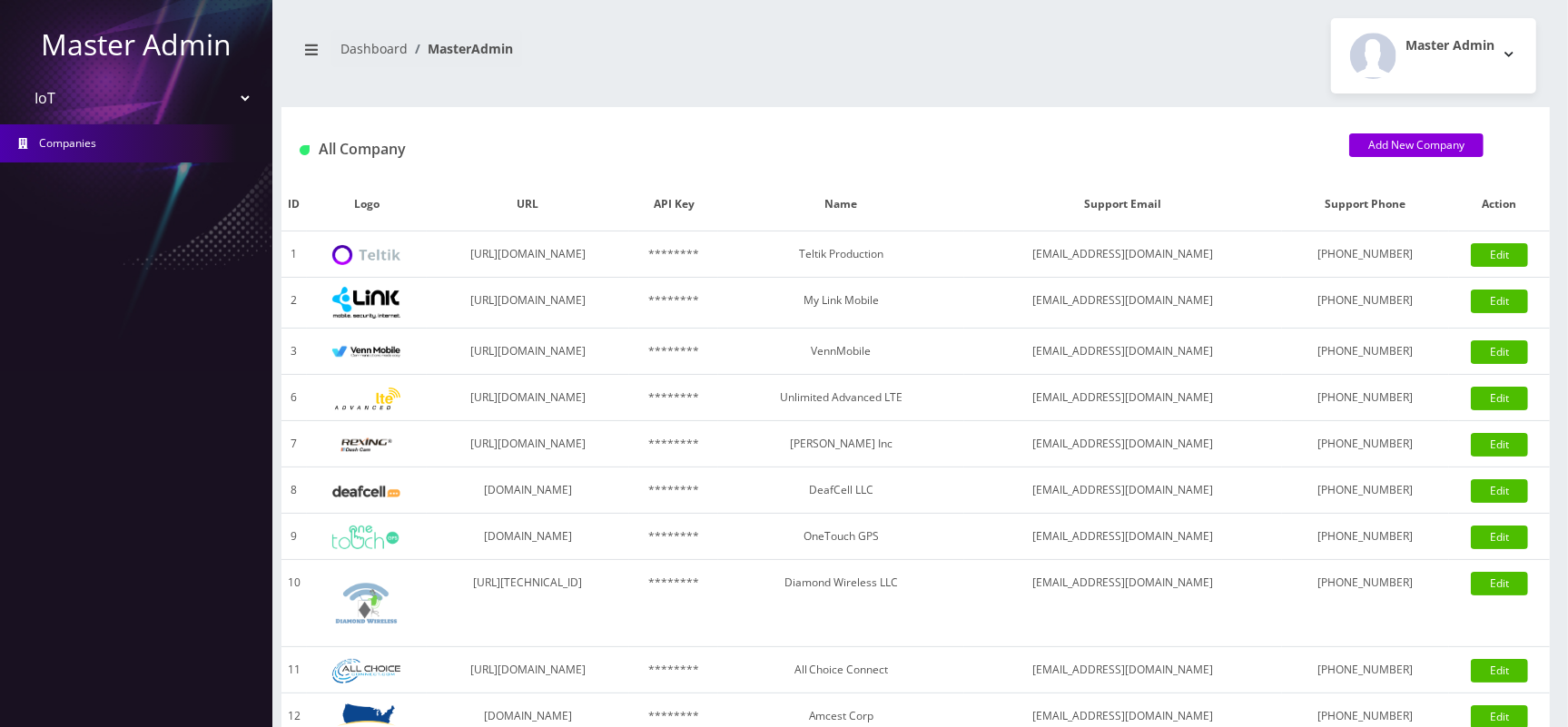 click on "Please select a Company
Teltik Production
My Link Mobile
VennMobile
Unlimited Advanced LTE
Rexing Inc
DeafCell LLC
OneTouch GPS
Diamond Wireless LLC
All Choice Connect
Amcest Corp
IoT
Shluchim Assist
ConnectED Mobile
Innovative Communications
Home Away Secure SIM Call" at bounding box center (136, 98) 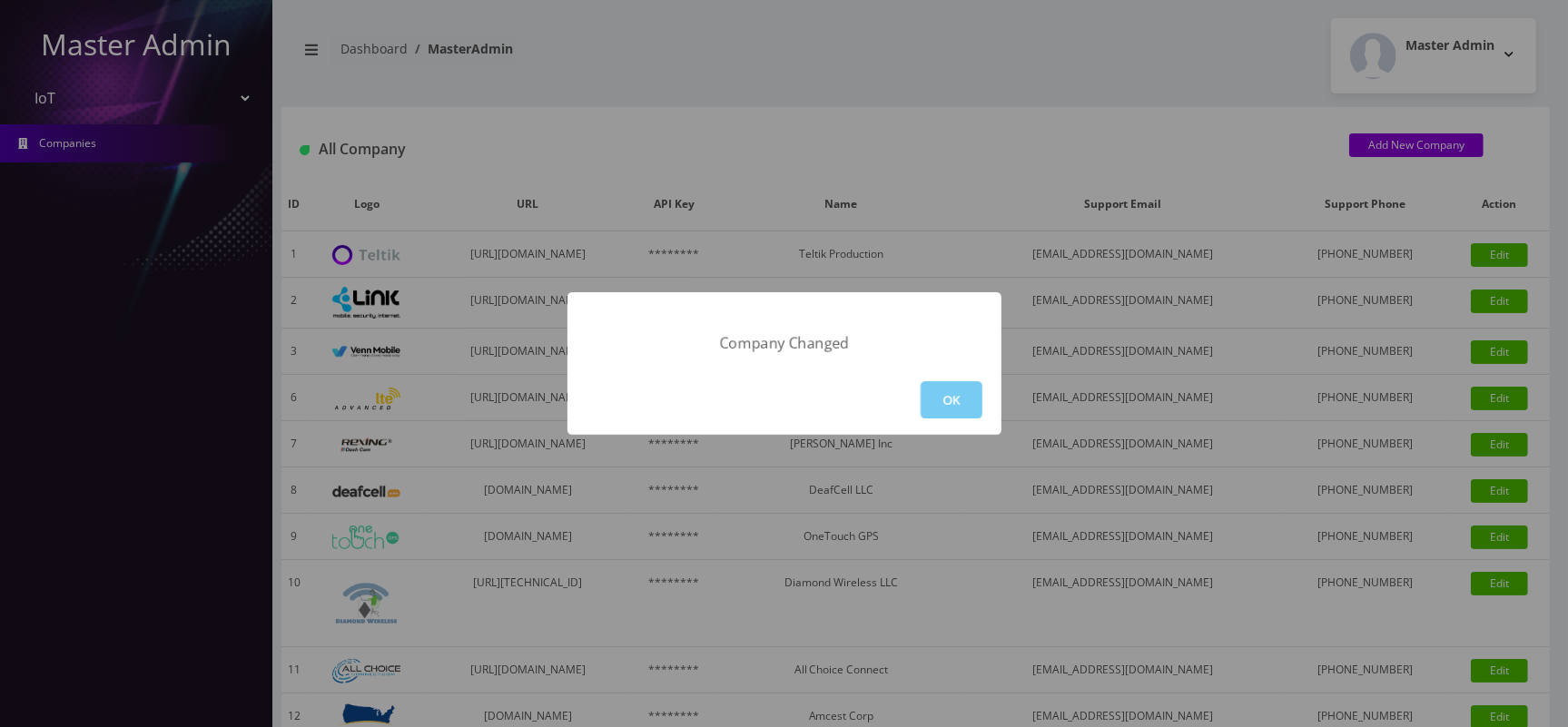 click on "OK" at bounding box center [952, 399] 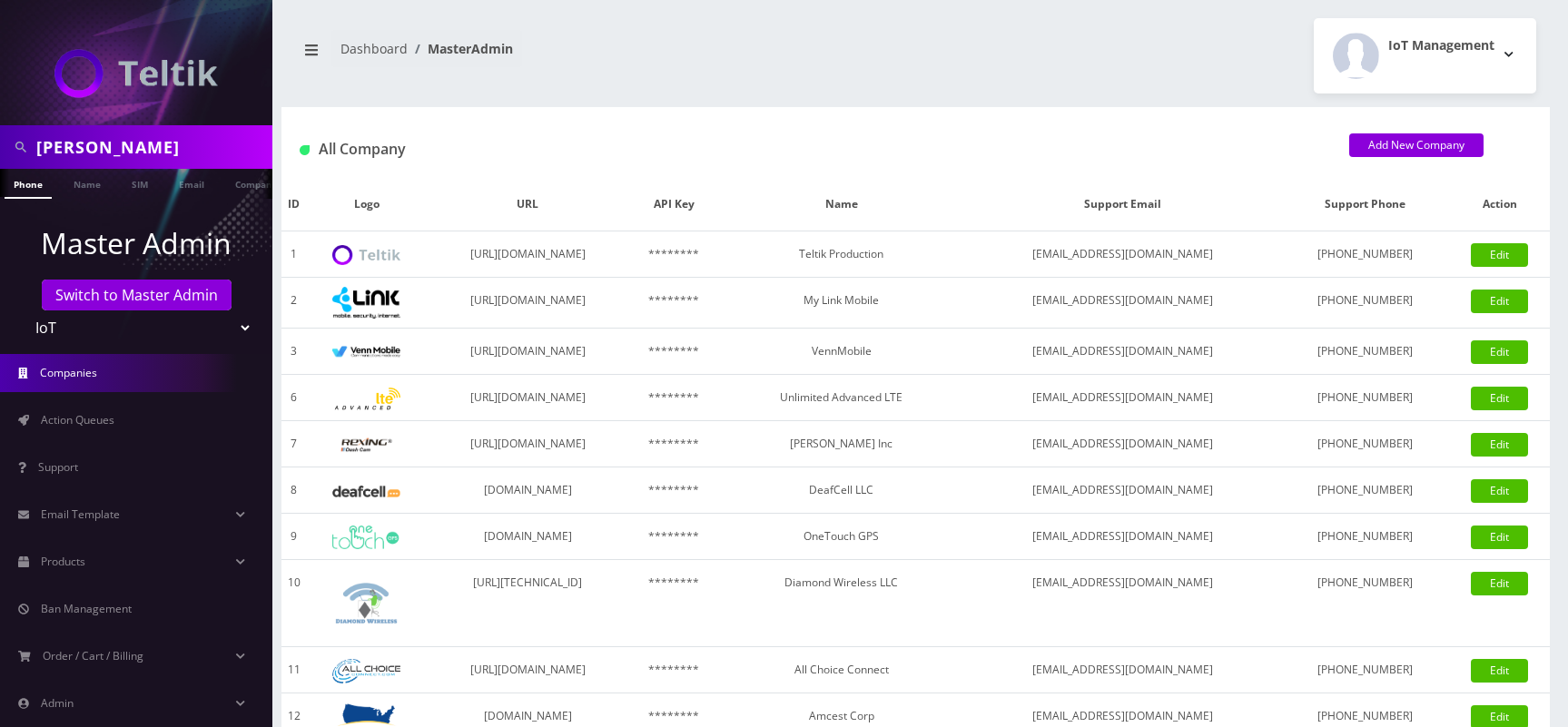 scroll, scrollTop: 0, scrollLeft: 0, axis: both 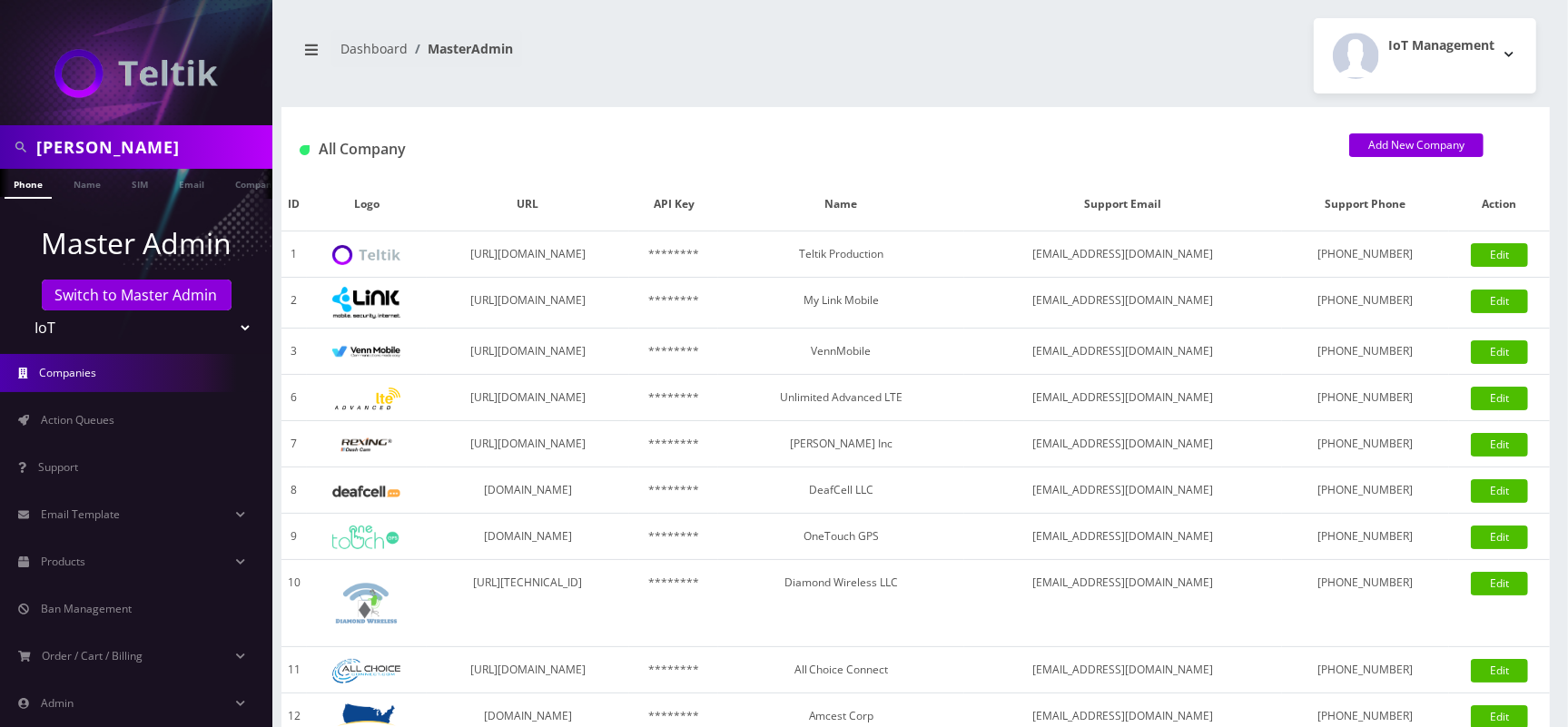 click on "[PERSON_NAME]" at bounding box center [152, 147] 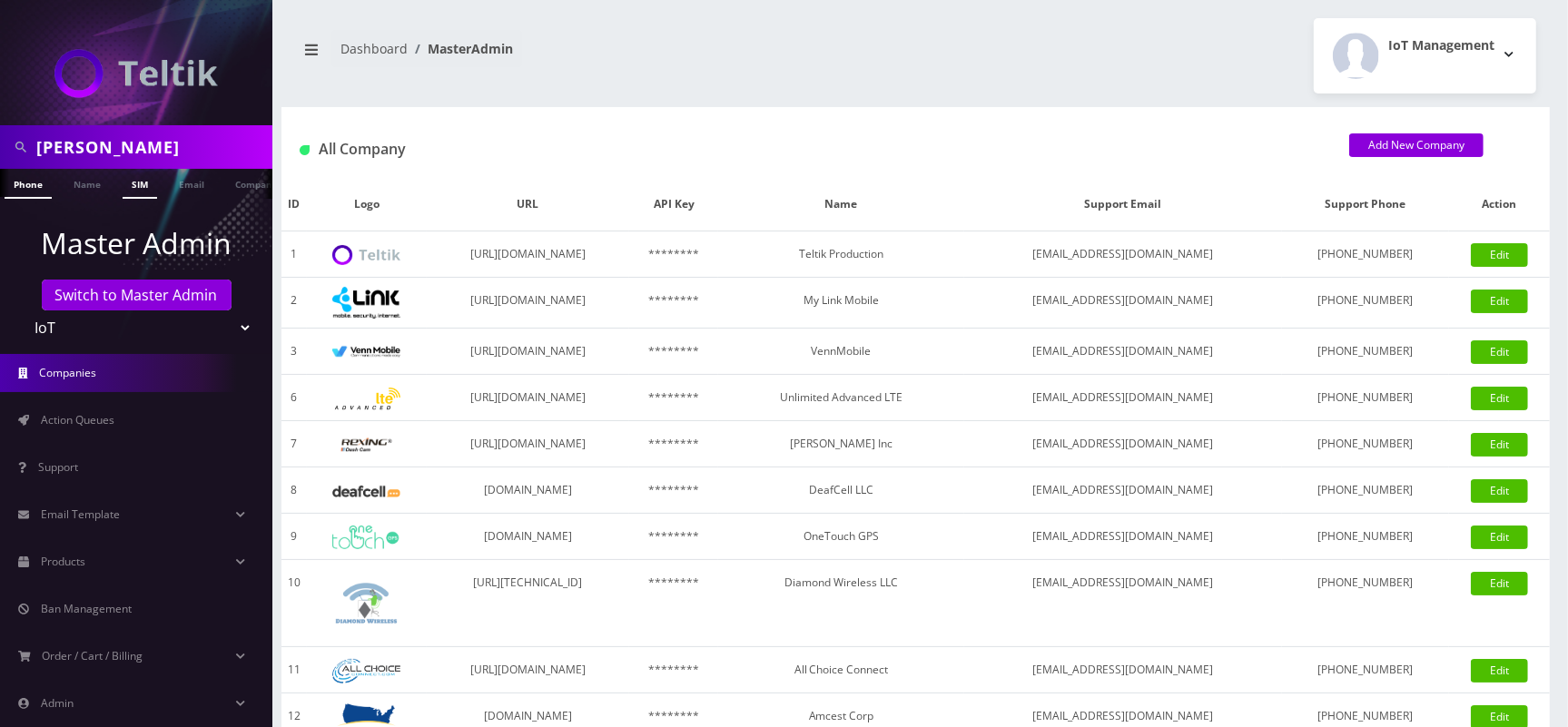 paste on "8901240357126969984" 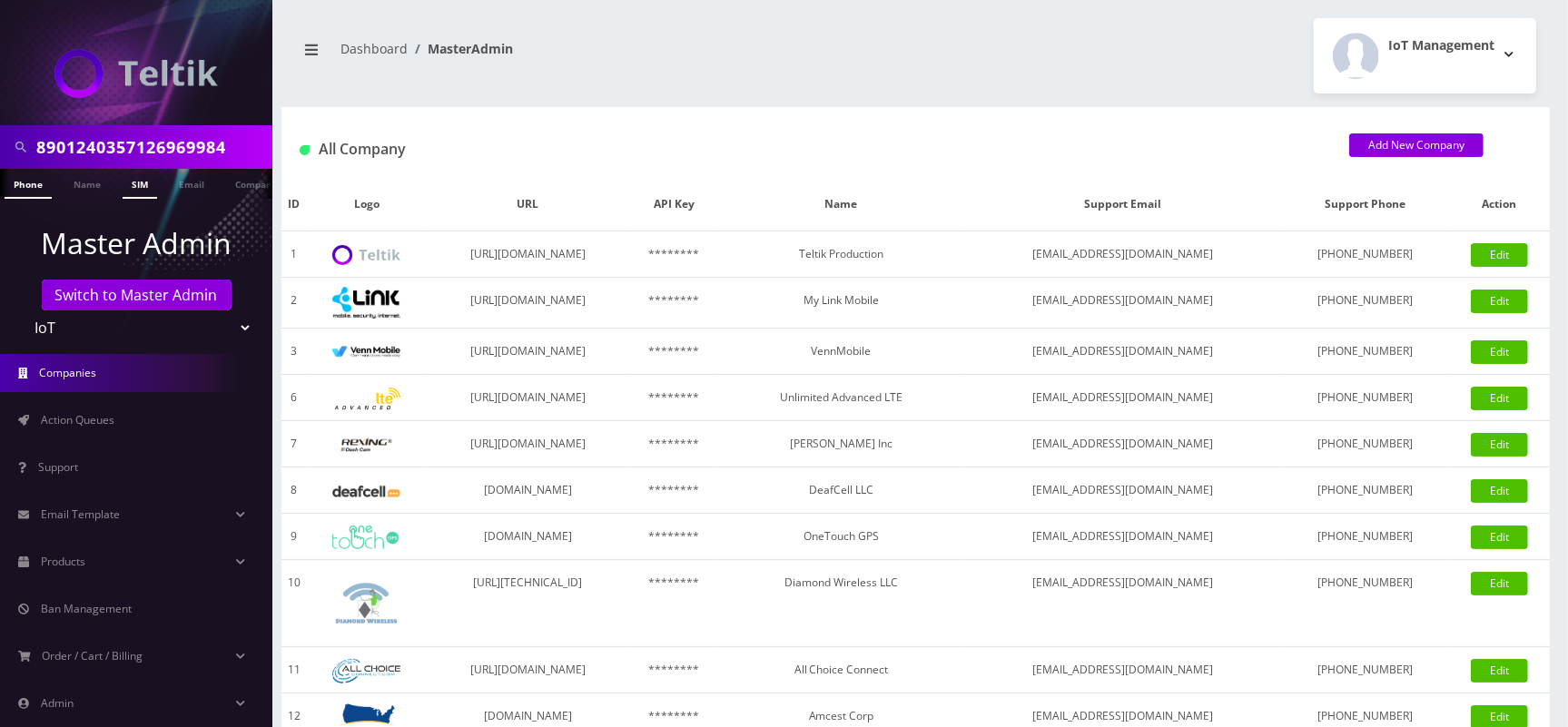 type on "8901240357126969984" 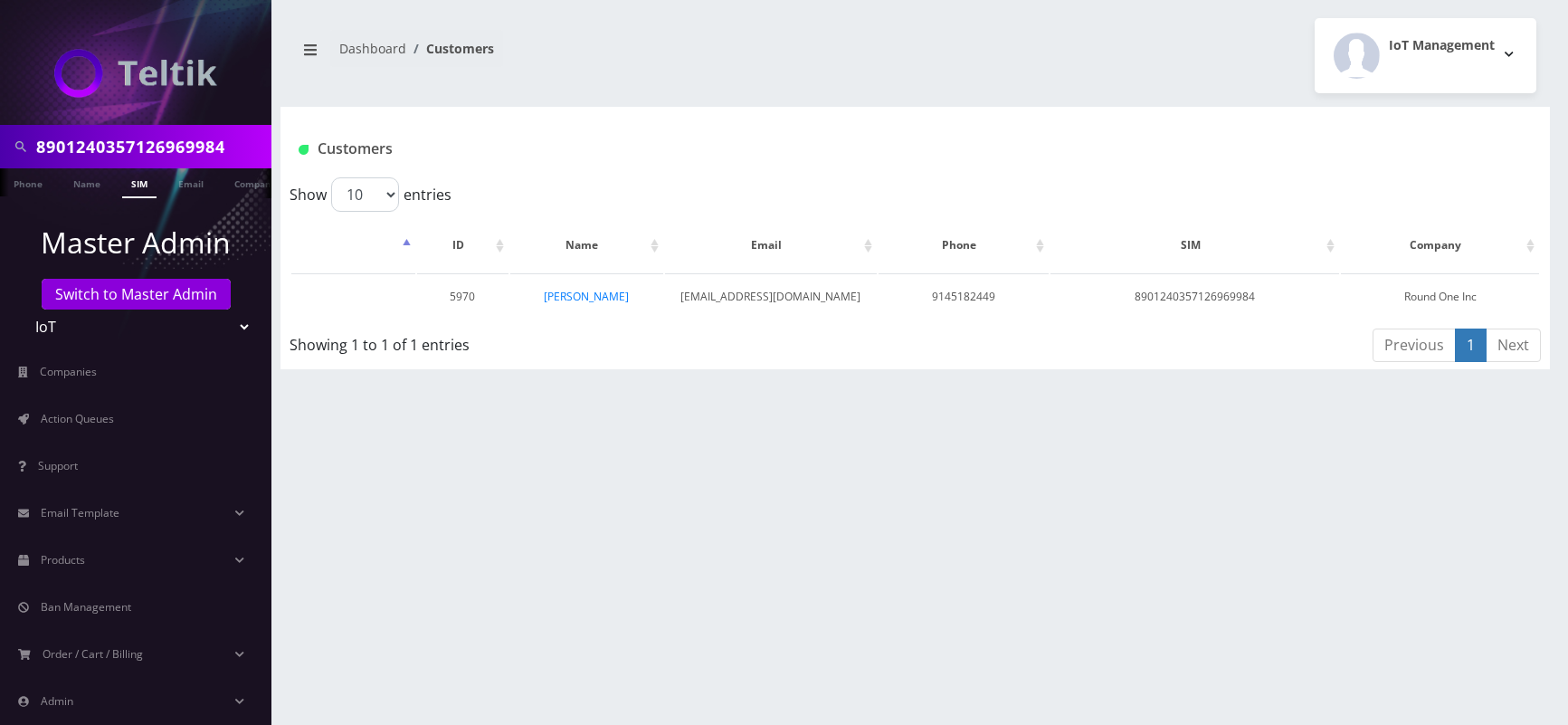 scroll, scrollTop: 0, scrollLeft: 0, axis: both 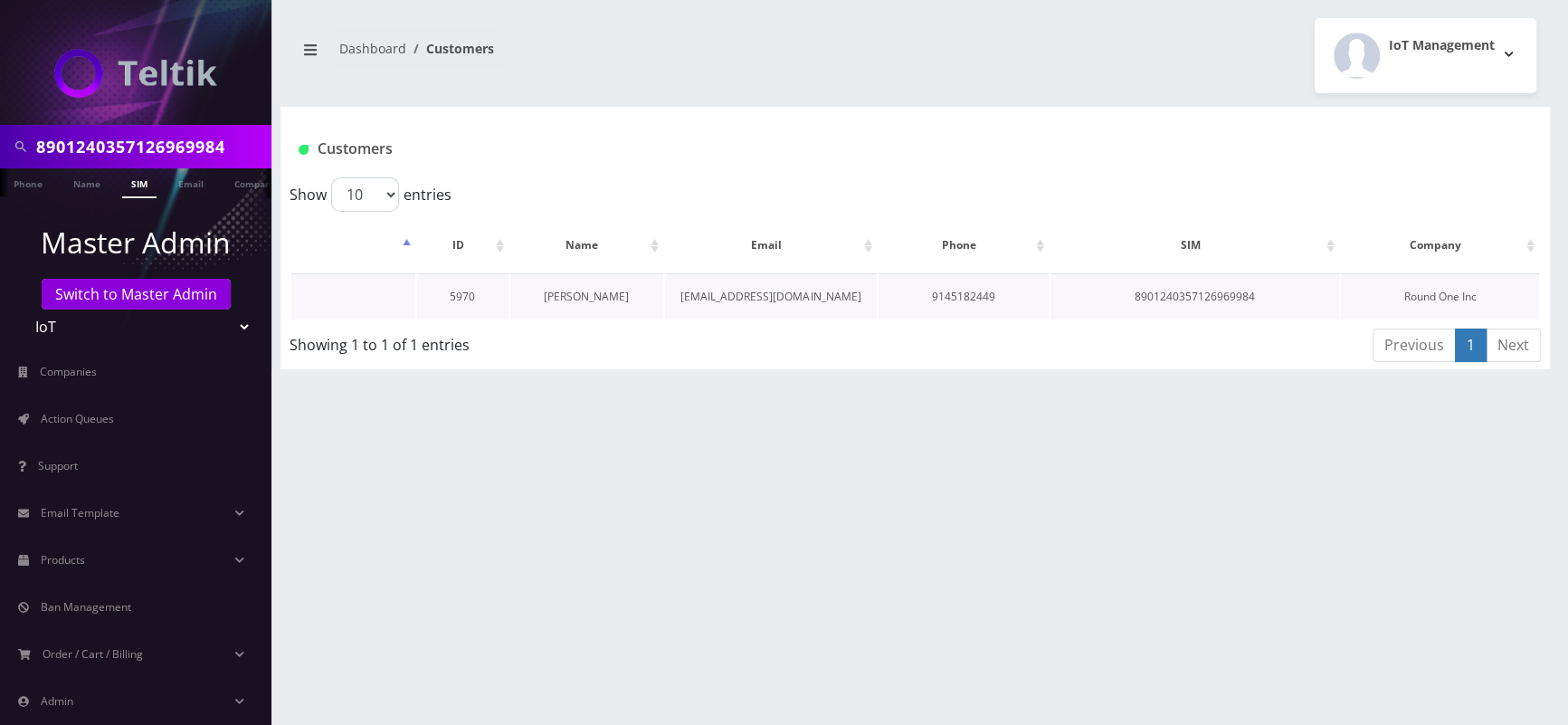 click on "Rob Haber" at bounding box center (586, 296) 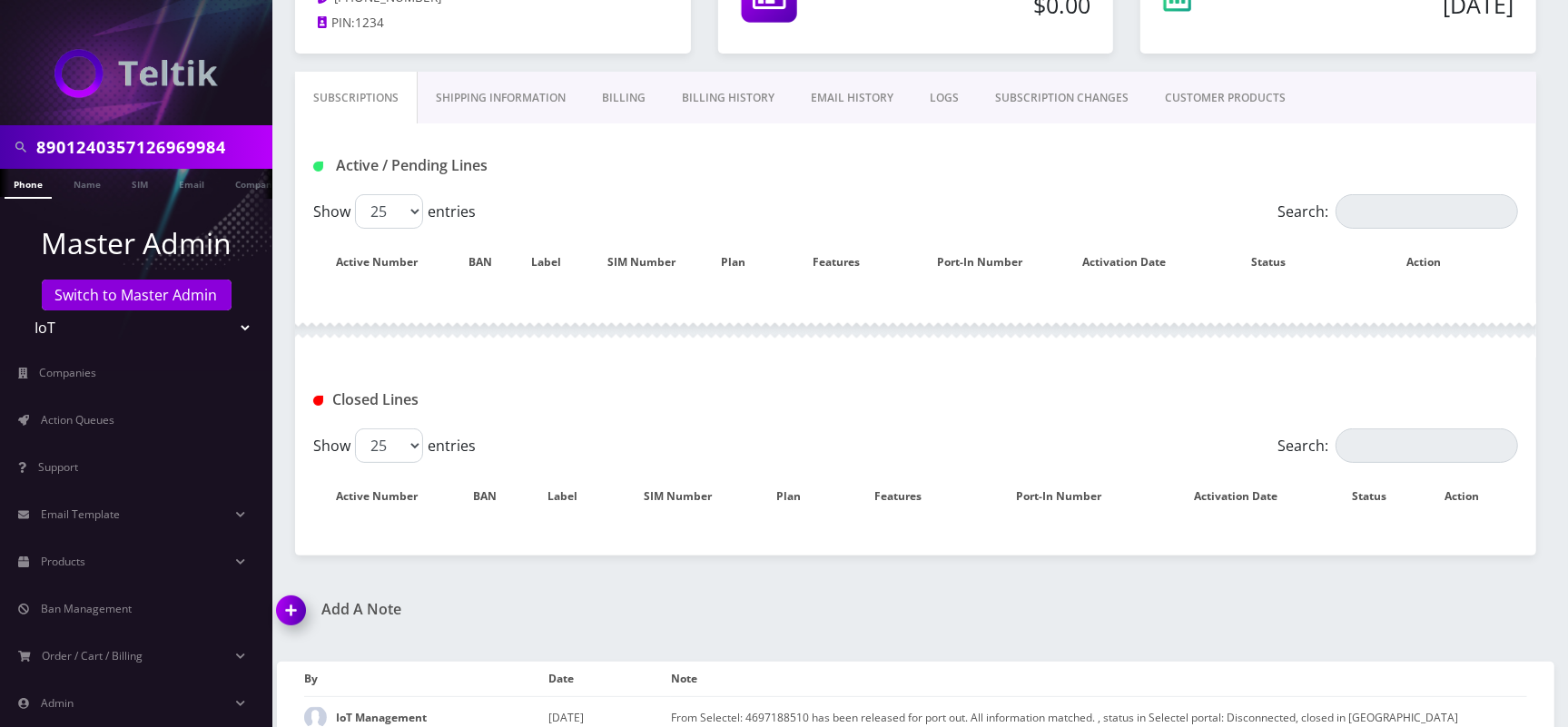 scroll, scrollTop: 412, scrollLeft: 0, axis: vertical 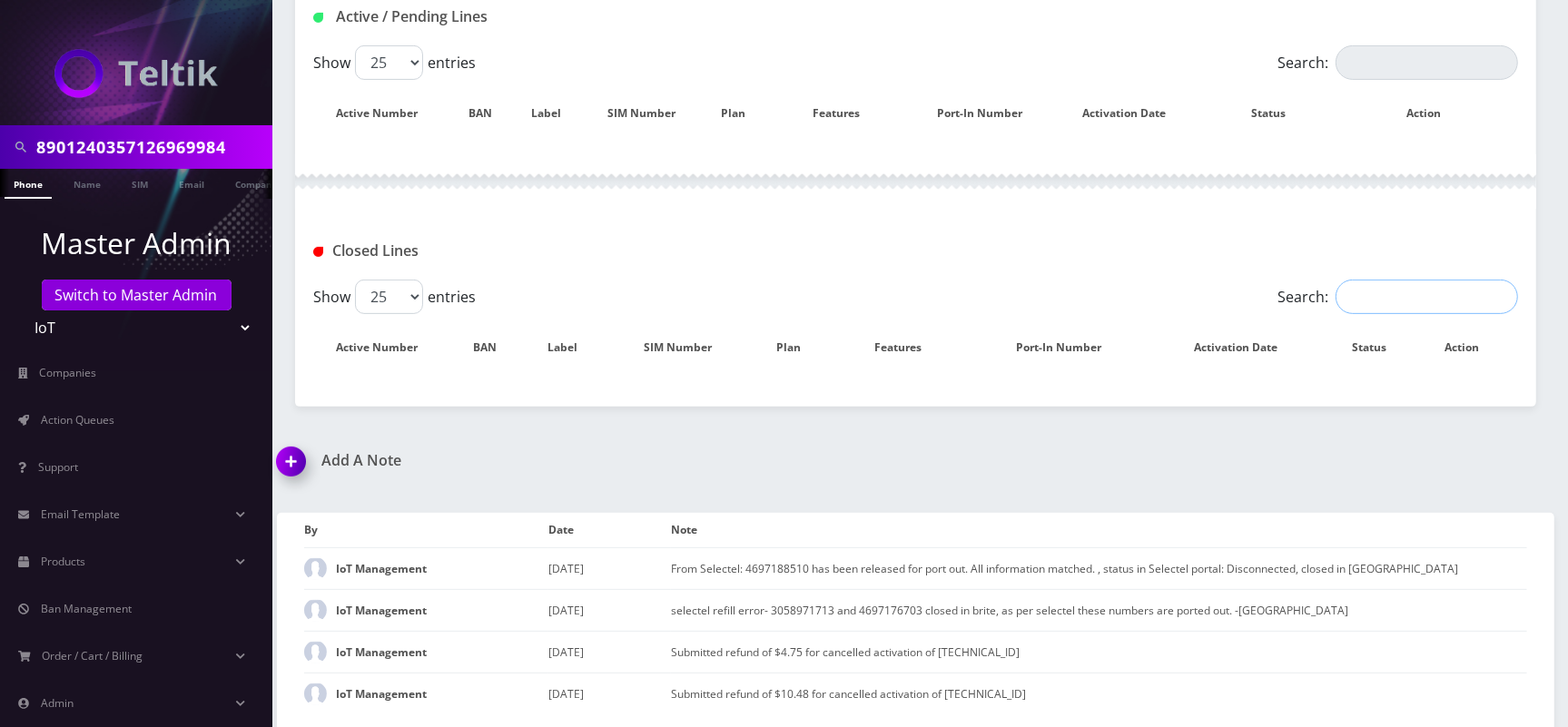 click on "Search:" at bounding box center [1426, 297] 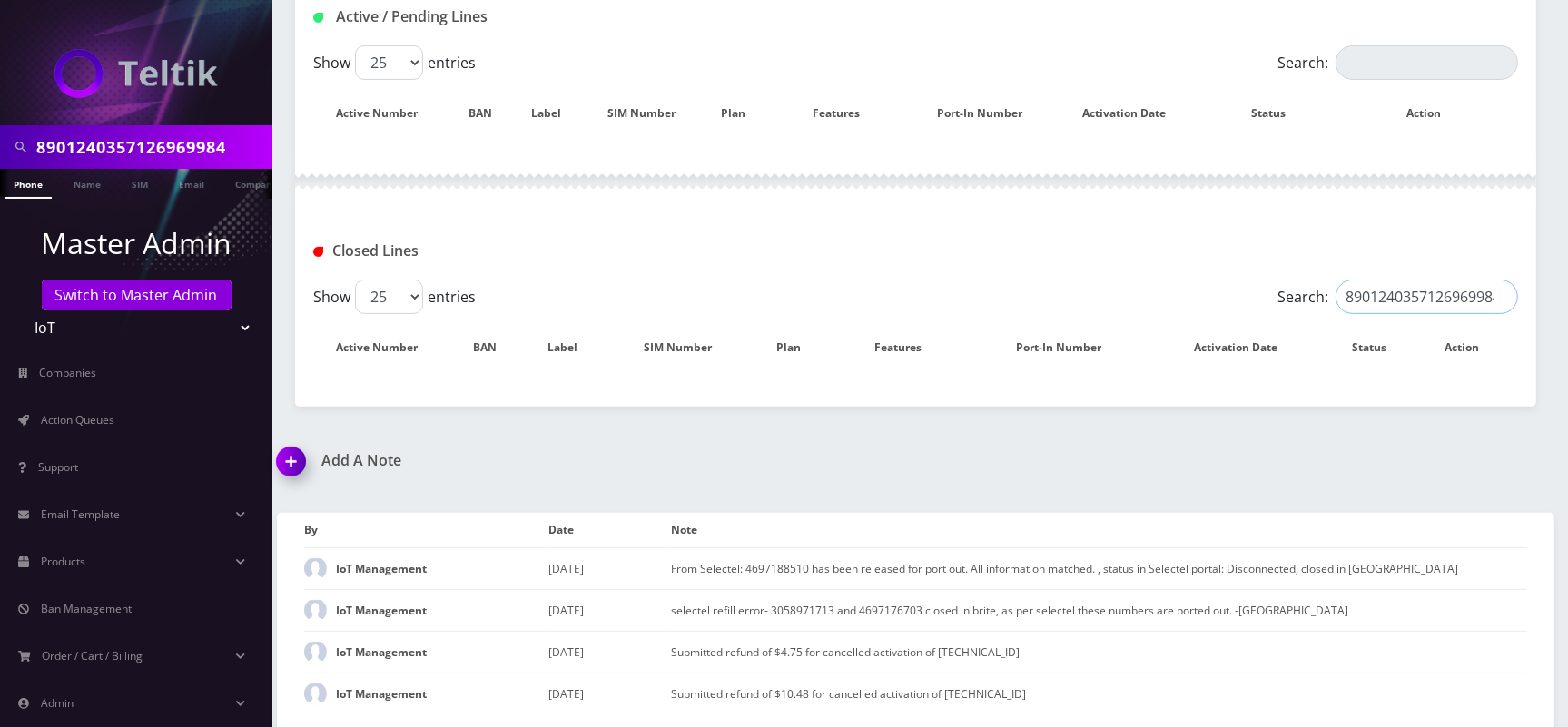scroll, scrollTop: 0, scrollLeft: 9, axis: horizontal 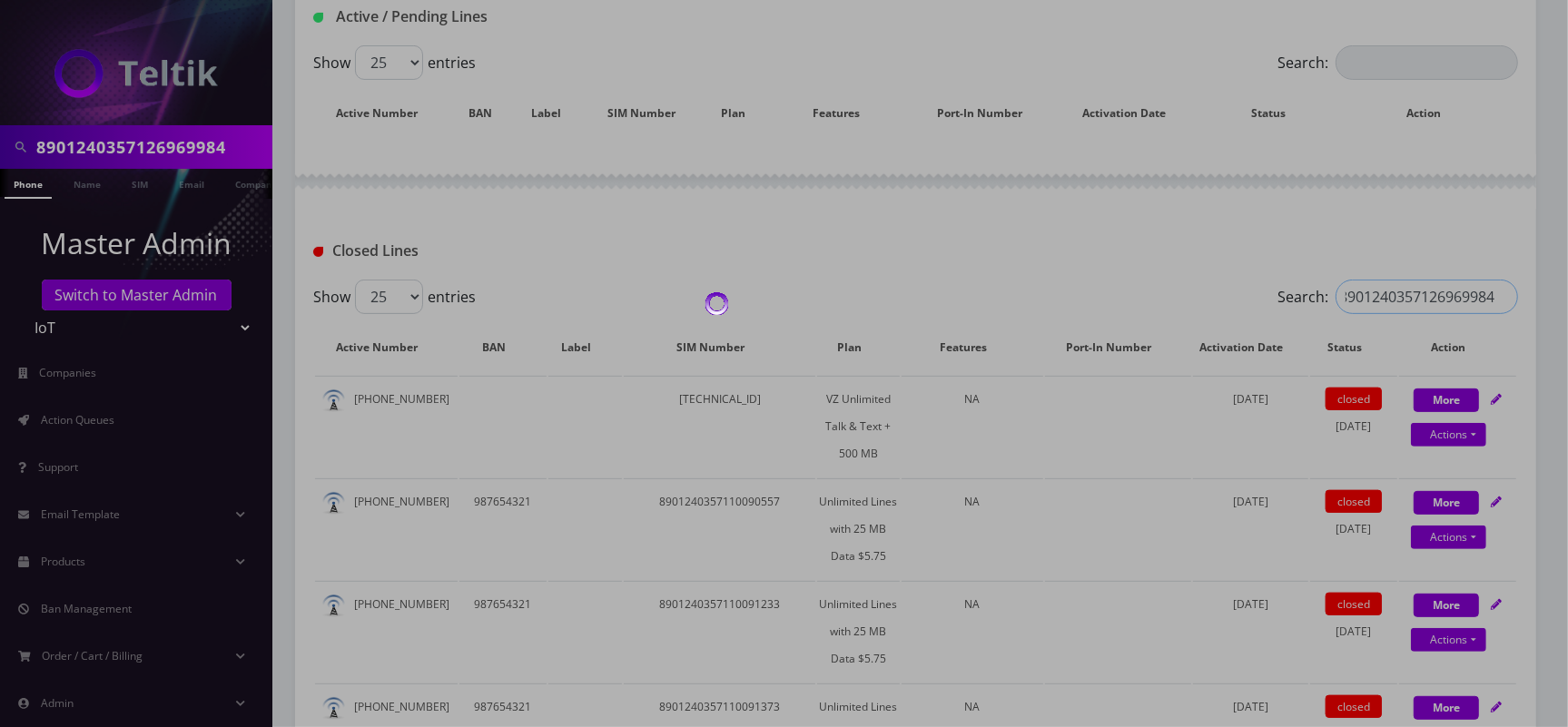type on "8901240357126969984" 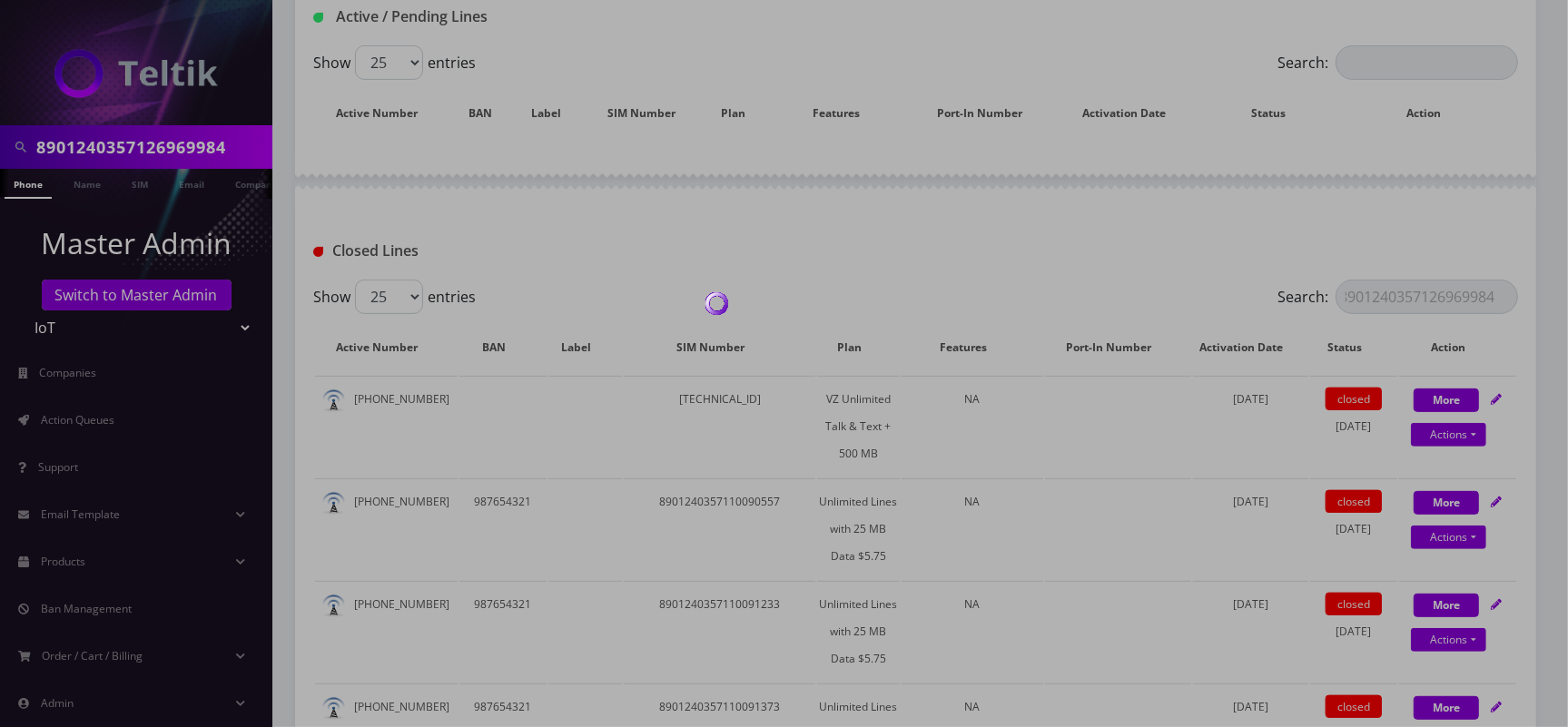 click at bounding box center [784, 363] 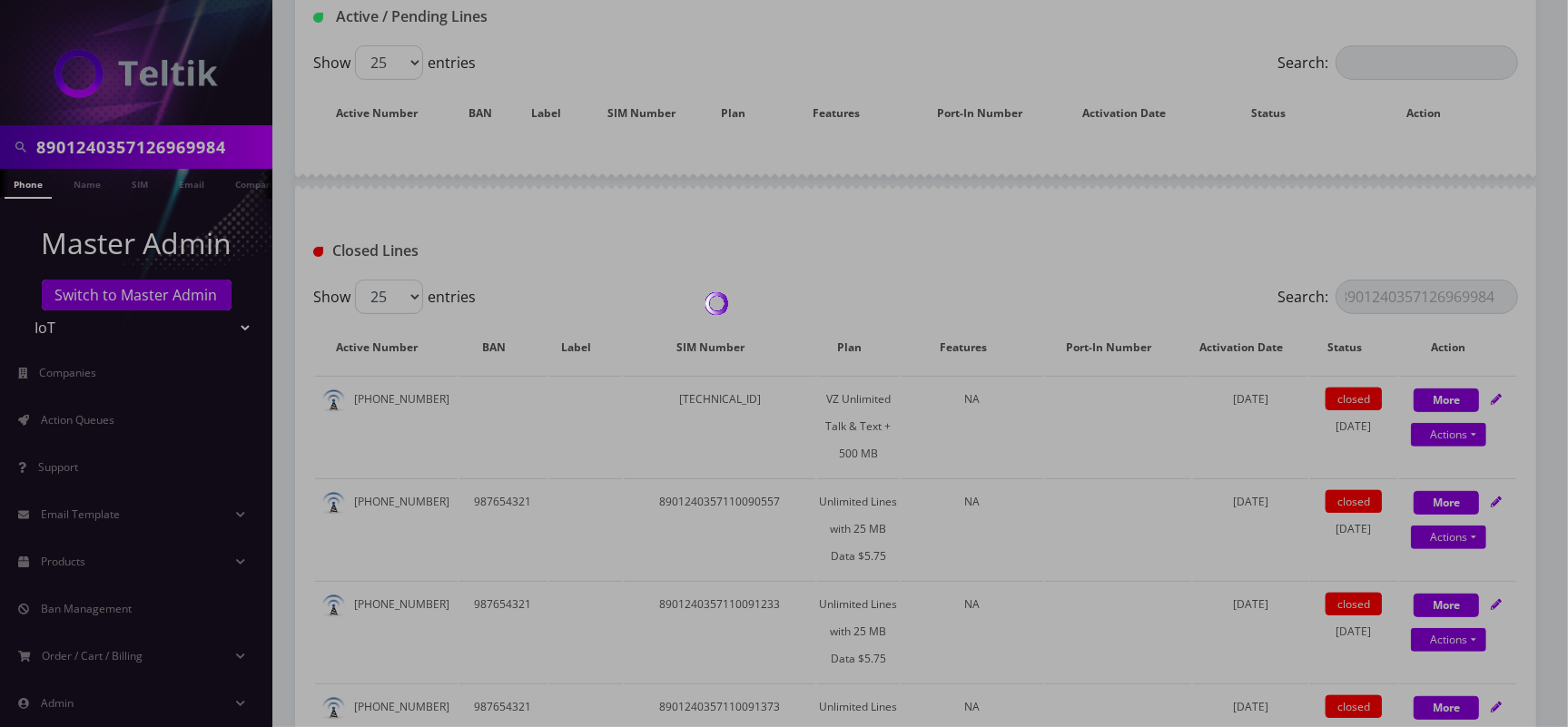 scroll, scrollTop: 0, scrollLeft: 0, axis: both 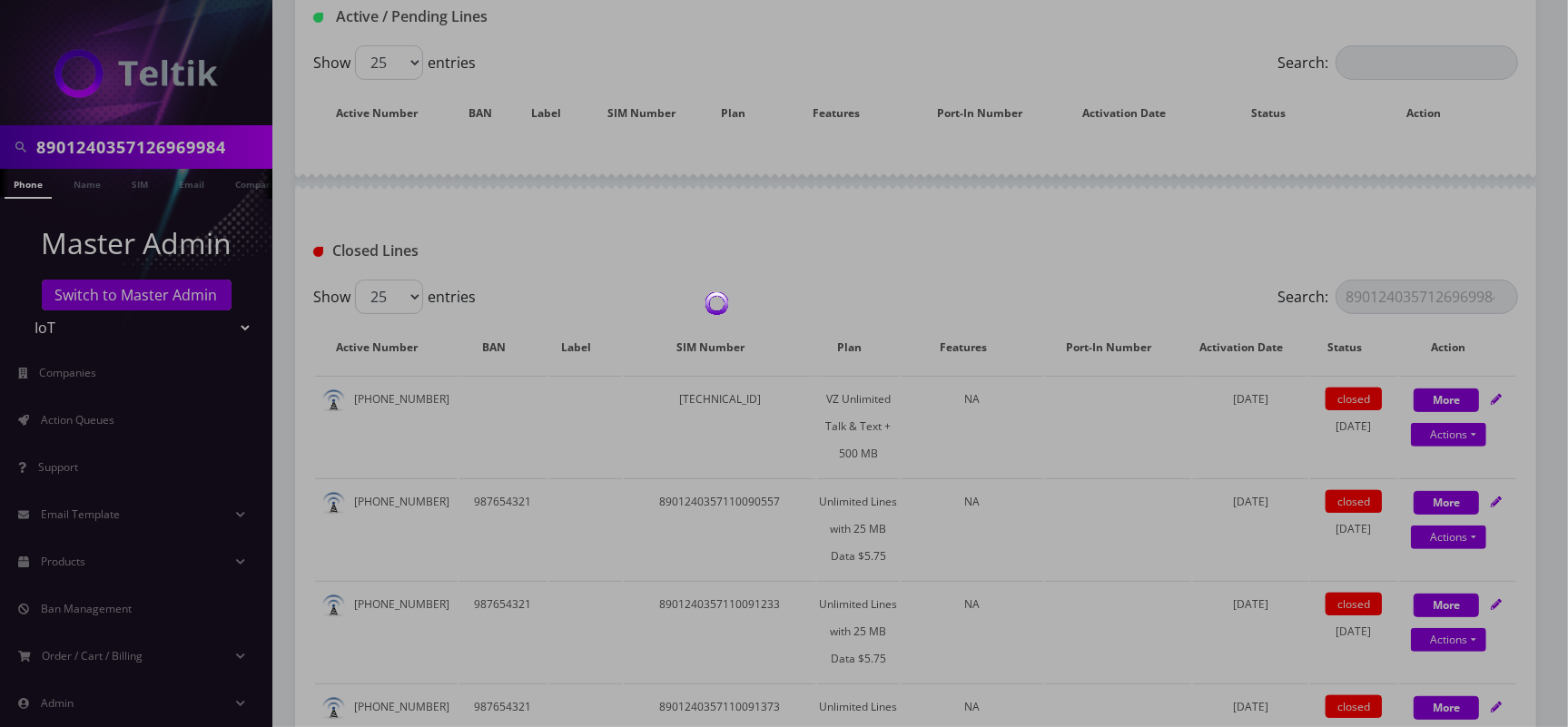 click at bounding box center [784, 363] 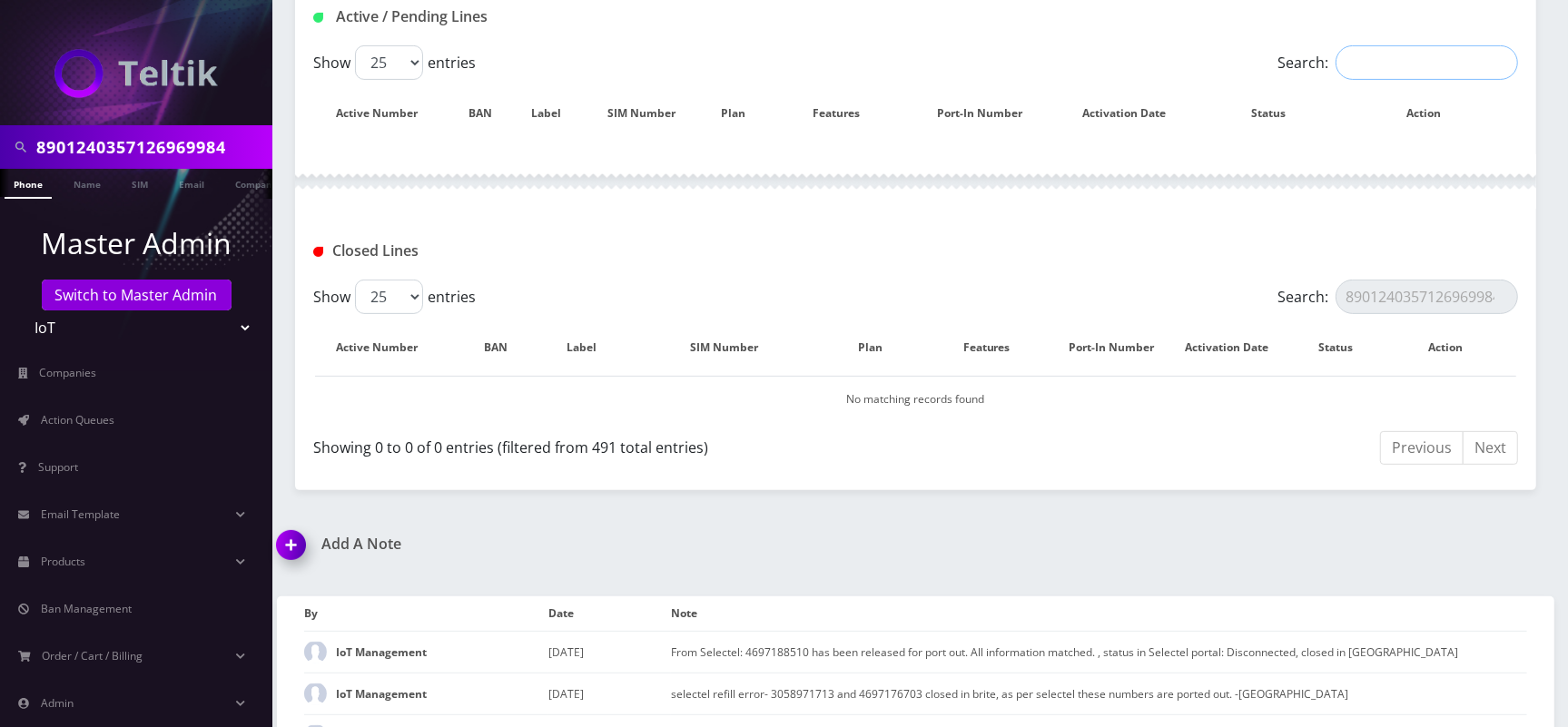 click on "Search:" at bounding box center [1426, 63] 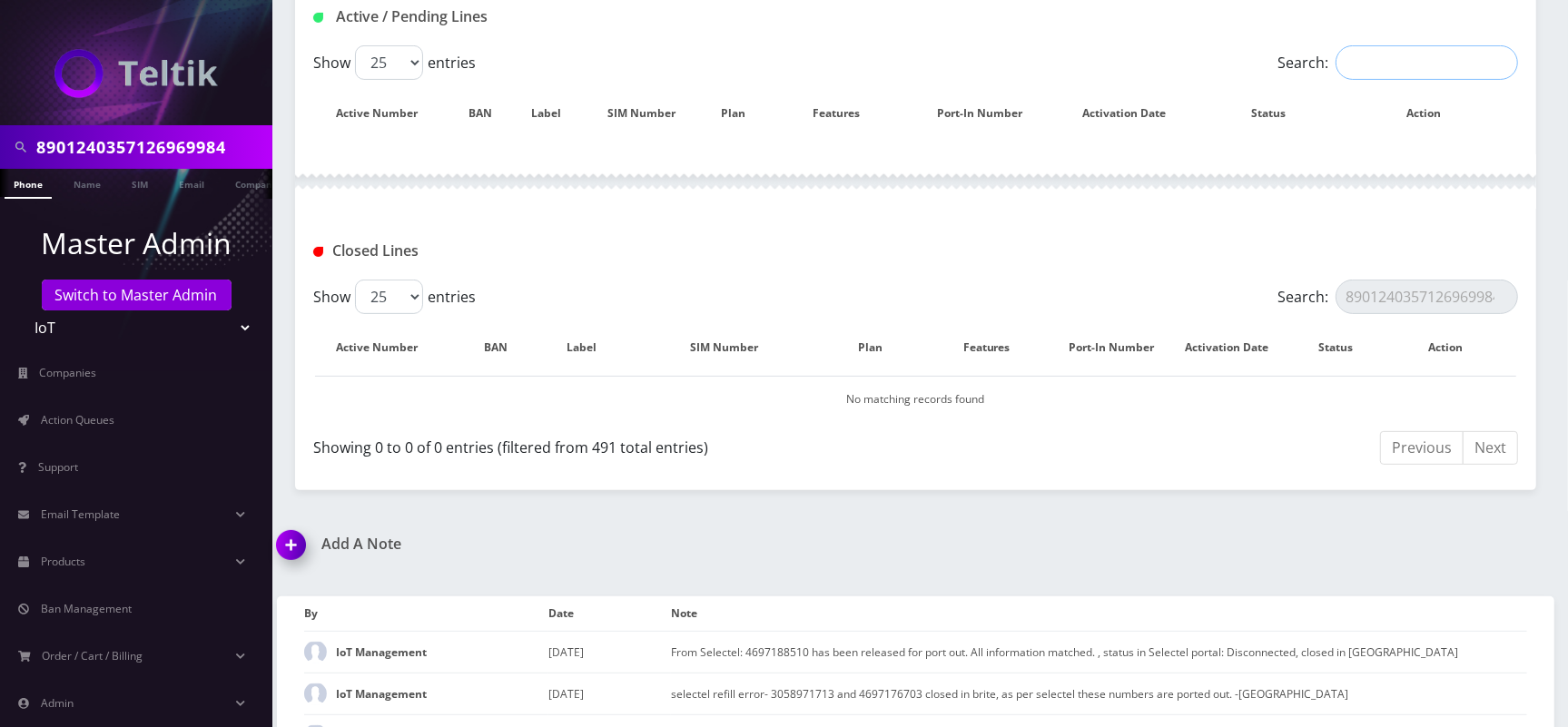 paste on "8901240357126969984" 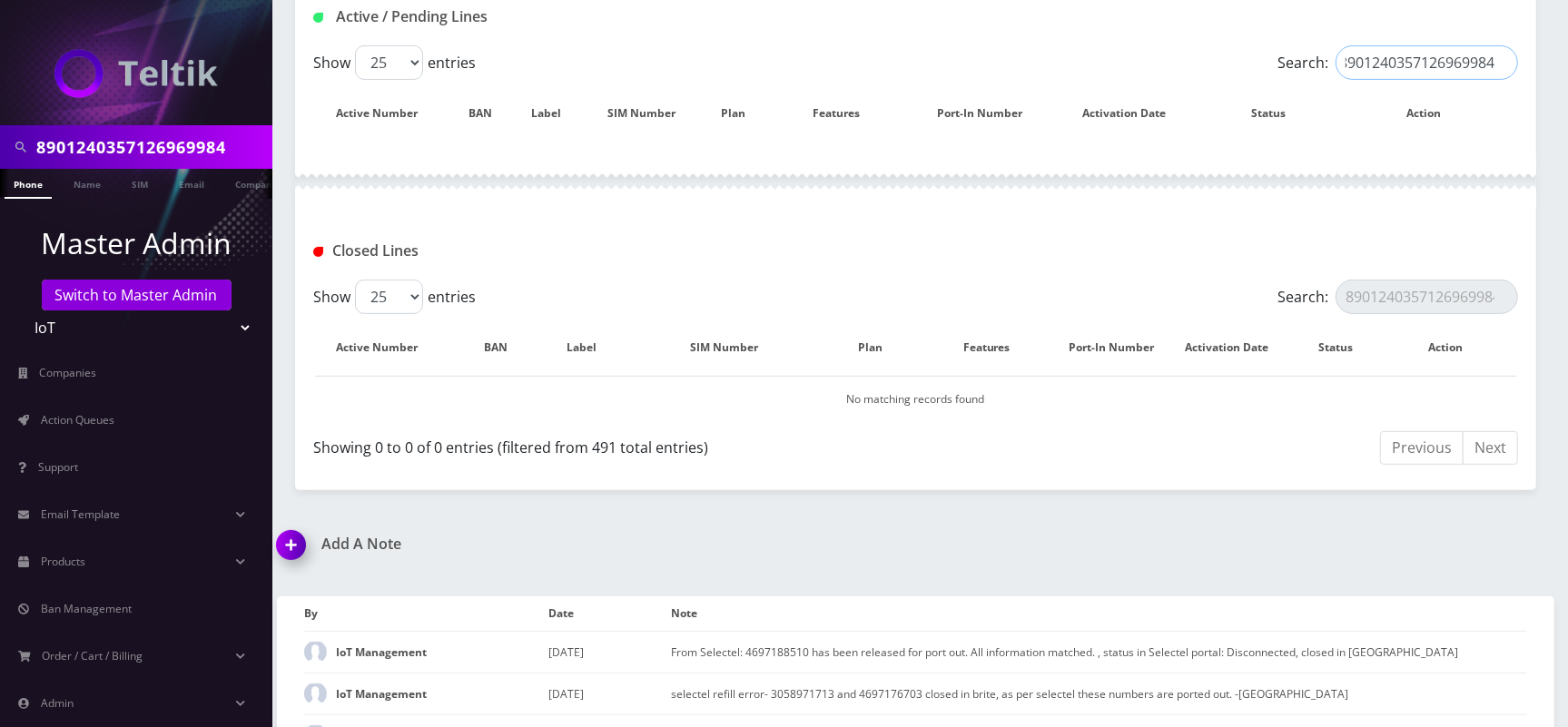 scroll, scrollTop: 0, scrollLeft: 5, axis: horizontal 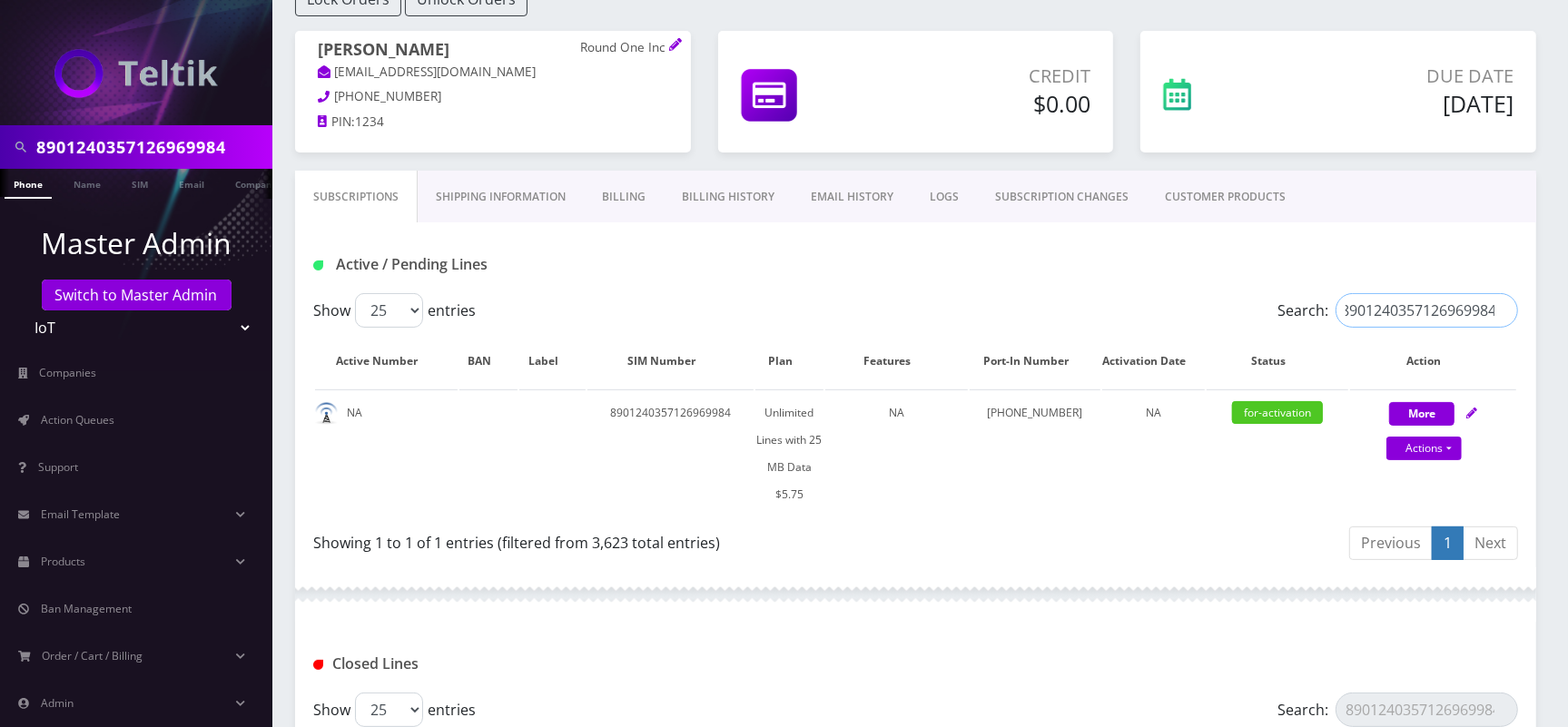 type on "8901240357126969984" 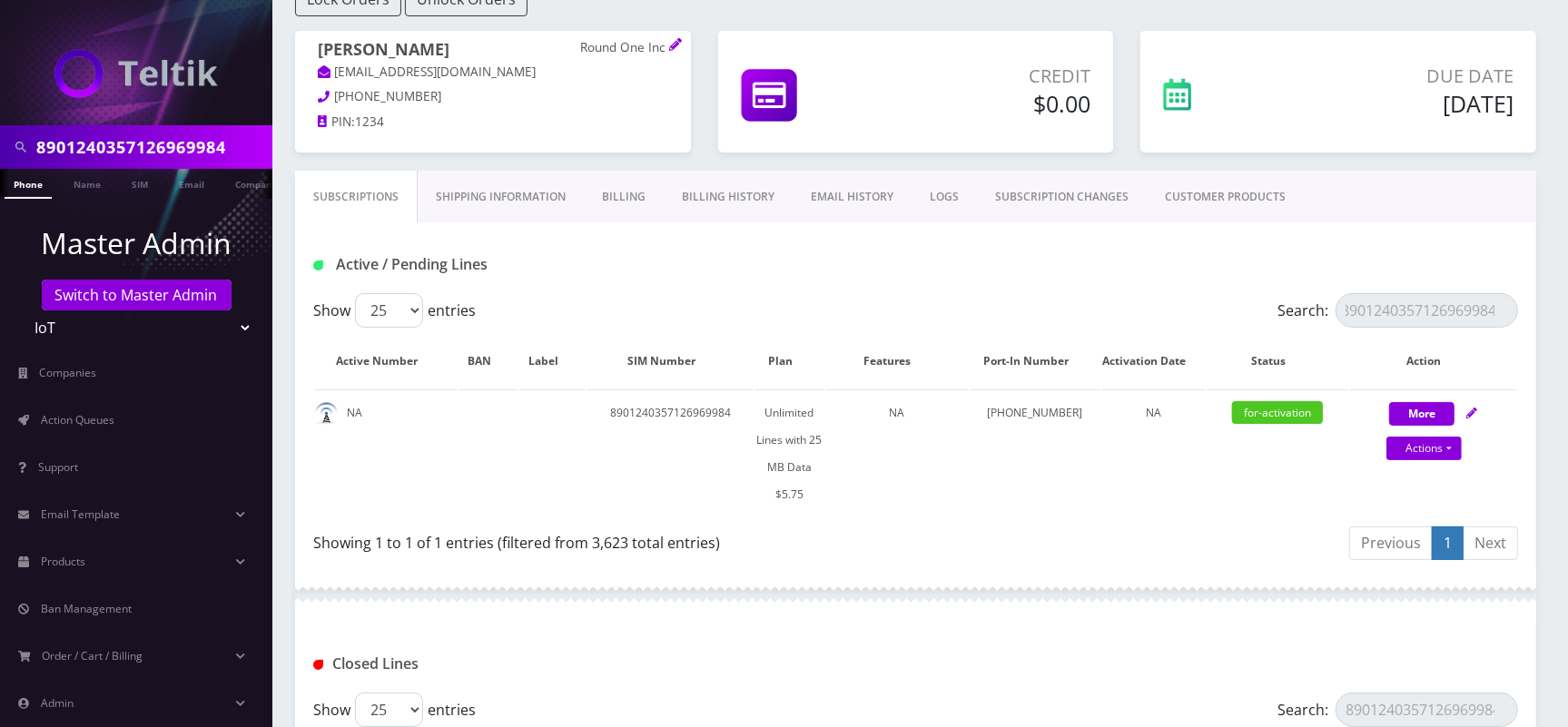 click on "Active / Pending Lines" at bounding box center (915, 258) 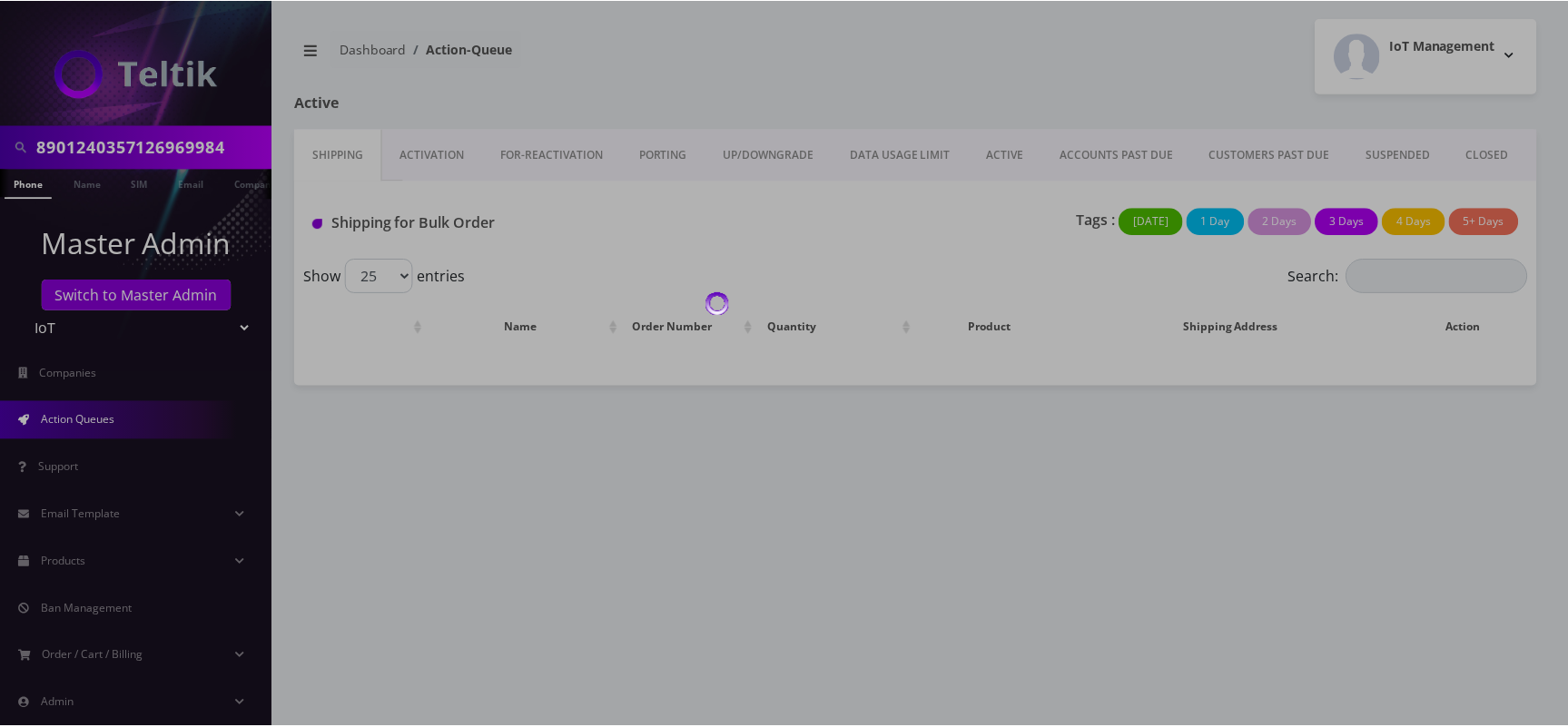 scroll, scrollTop: 0, scrollLeft: 0, axis: both 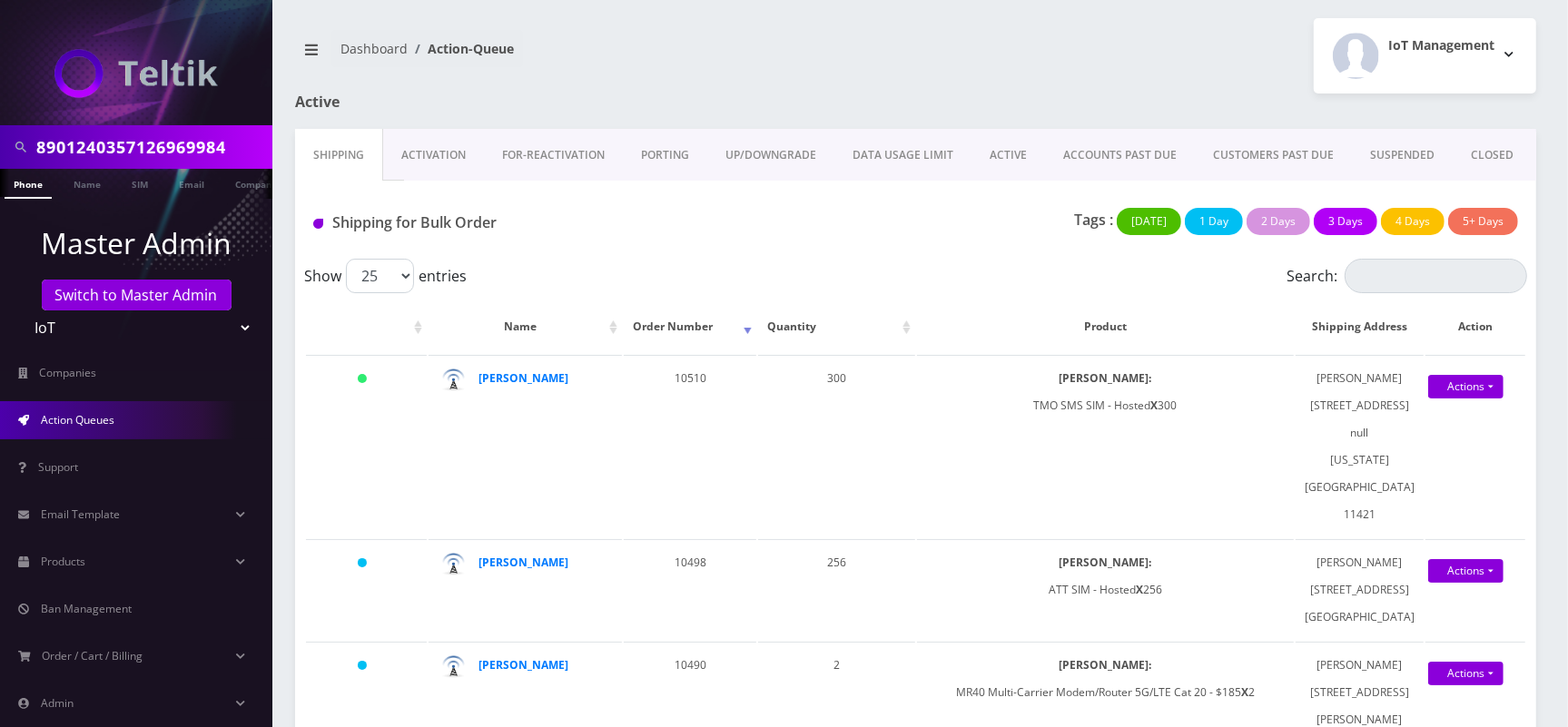 click on "PORTING" at bounding box center (665, 155) 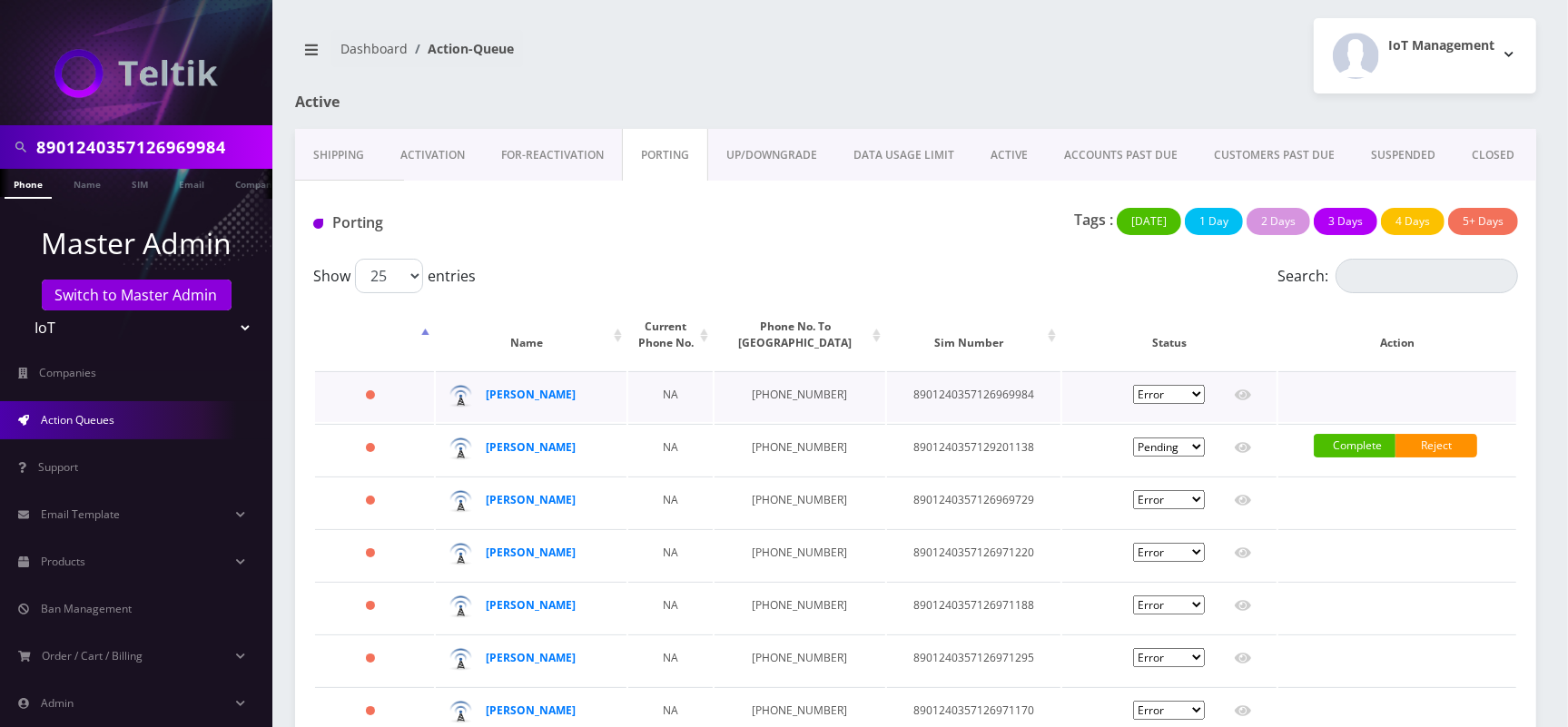 click on "Pending Submitted Error Cancelled" at bounding box center [1169, 394] 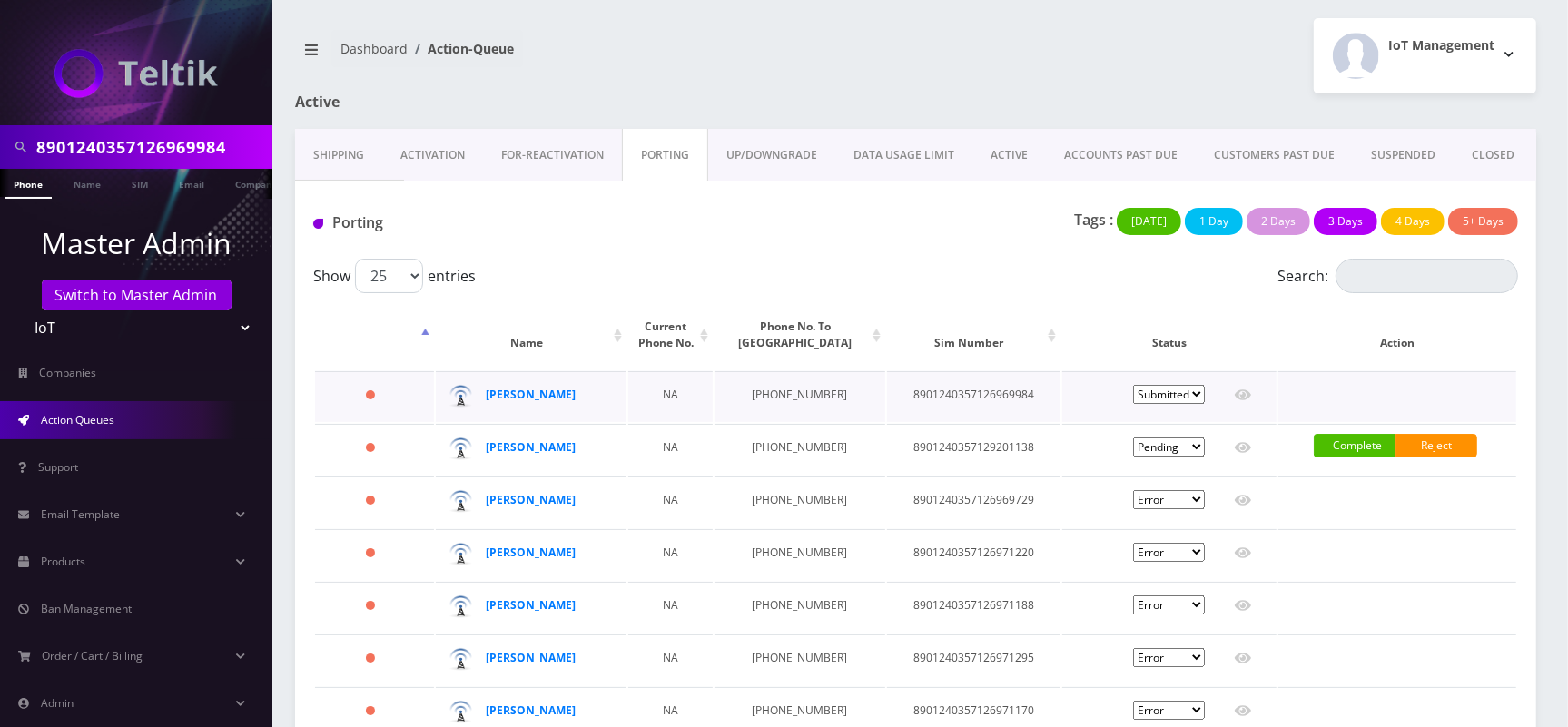 click on "Pending Submitted Error Cancelled" at bounding box center [1169, 394] 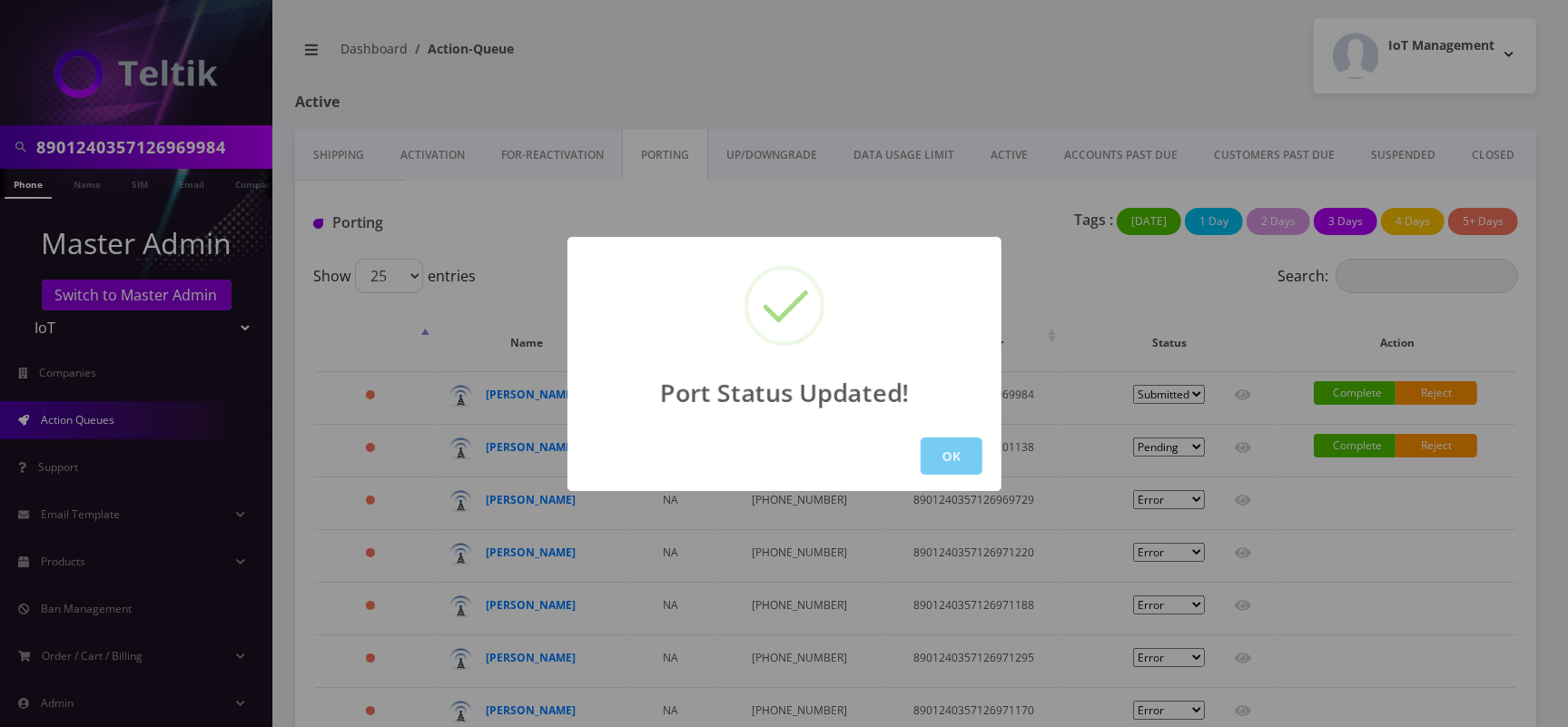 click on "OK" at bounding box center [952, 456] 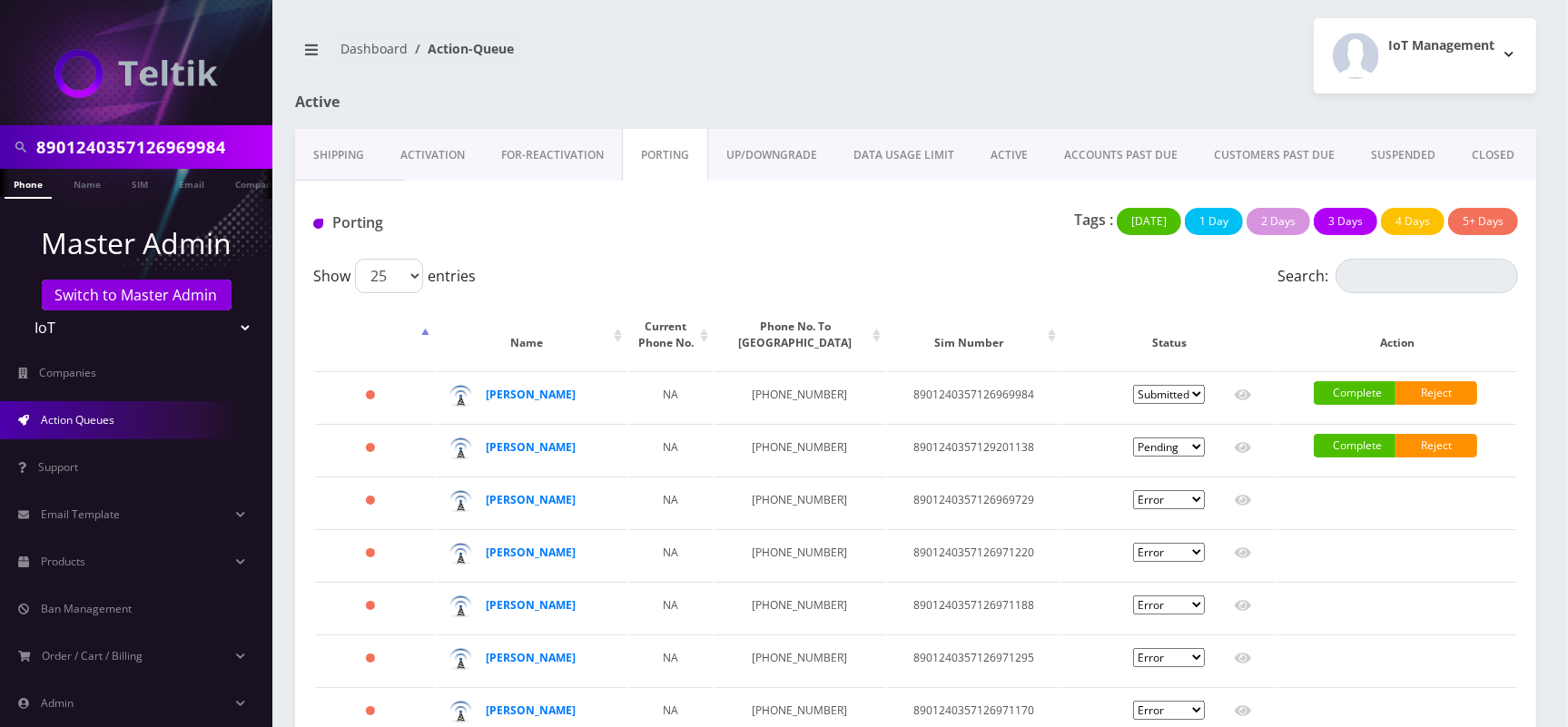 type 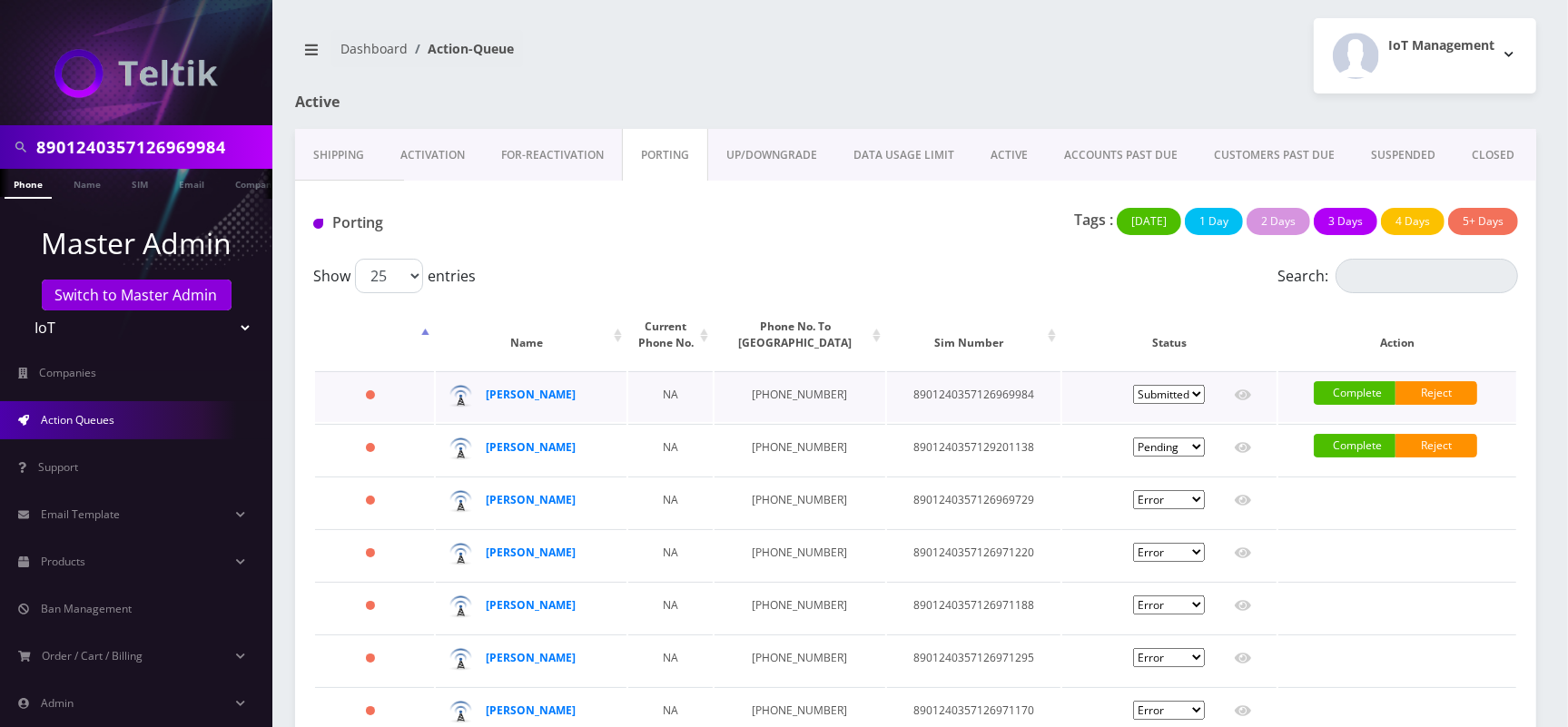 click on "8901240357126969984" at bounding box center (973, 397) 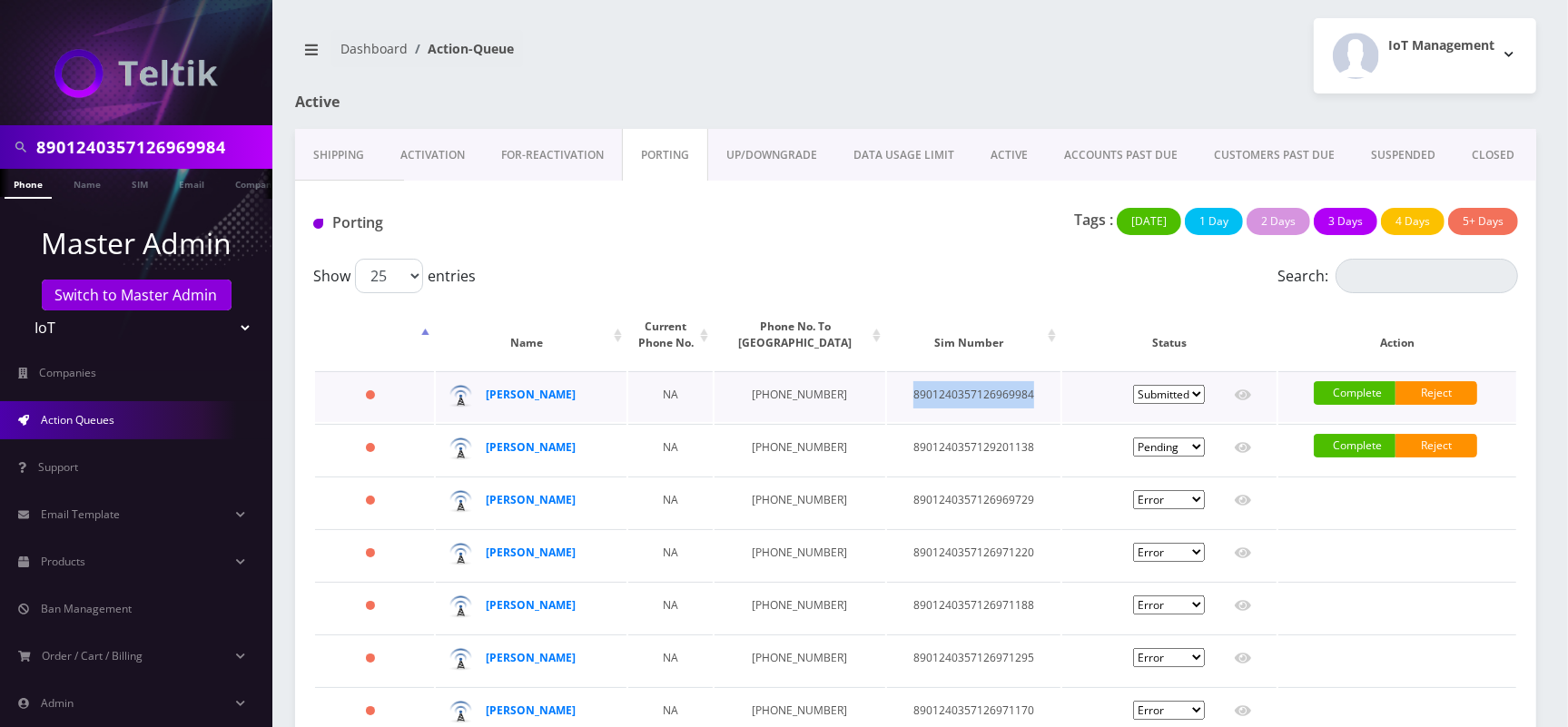 click on "8901240357126969984" at bounding box center (973, 397) 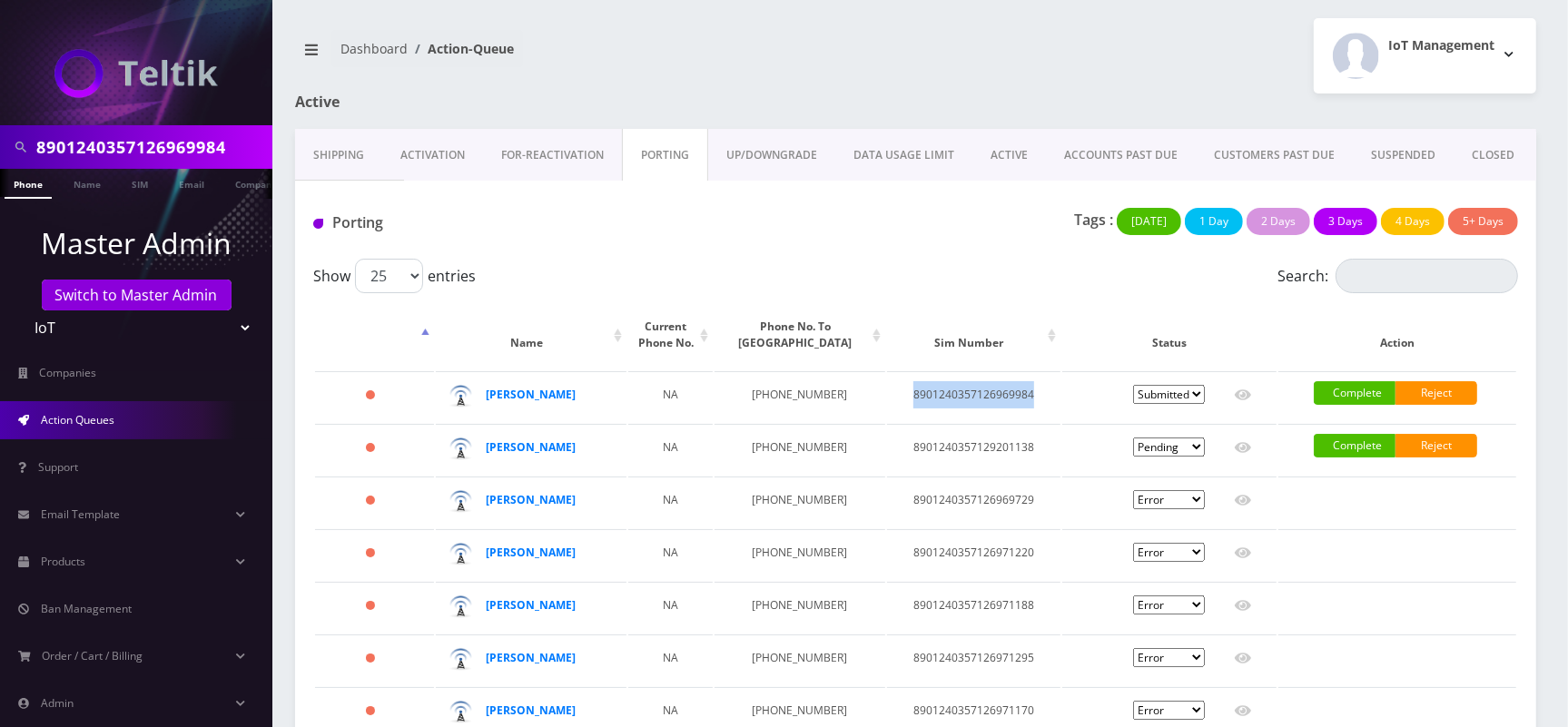 copy on "8901240357126969984" 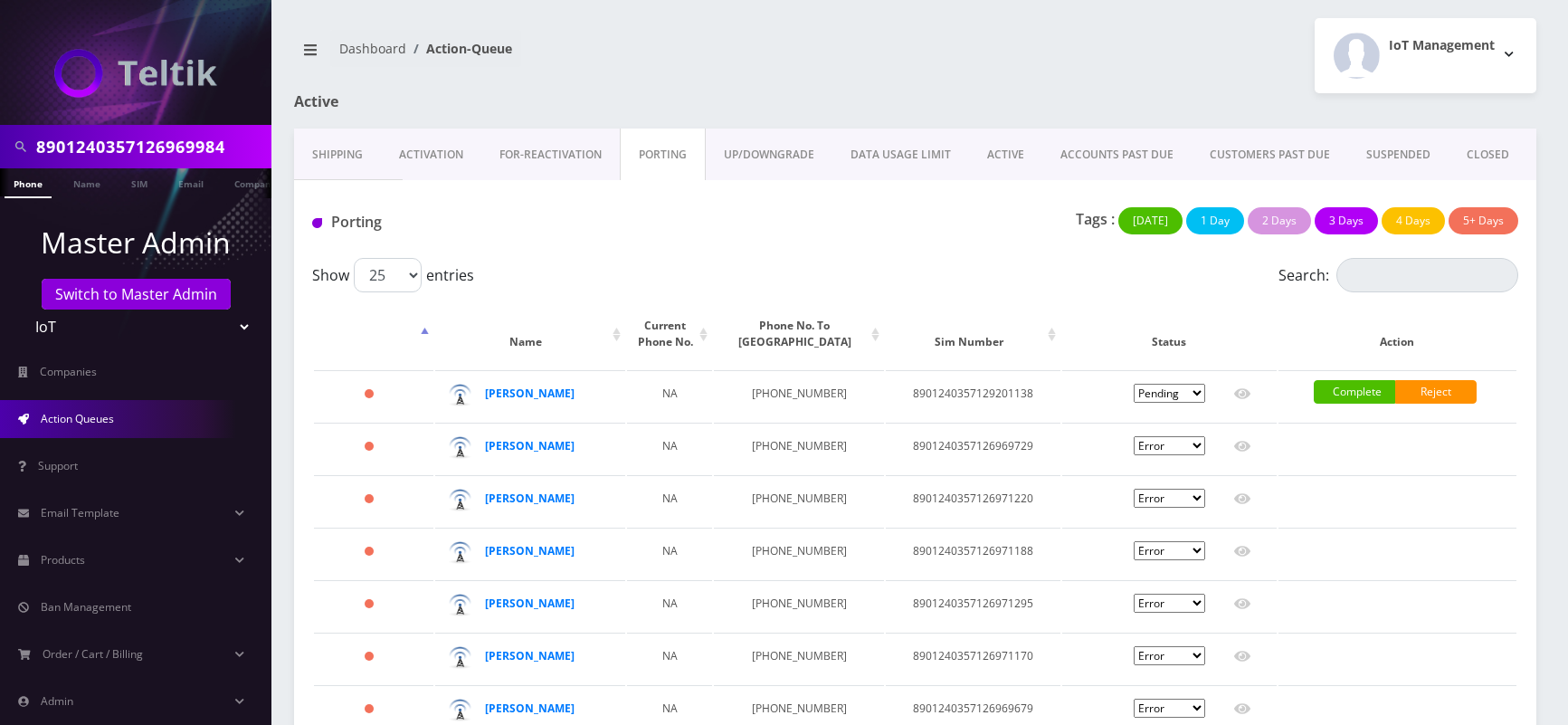 scroll, scrollTop: 0, scrollLeft: 0, axis: both 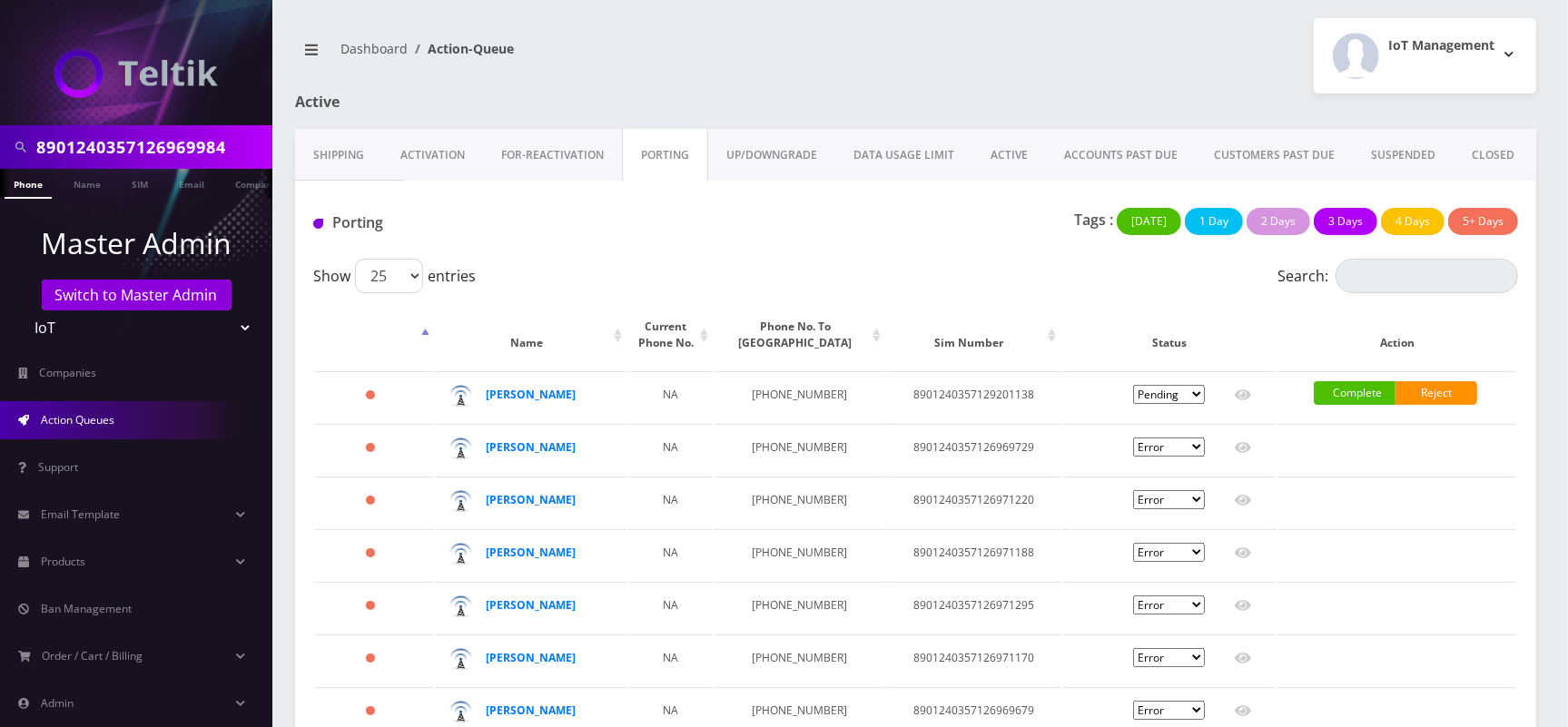 click on "Activation" at bounding box center [432, 155] 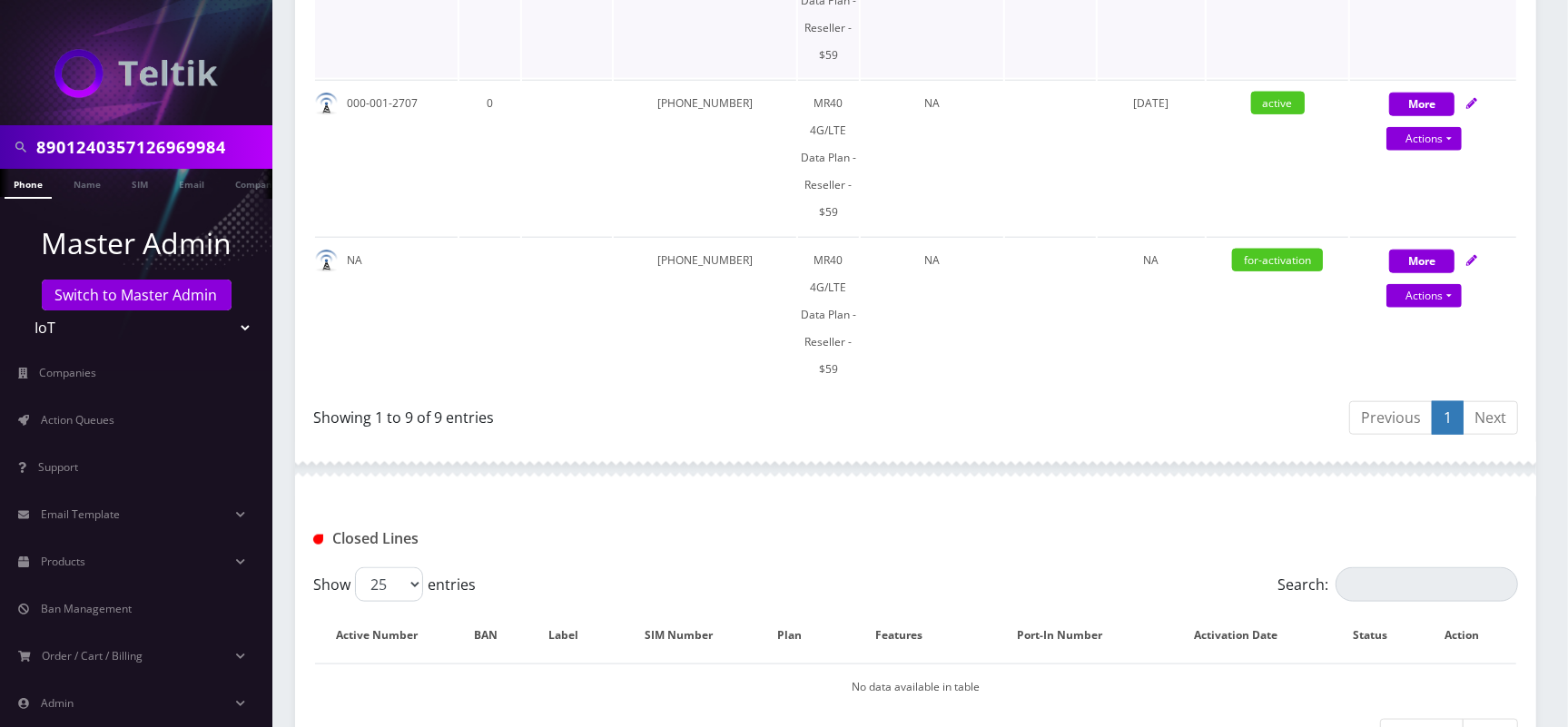 scroll, scrollTop: 1650, scrollLeft: 0, axis: vertical 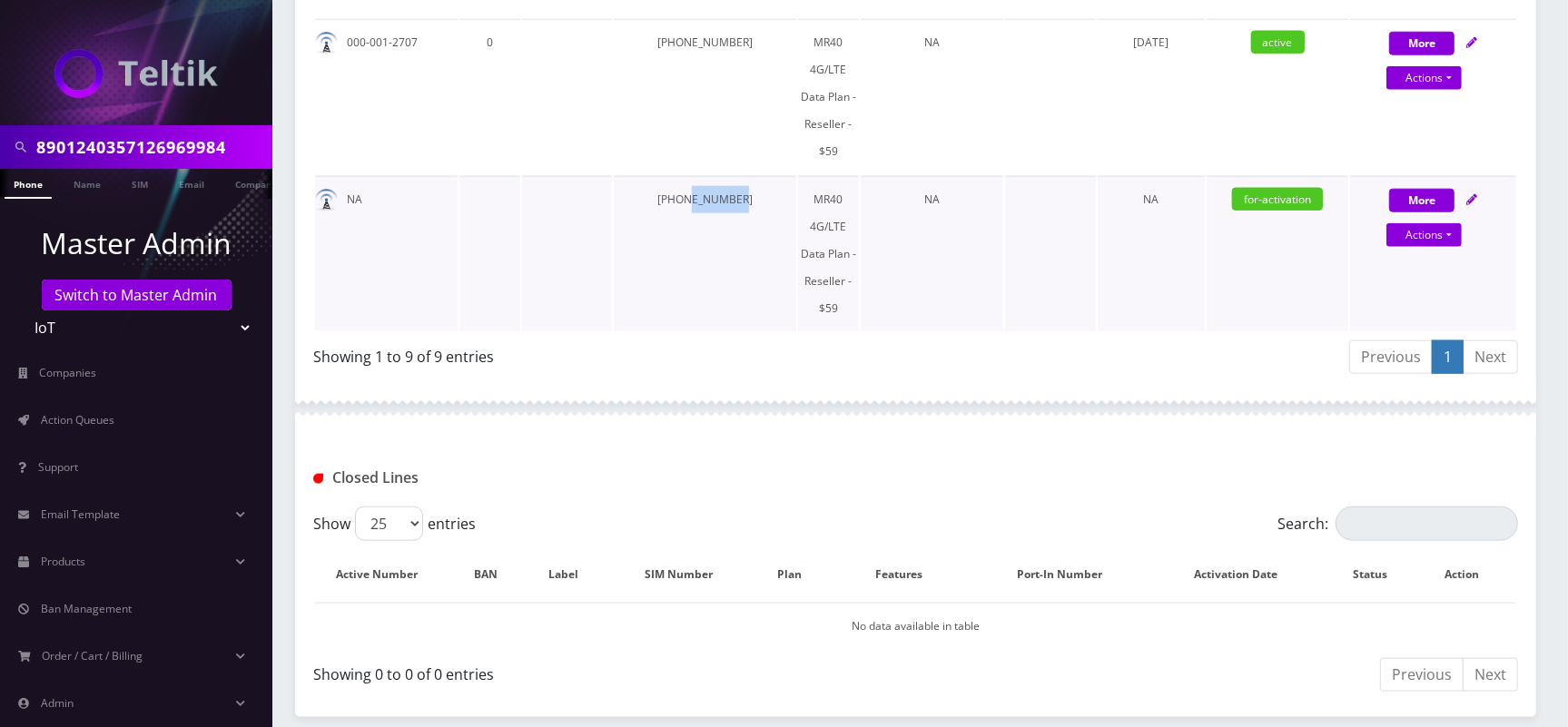 drag, startPoint x: 751, startPoint y: 194, endPoint x: 693, endPoint y: 202, distance: 58.549125 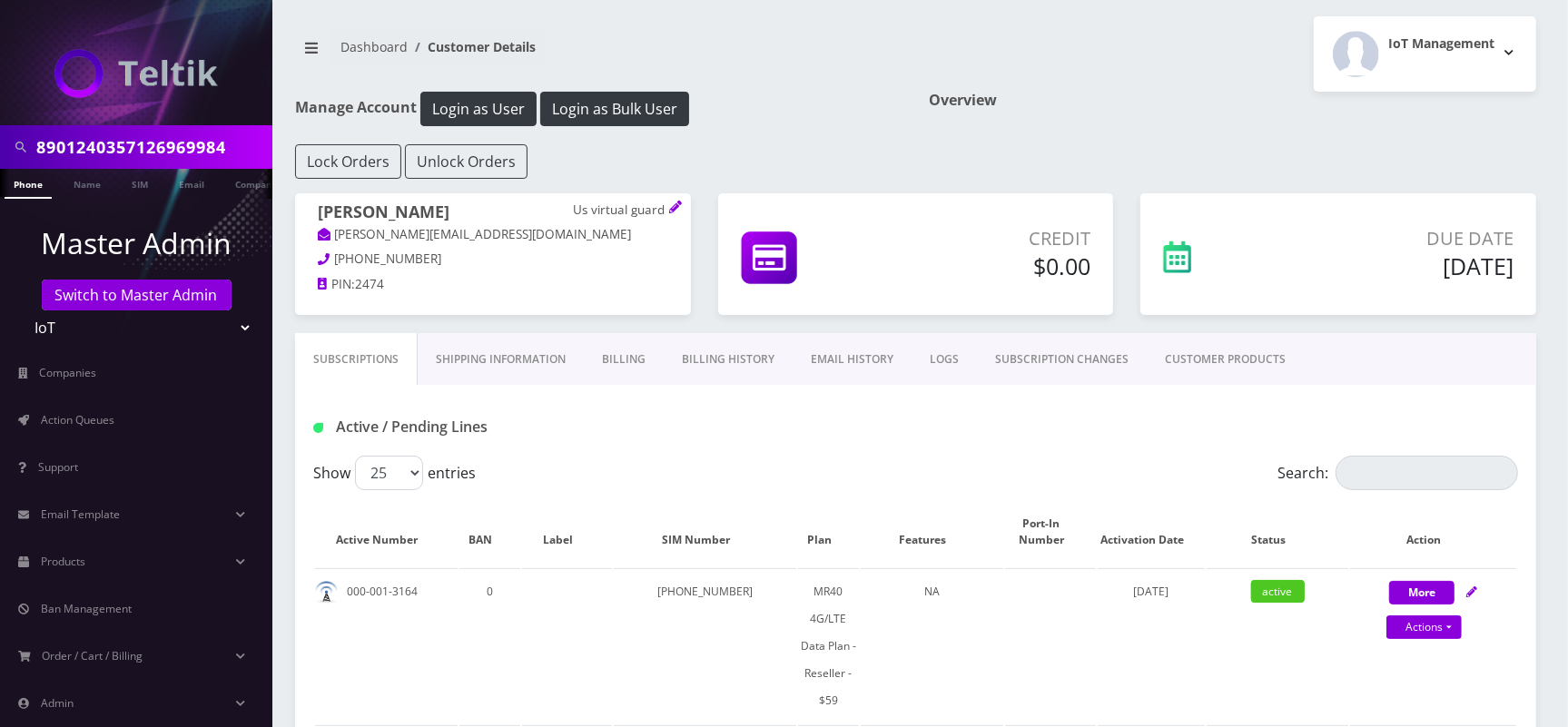 scroll, scrollTop: 0, scrollLeft: 0, axis: both 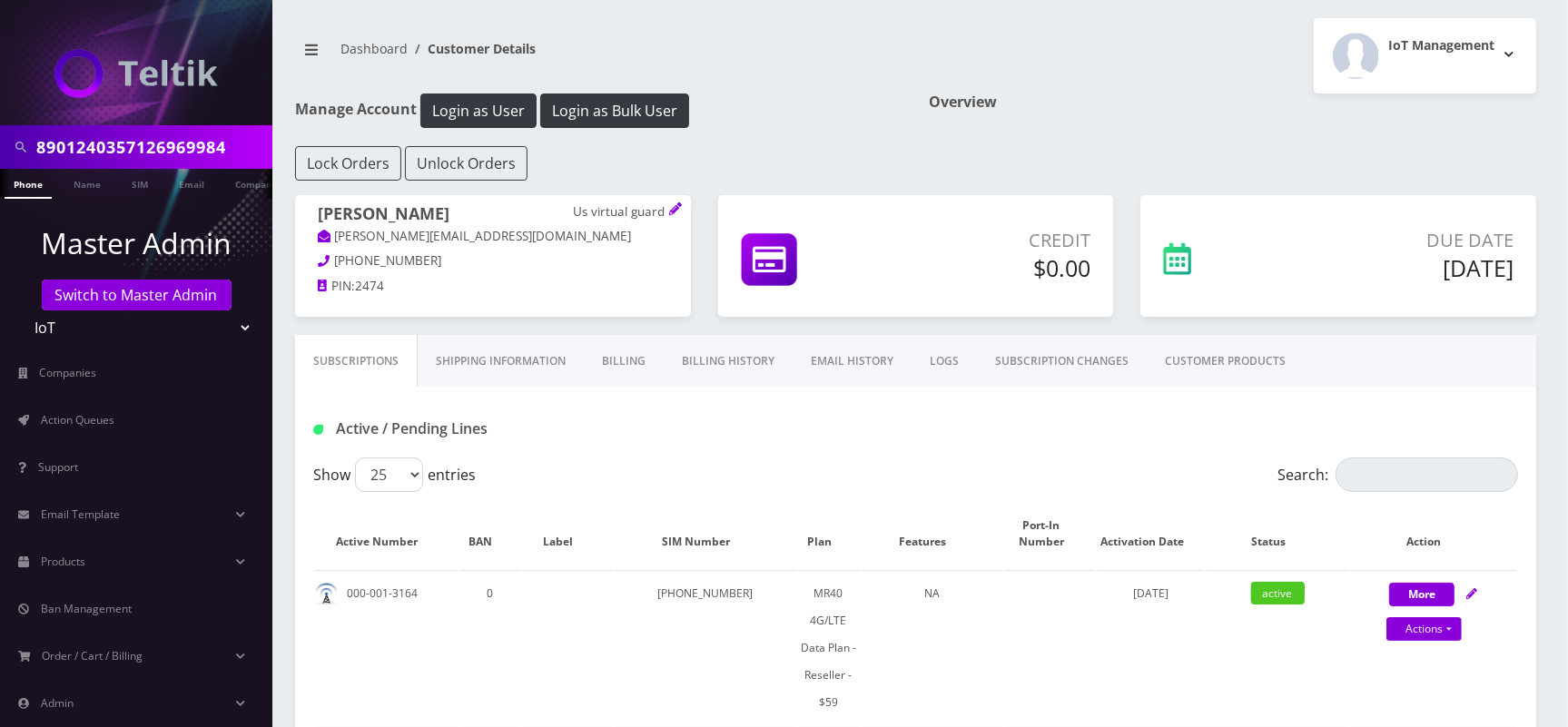 click on "Us virtual guard" at bounding box center (620, 212) 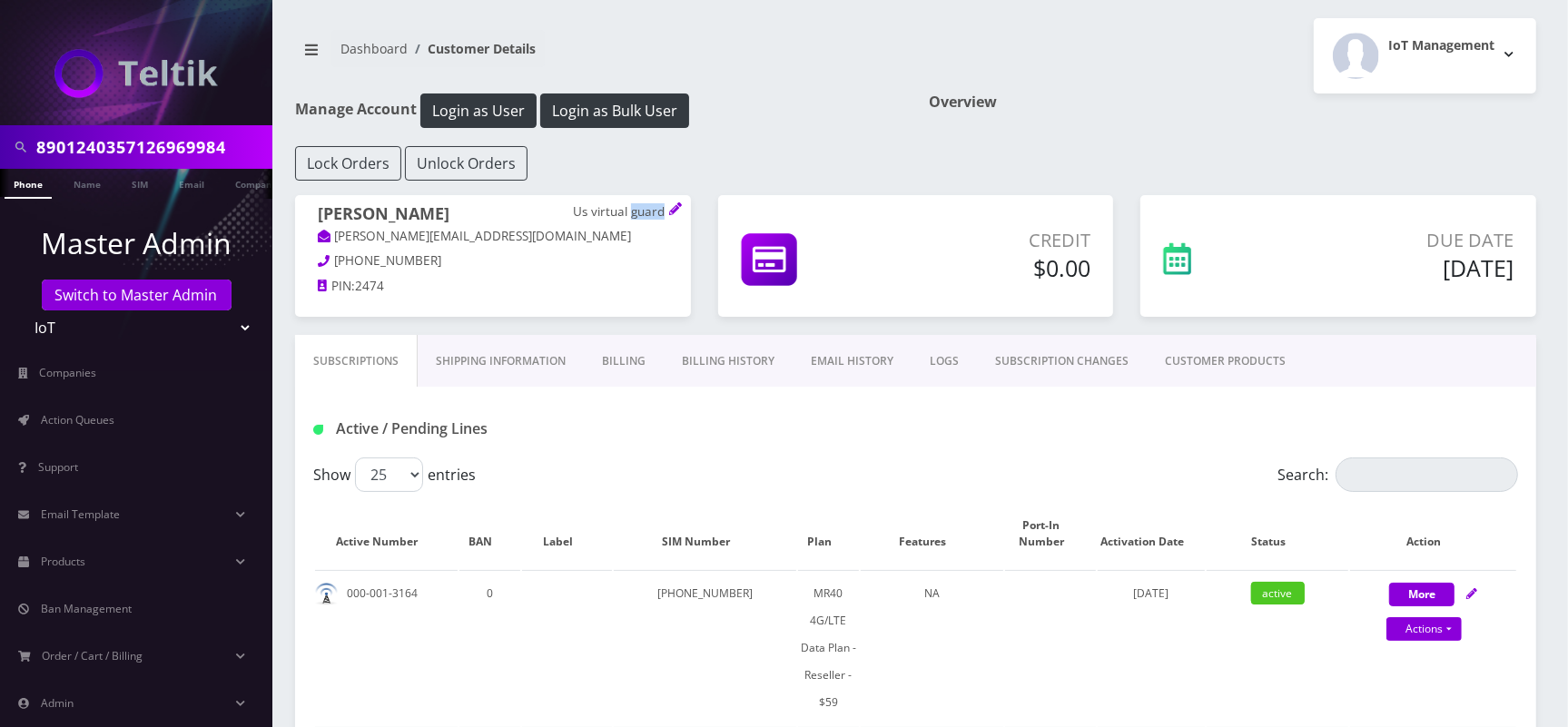 click on "Us virtual guard" at bounding box center (620, 212) 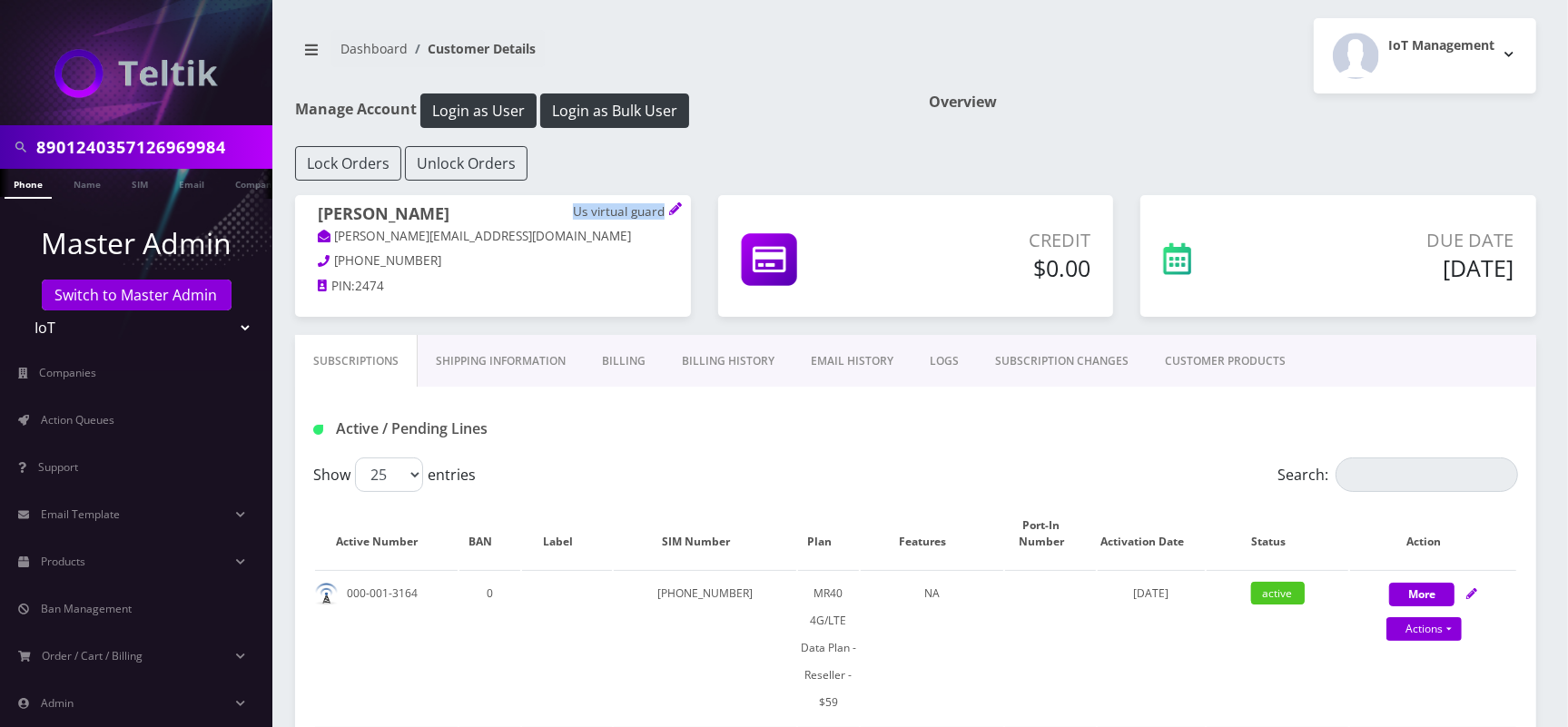 click on "Us virtual guard" at bounding box center [620, 212] 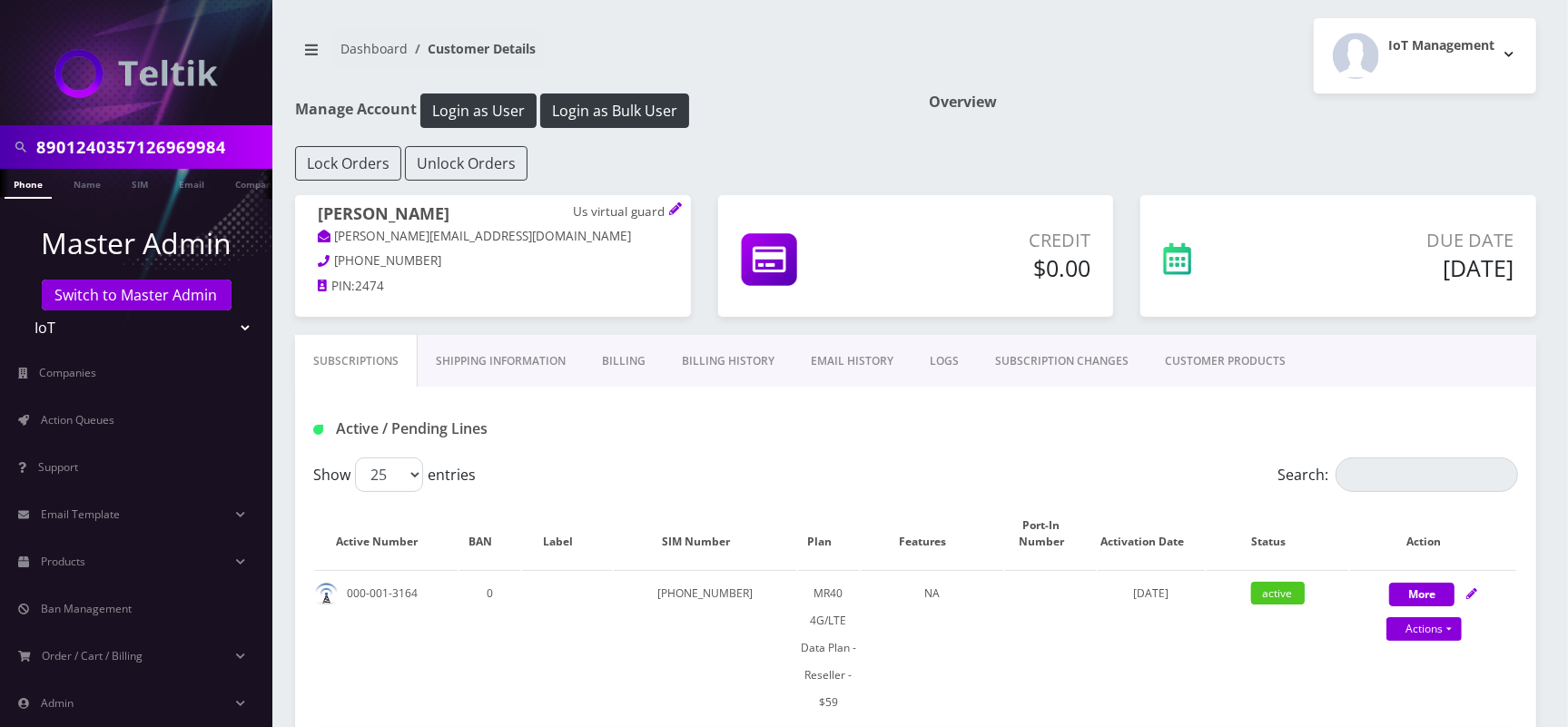 click on "Daniel Greenberg Us virtual guard" at bounding box center [493, 215] 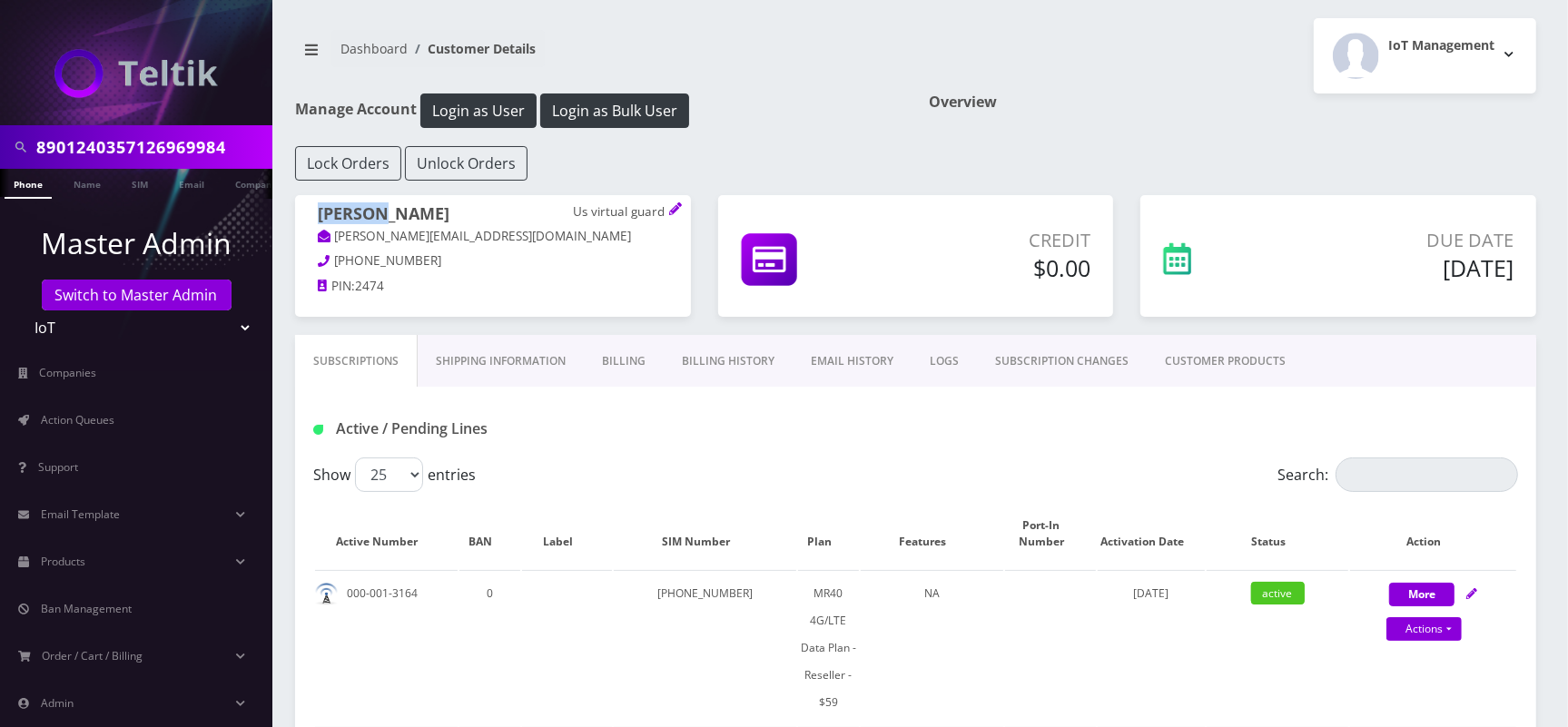 click on "Daniel Greenberg Us virtual guard" at bounding box center (493, 215) 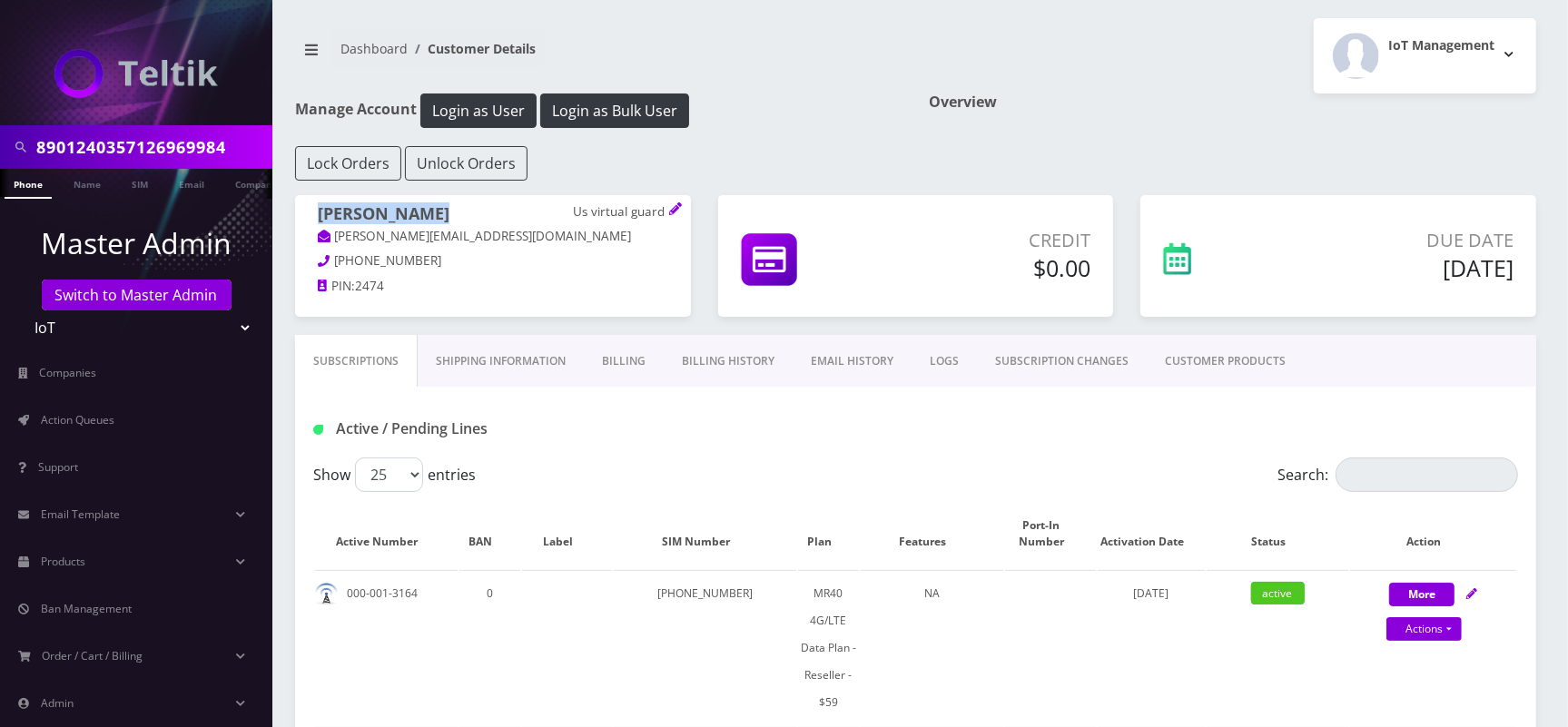 click on "Daniel Greenberg Us virtual guard" at bounding box center (493, 215) 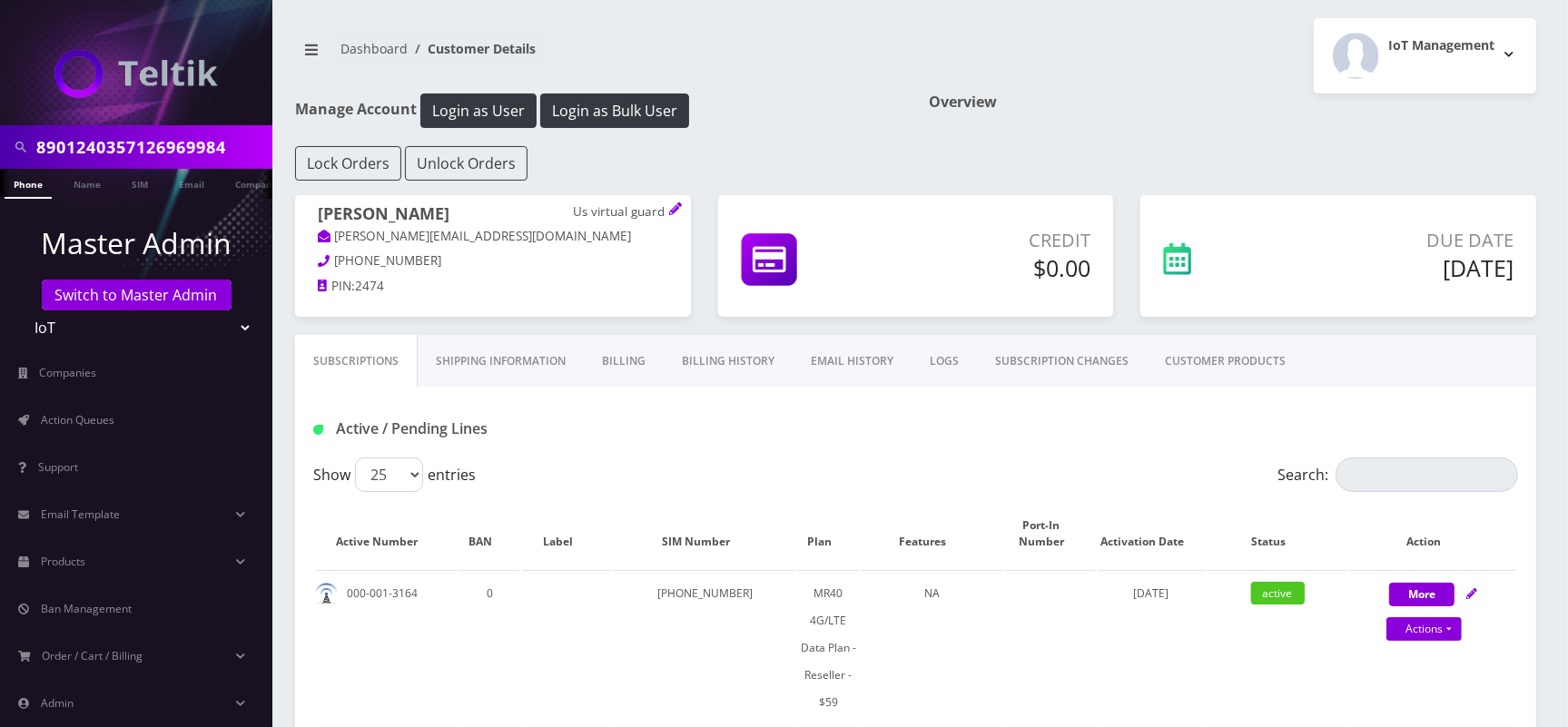 click on "Daniel Greenberg Us virtual guard" at bounding box center (493, 215) 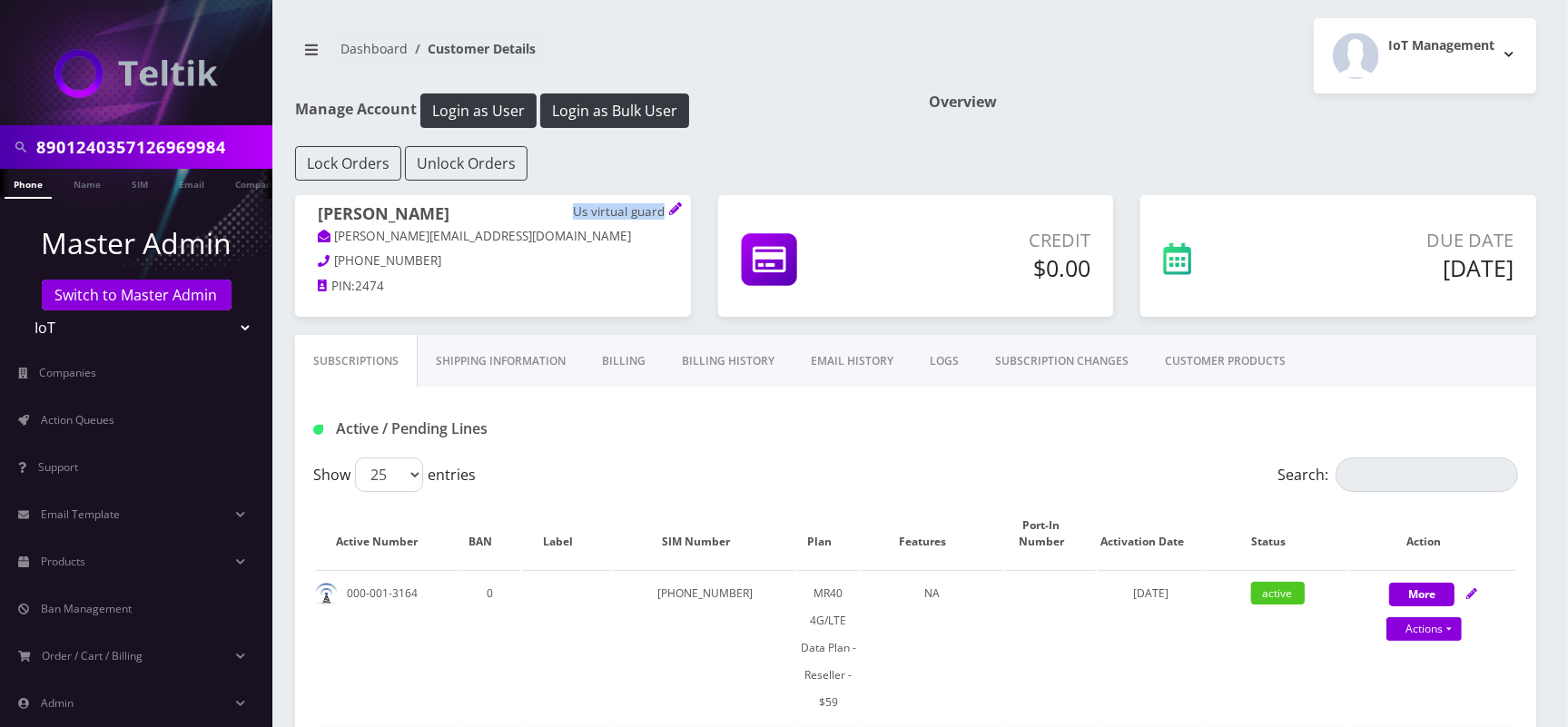 click on "Daniel Greenberg Us virtual guard" at bounding box center [493, 215] 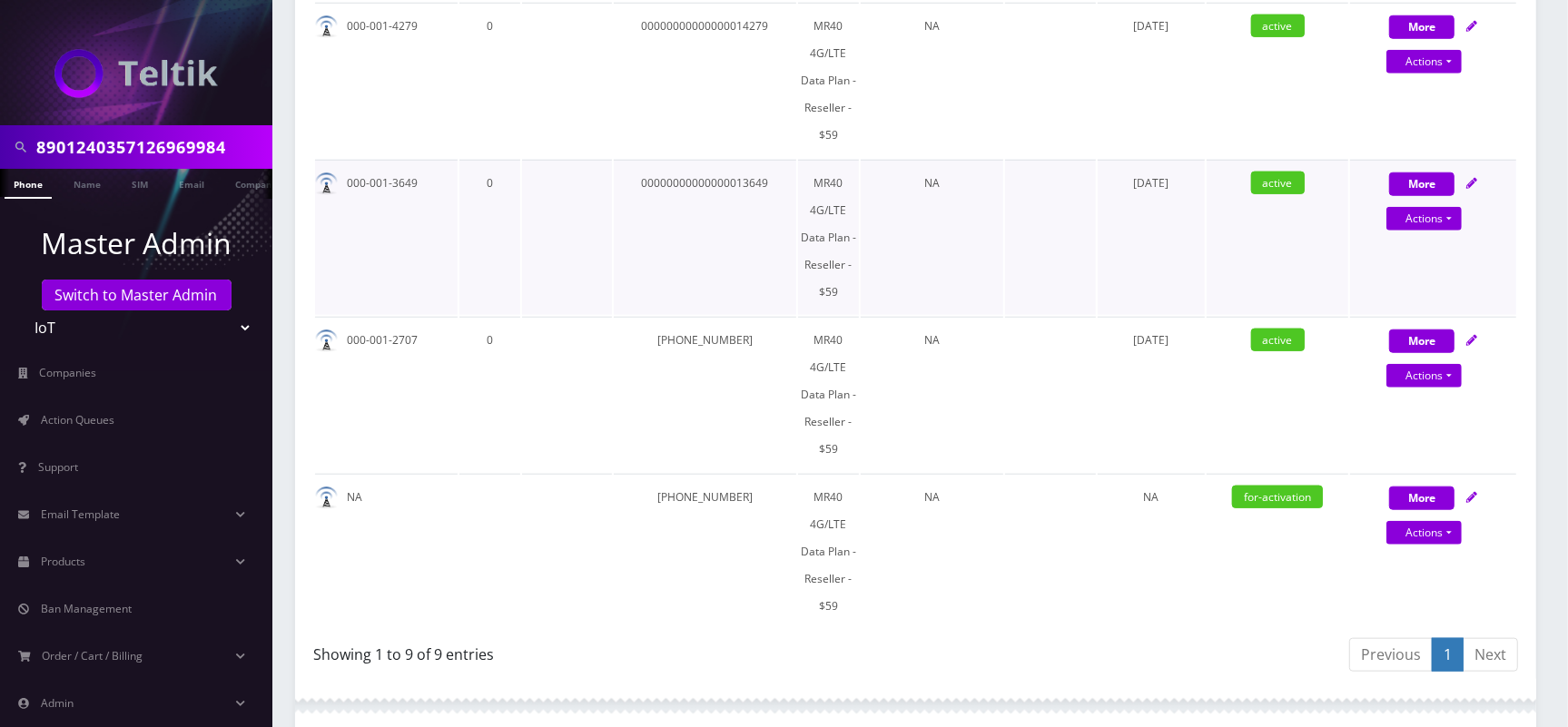 scroll, scrollTop: 1402, scrollLeft: 0, axis: vertical 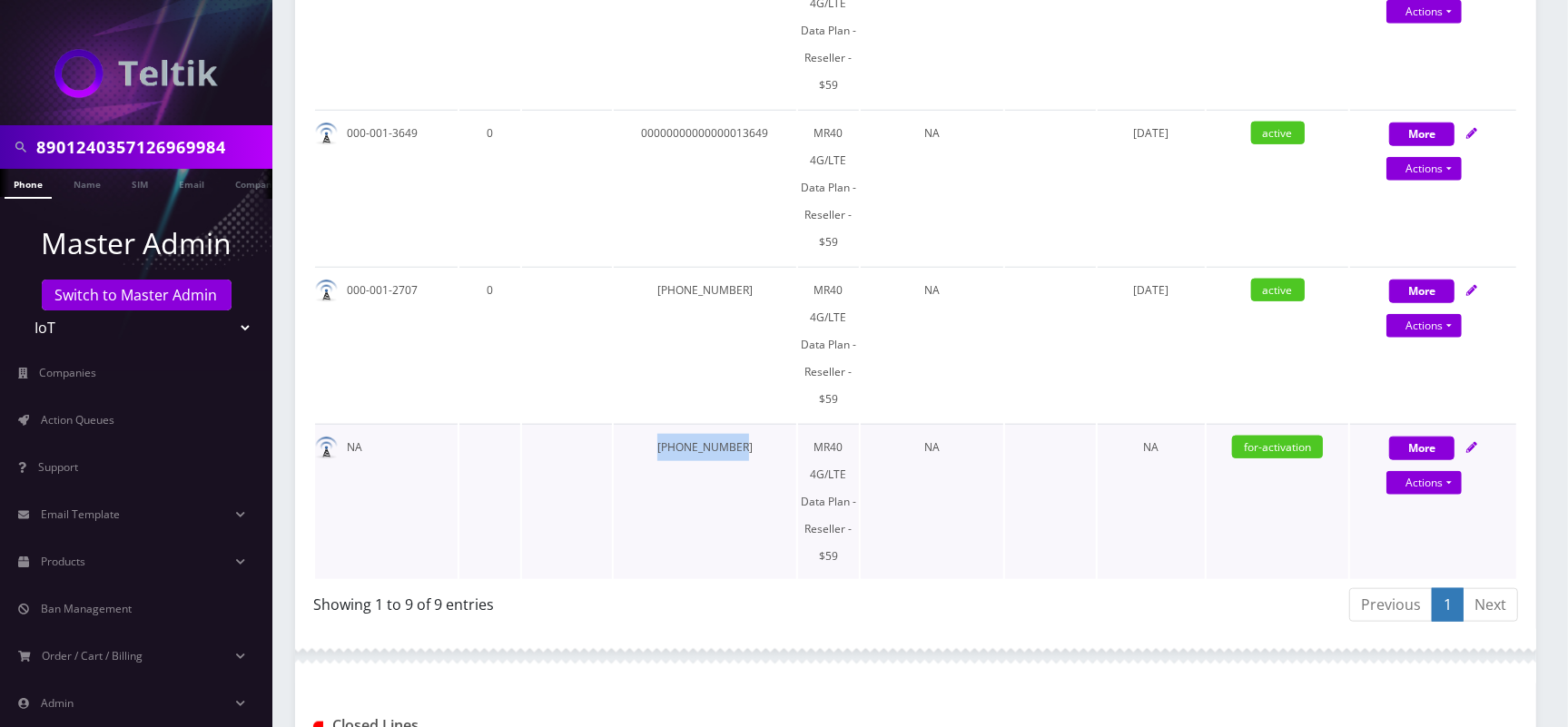 drag, startPoint x: 748, startPoint y: 443, endPoint x: 646, endPoint y: 447, distance: 102.0784 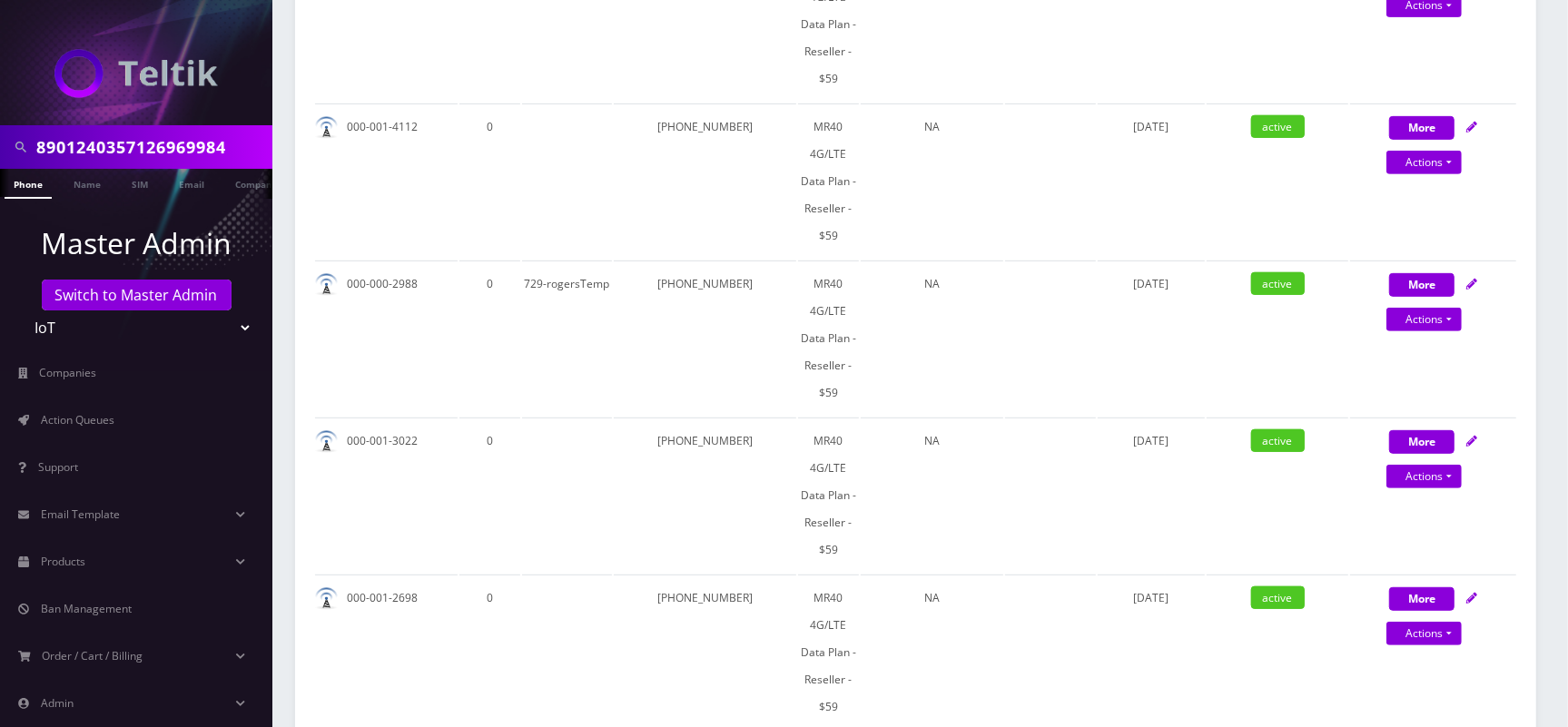 scroll, scrollTop: 577, scrollLeft: 0, axis: vertical 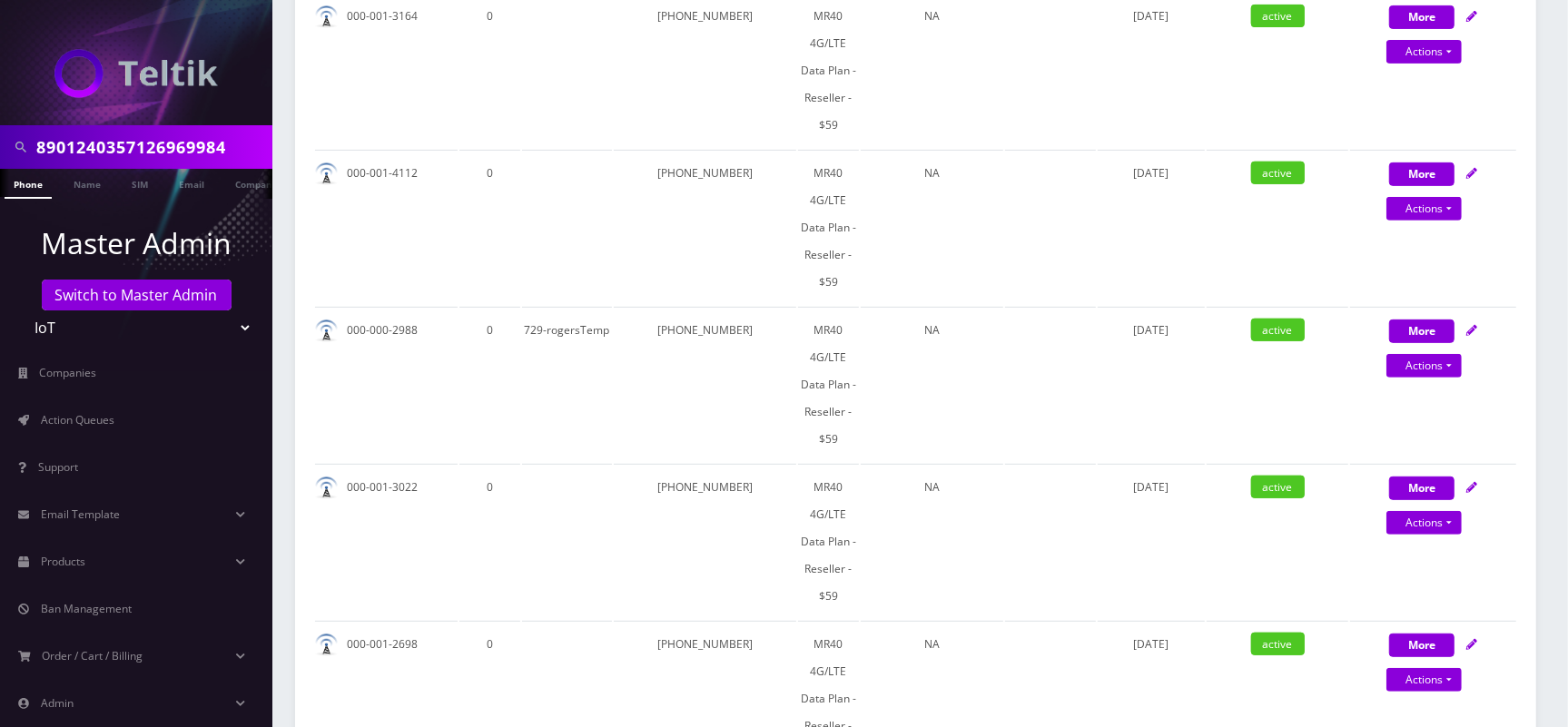 click on "8901240357126969984" at bounding box center [152, 147] 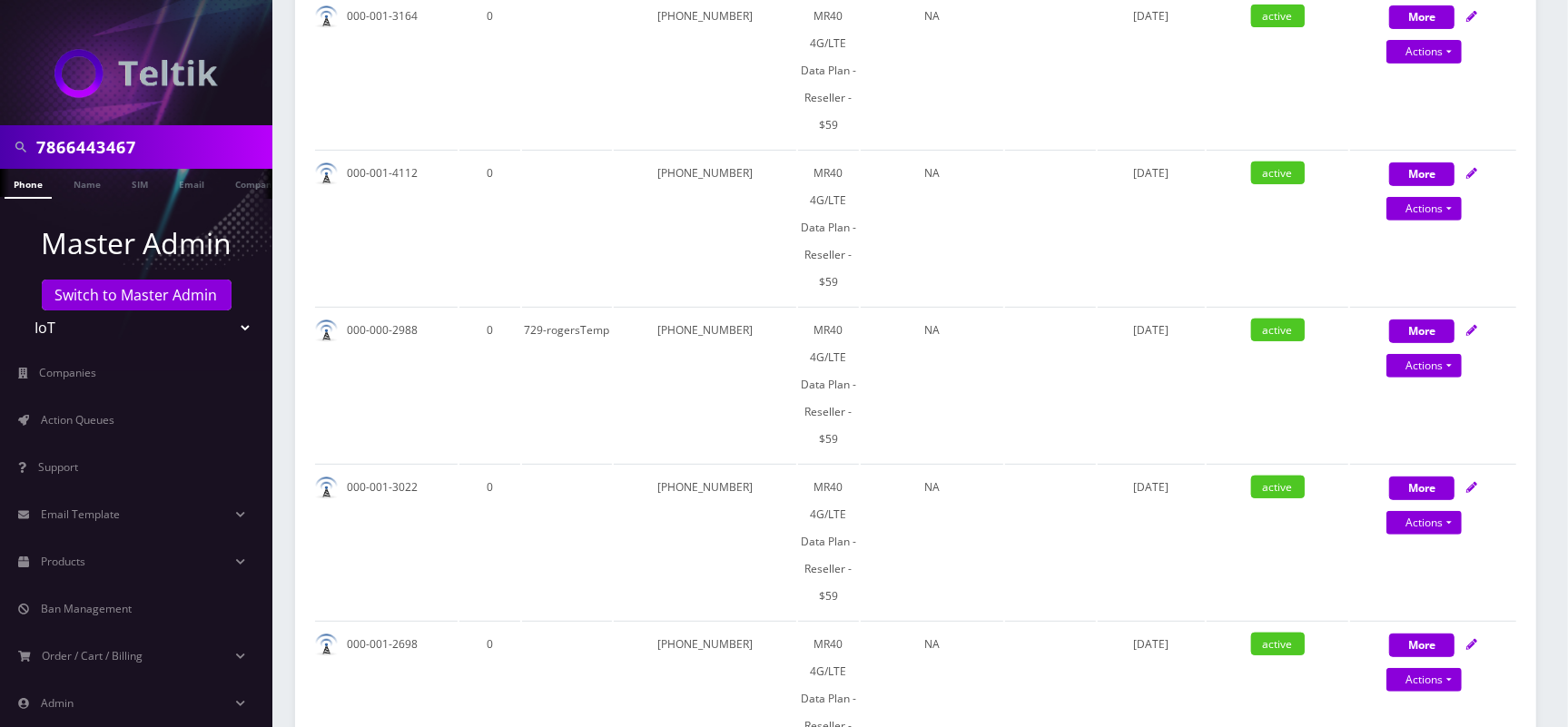type on "7866443467" 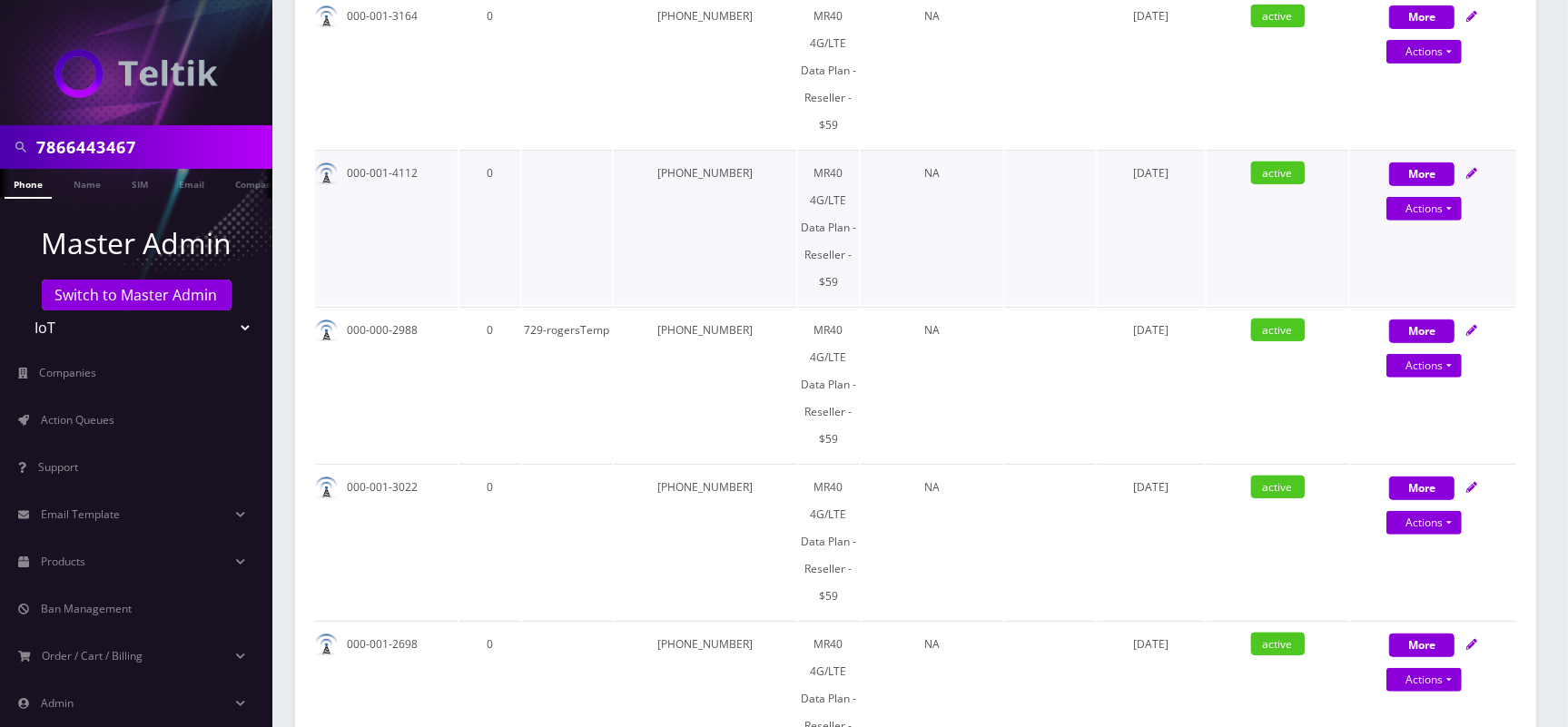 scroll, scrollTop: 0, scrollLeft: 9, axis: horizontal 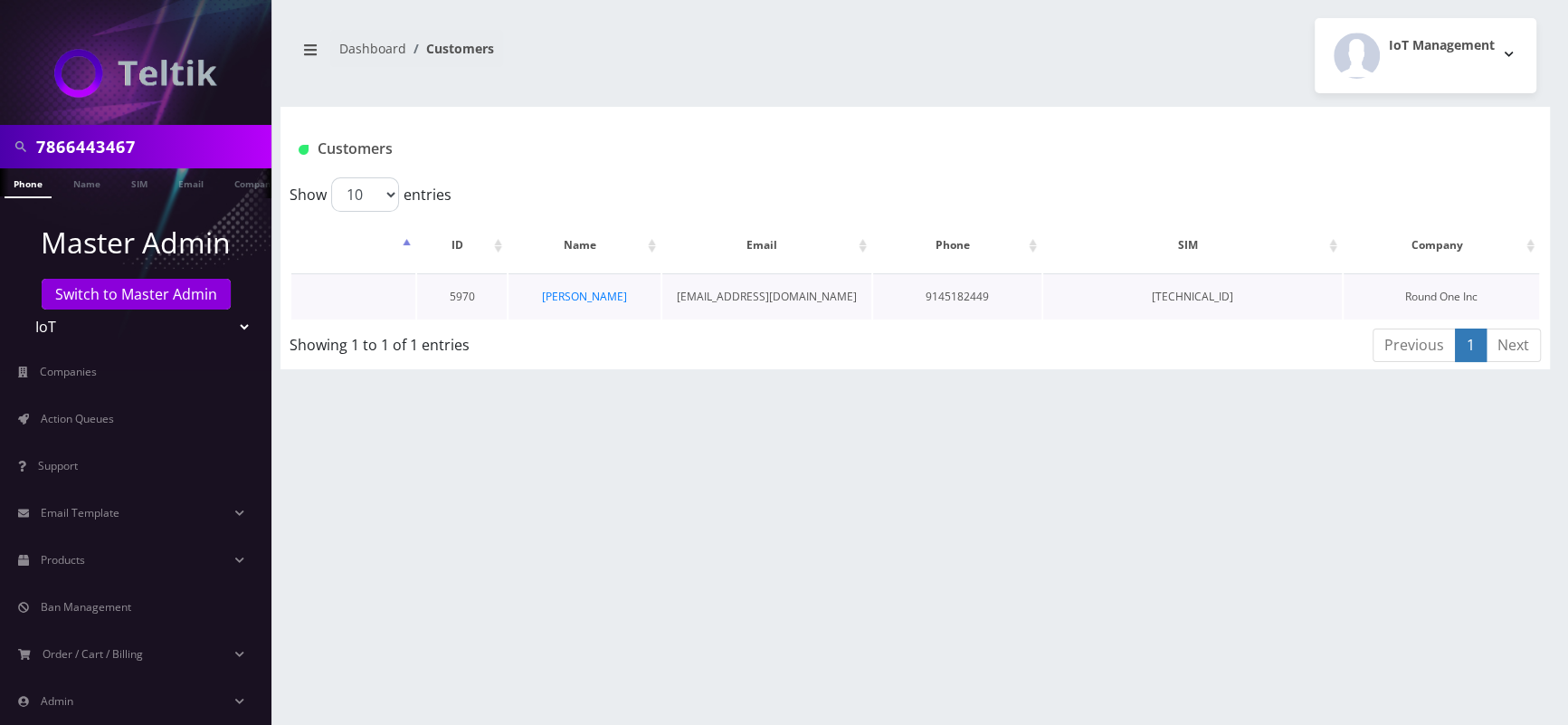 click on "[TECHNICAL_ID]" at bounding box center [1193, 296] 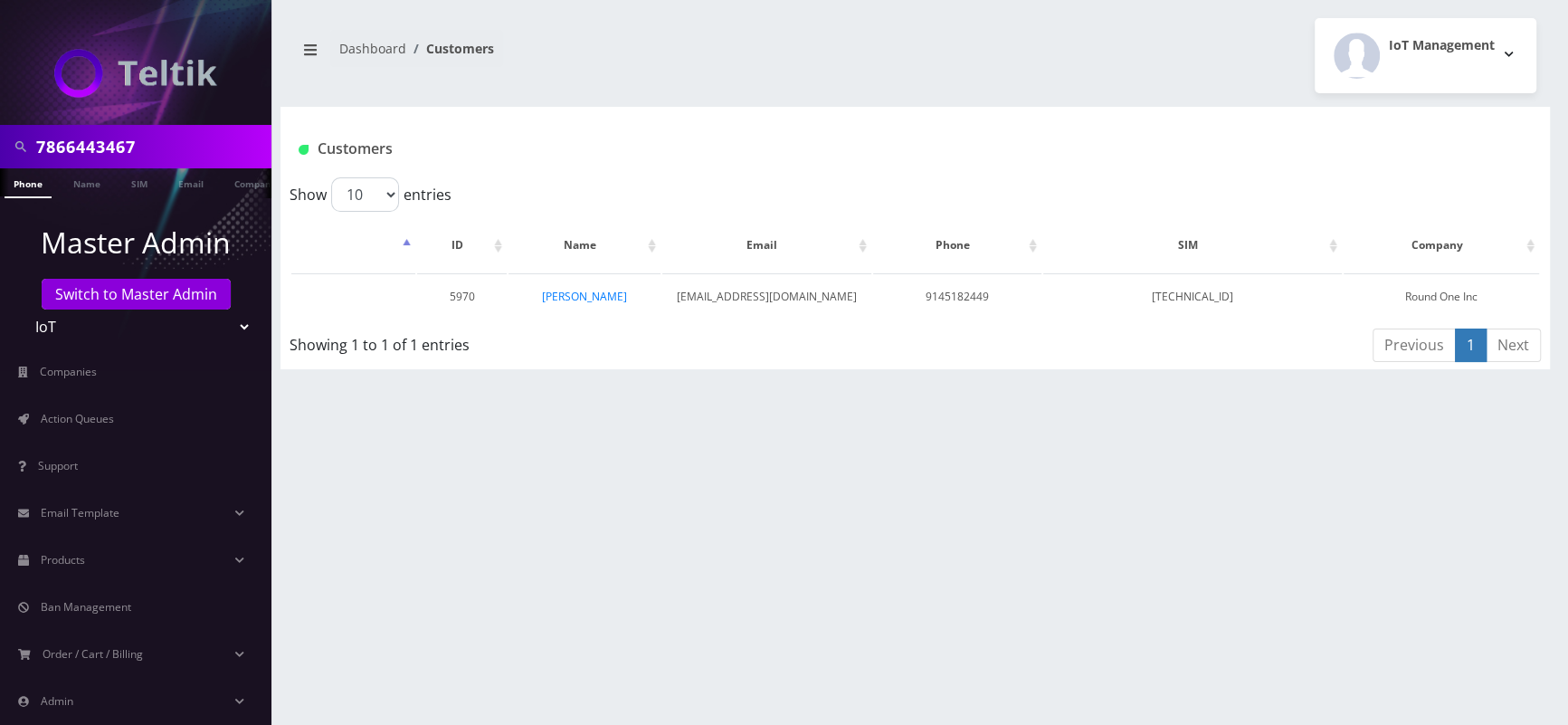 copy on "[TECHNICAL_ID]" 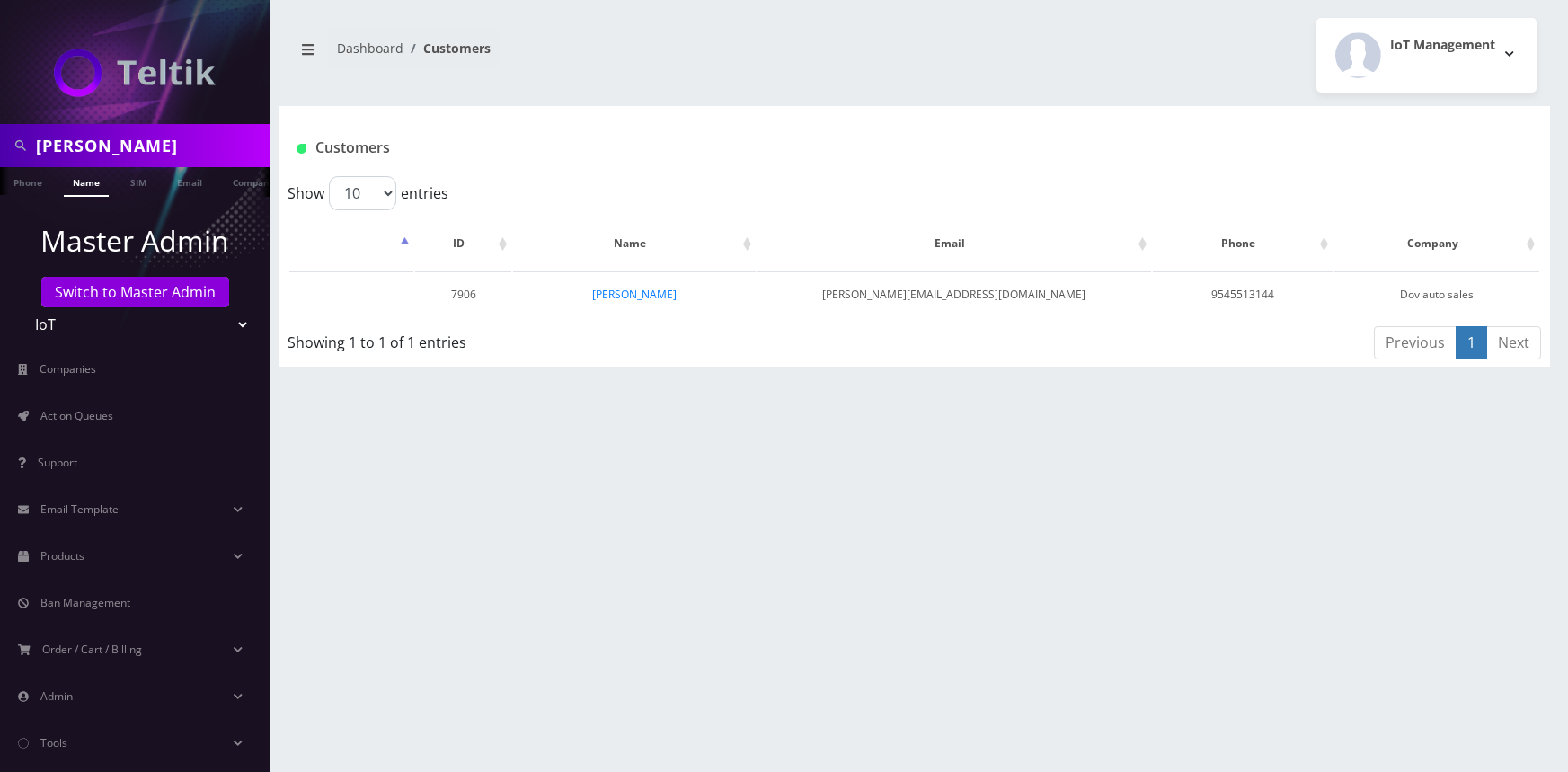 scroll, scrollTop: 0, scrollLeft: 0, axis: both 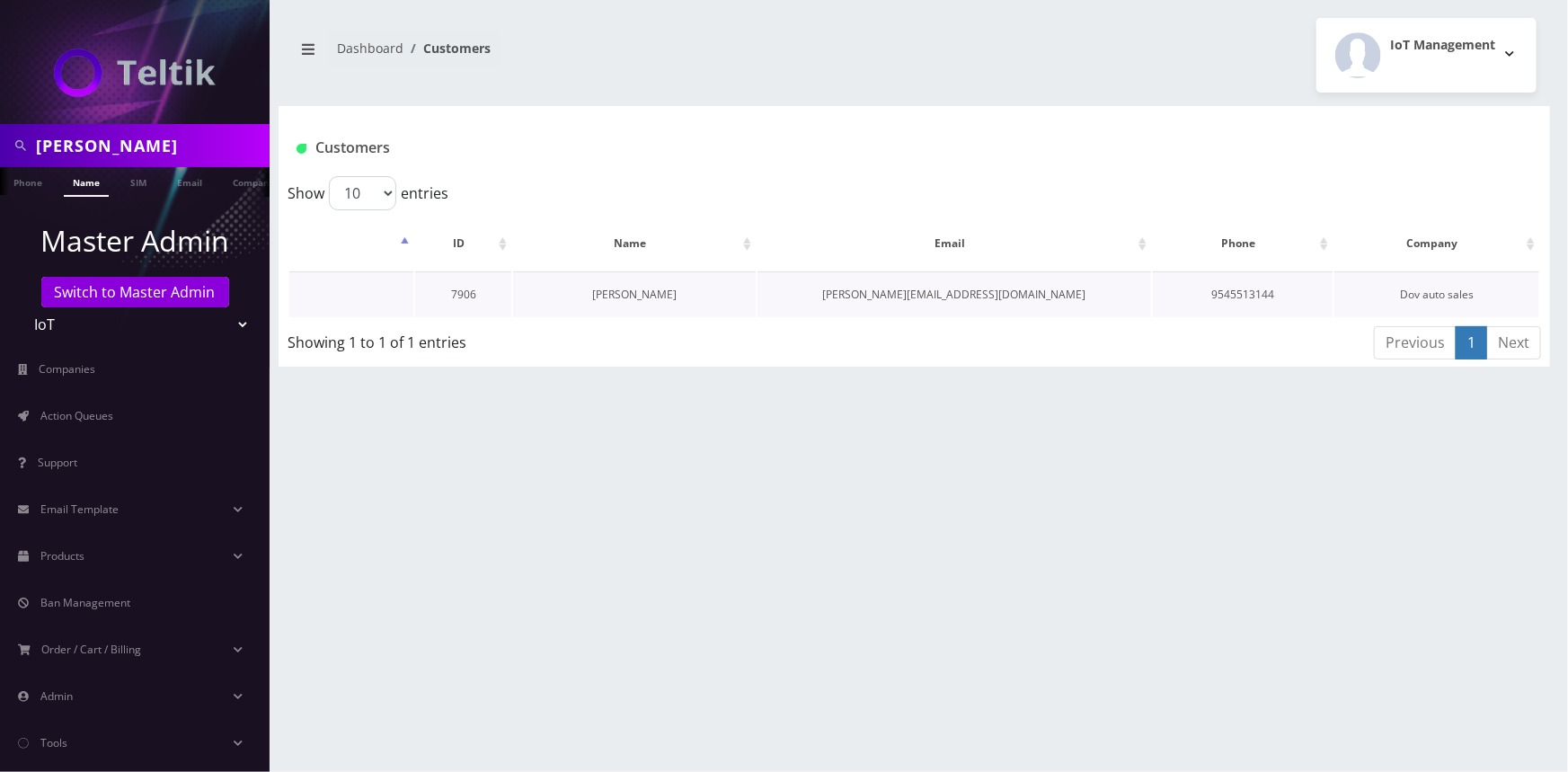 click on "[PERSON_NAME]" at bounding box center [634, 294] 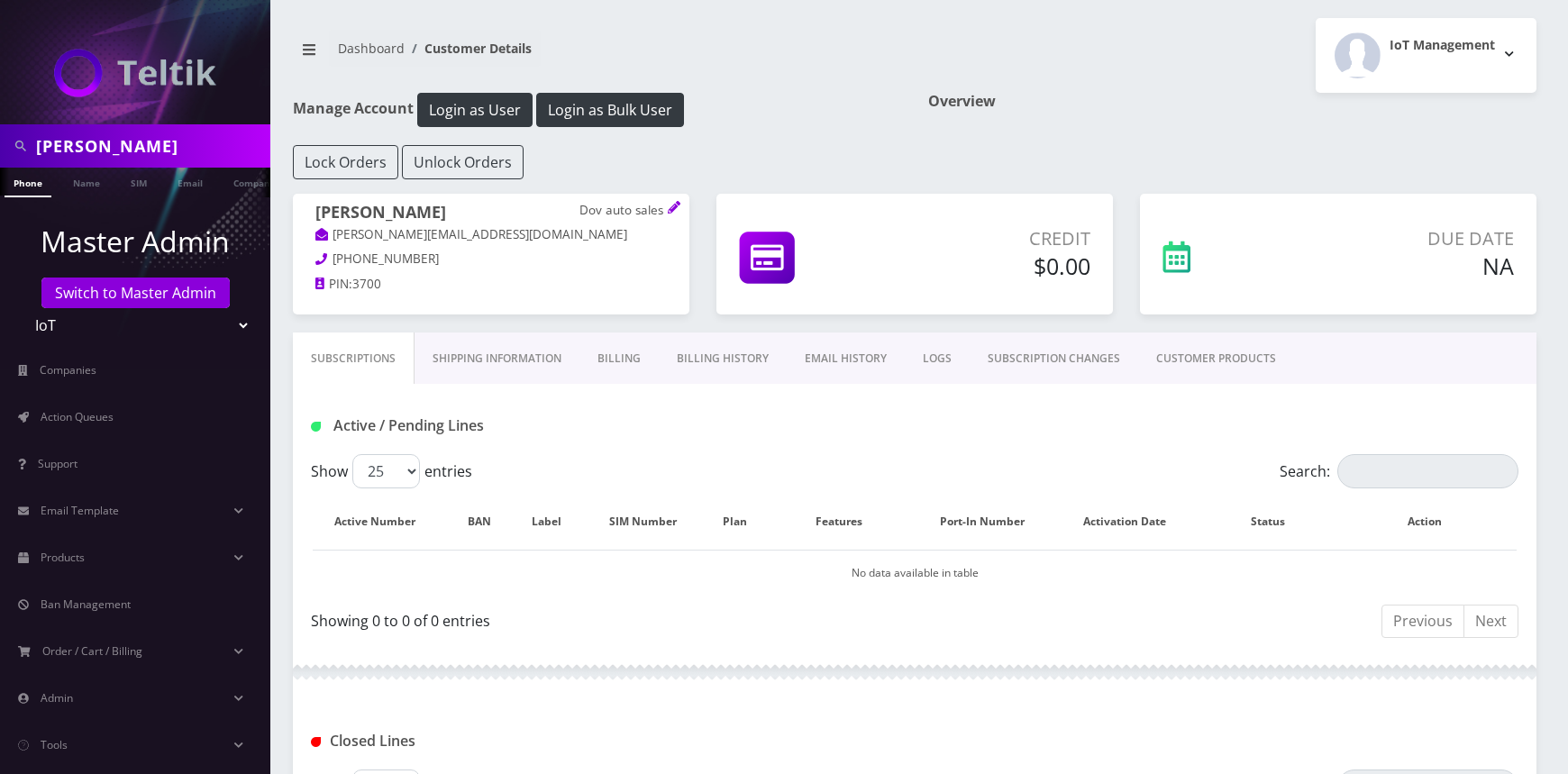 scroll, scrollTop: 0, scrollLeft: 0, axis: both 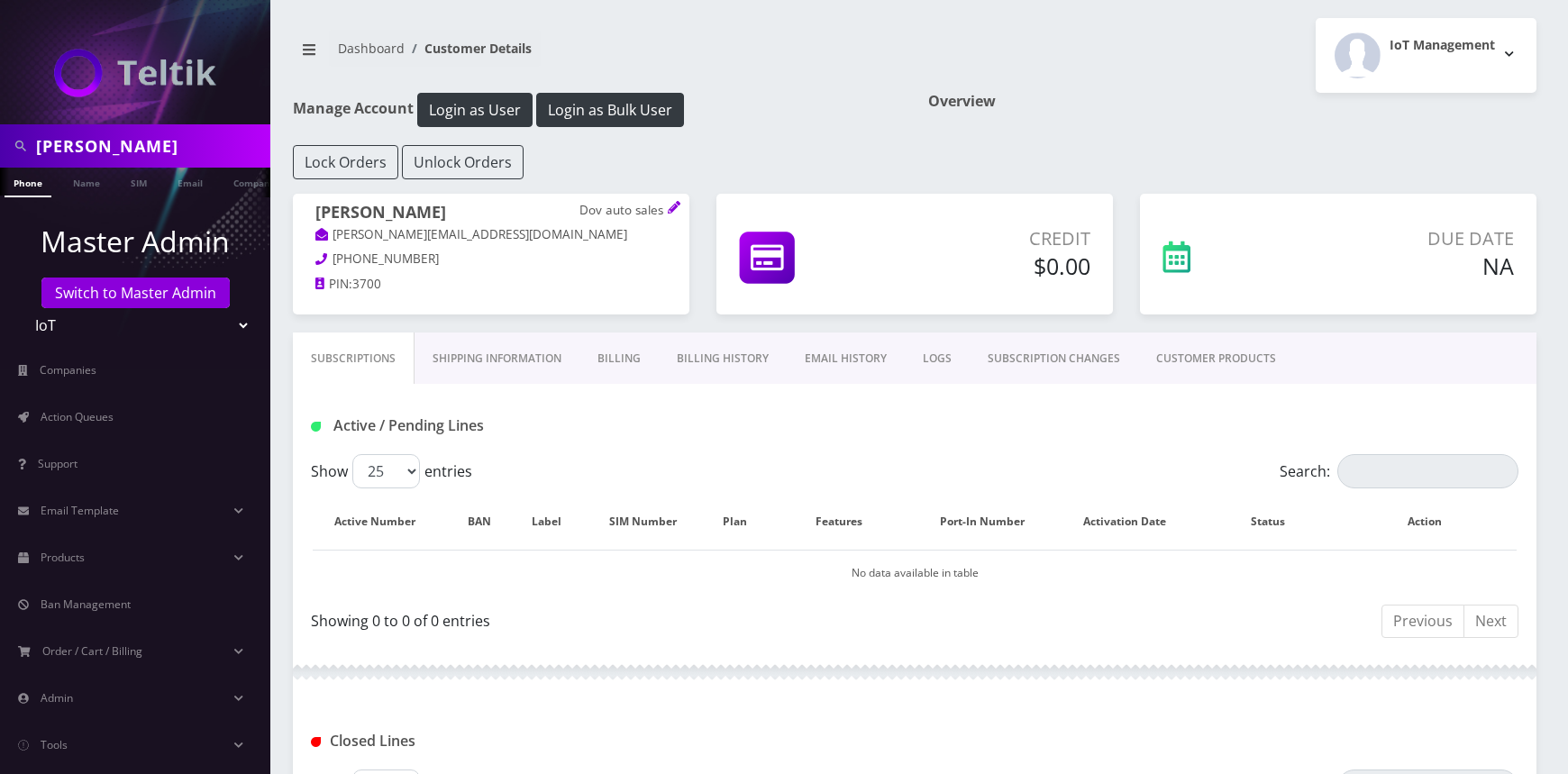 click on "Billing History" at bounding box center [723, 359] 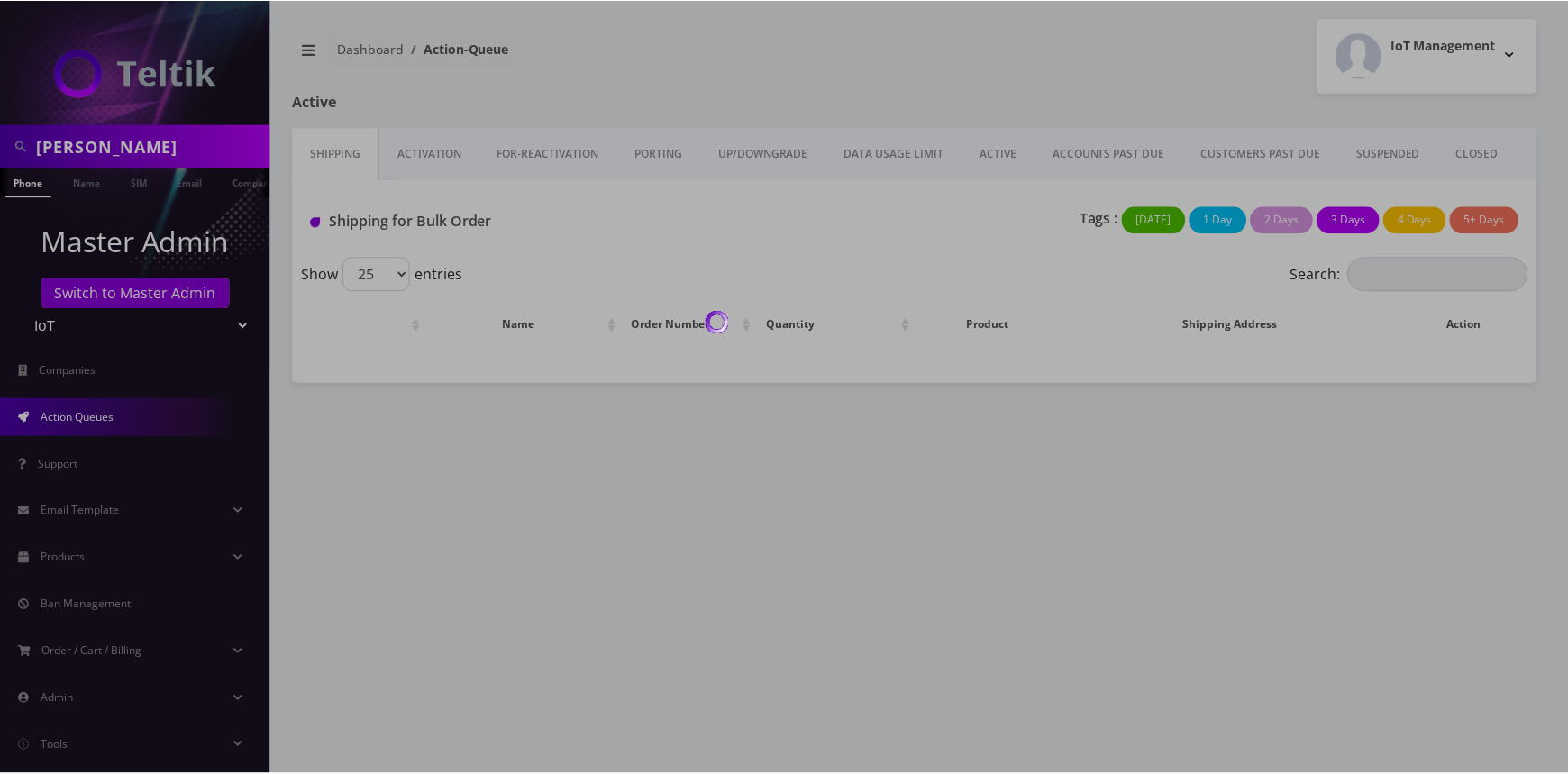 scroll, scrollTop: 0, scrollLeft: 0, axis: both 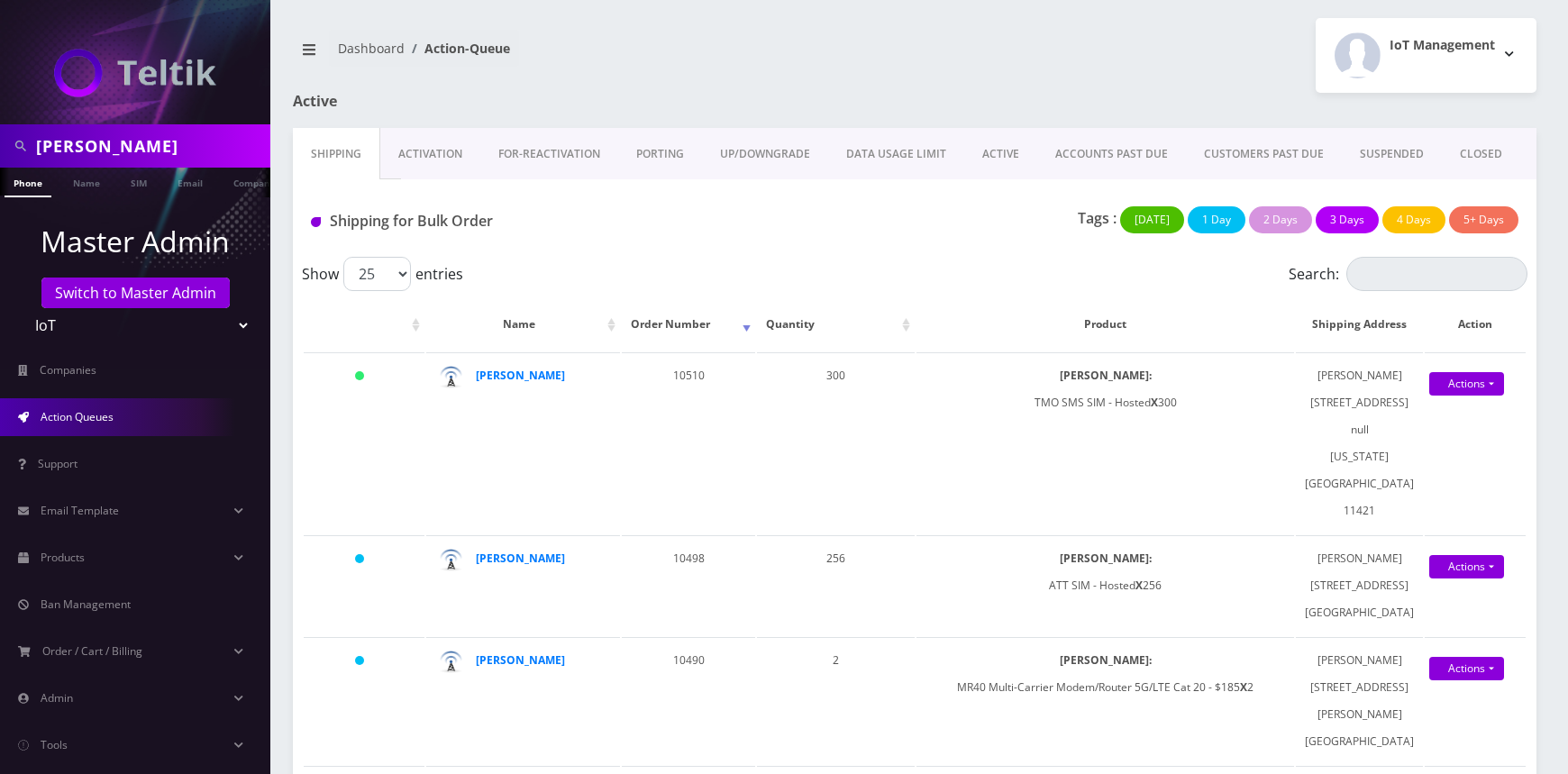 click on "Teltik Production
My Link Mobile
VennMobile
Unlimited Advanced LTE
Rexing Inc
DeafCell LLC
OneTouch GPS
Diamond Wireless LLC
All Choice Connect
Amcest Corp
IoT
Shluchim Assist
ConnectED Mobile
Innovative Communications
Home Away Secure
SIM Call Connecten Internet Rauch" at bounding box center (135, 325) 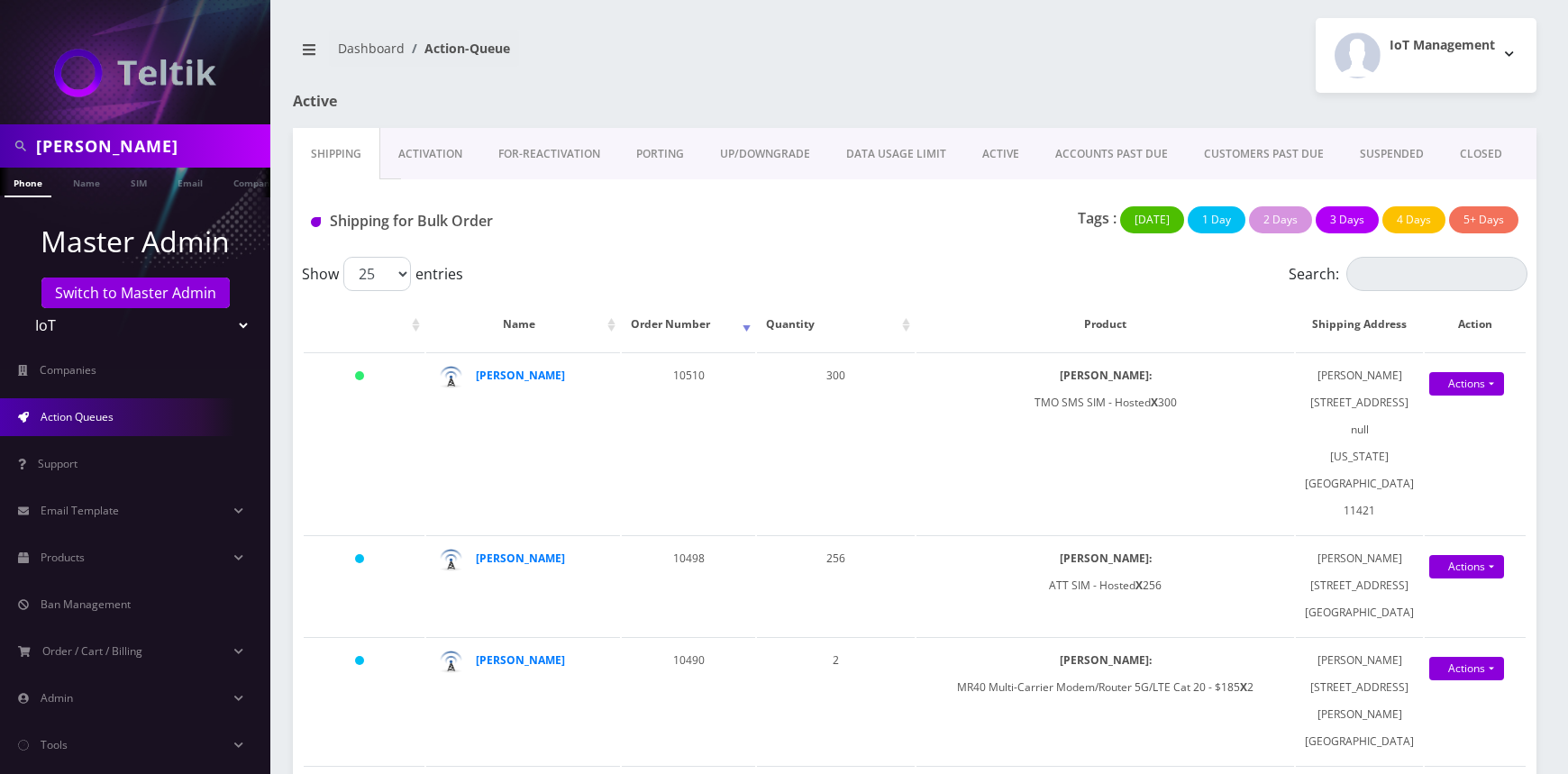 select on "1" 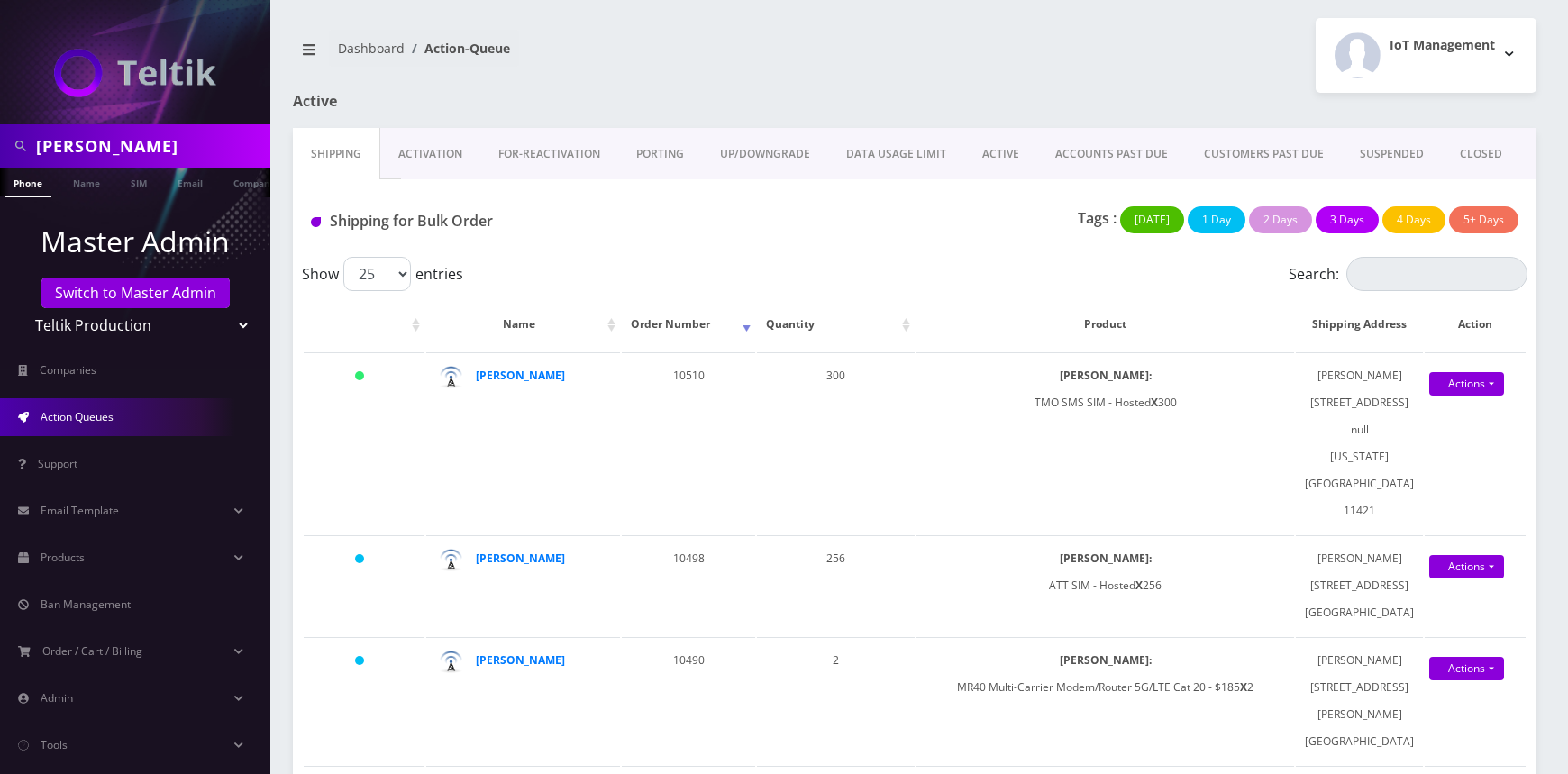 click on "Teltik Production
My Link Mobile
VennMobile
Unlimited Advanced LTE
Rexing Inc
DeafCell LLC
OneTouch GPS
Diamond Wireless LLC
All Choice Connect
Amcest Corp
IoT
Shluchim Assist
ConnectED Mobile
Innovative Communications
Home Away Secure
SIM Call Connecten Internet Rauch" at bounding box center [135, 325] 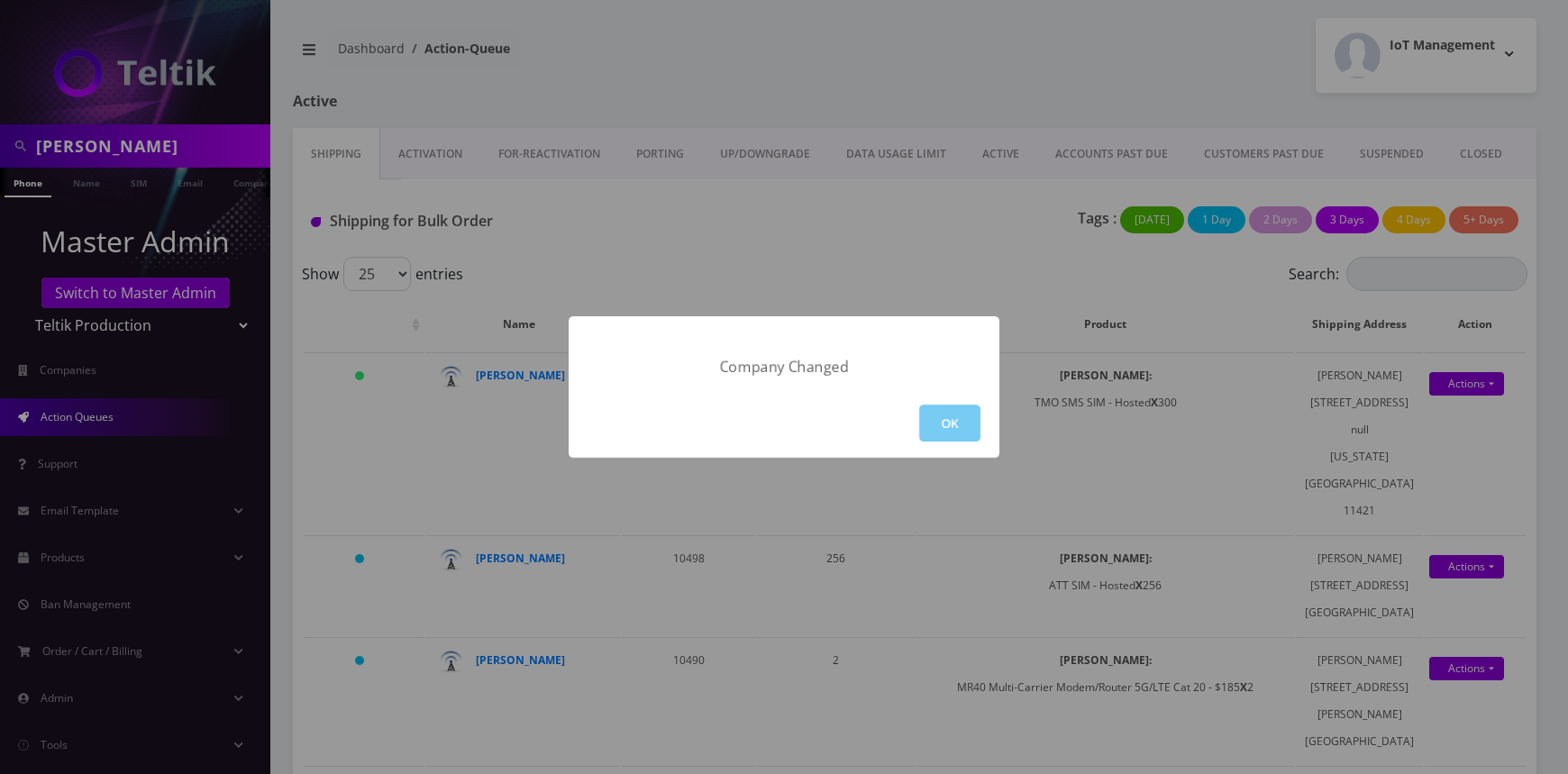 click on "OK" at bounding box center [950, 423] 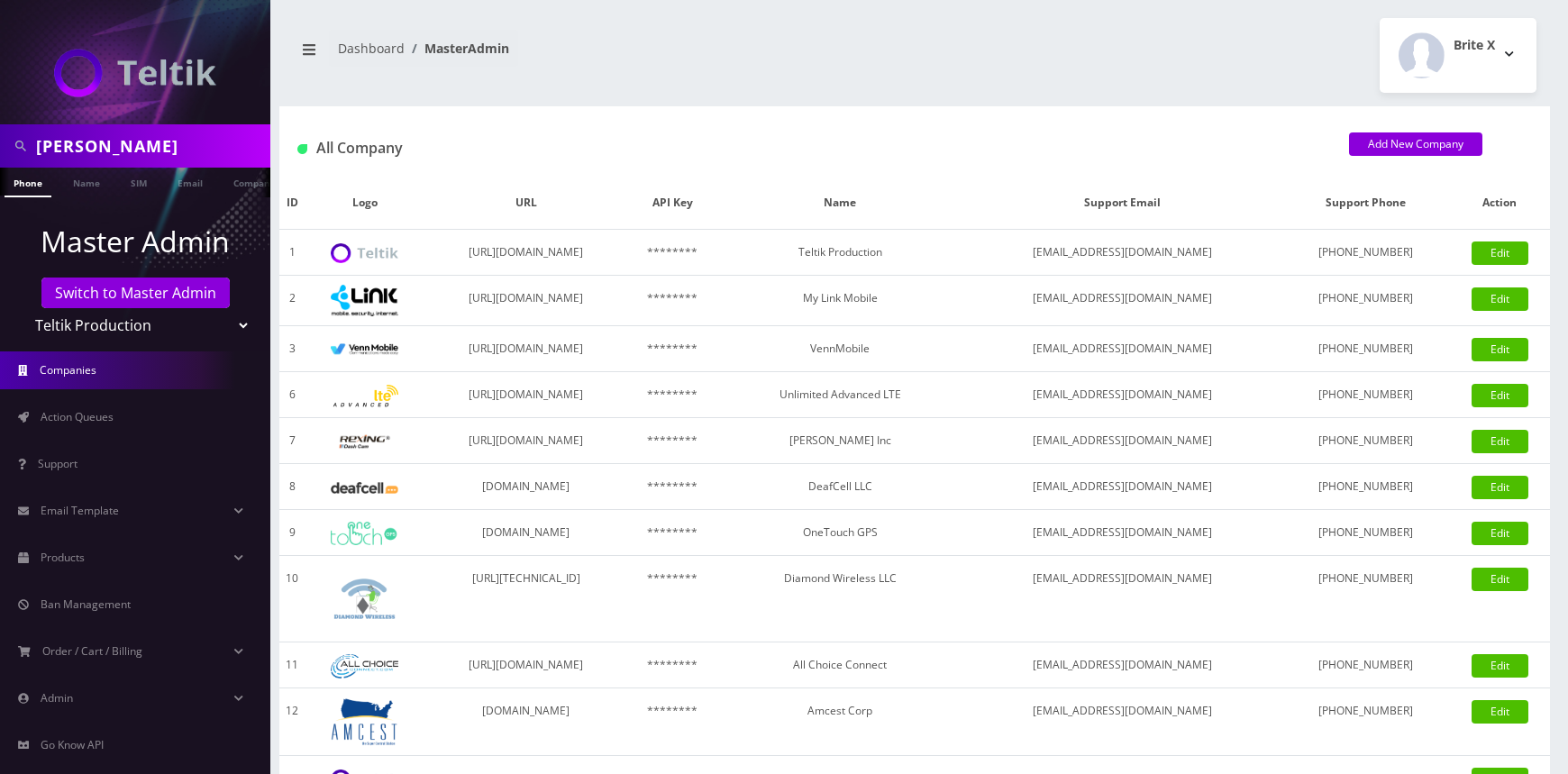 scroll, scrollTop: 0, scrollLeft: 0, axis: both 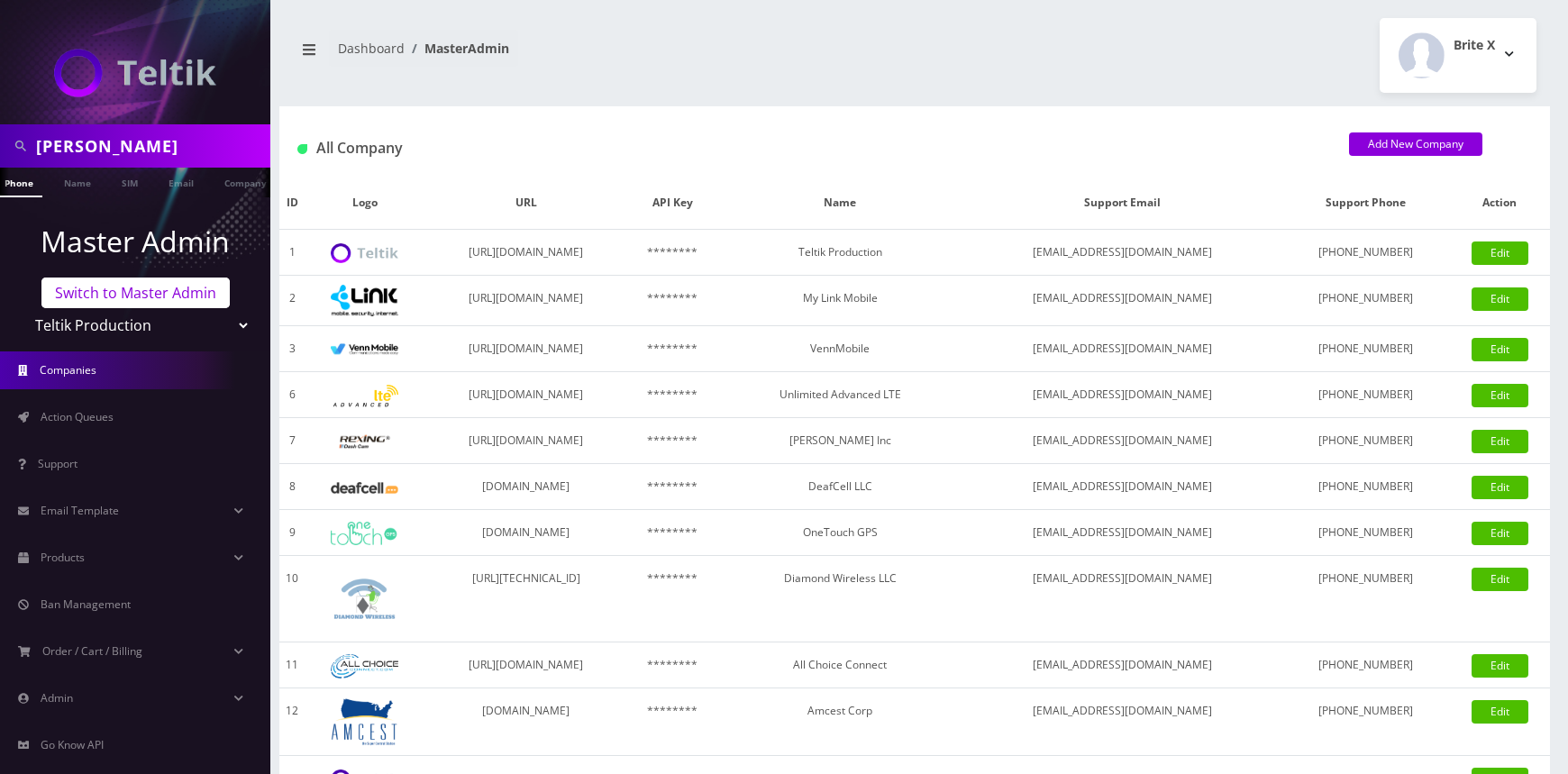 click on "Switch to Master Admin" at bounding box center (135, 293) 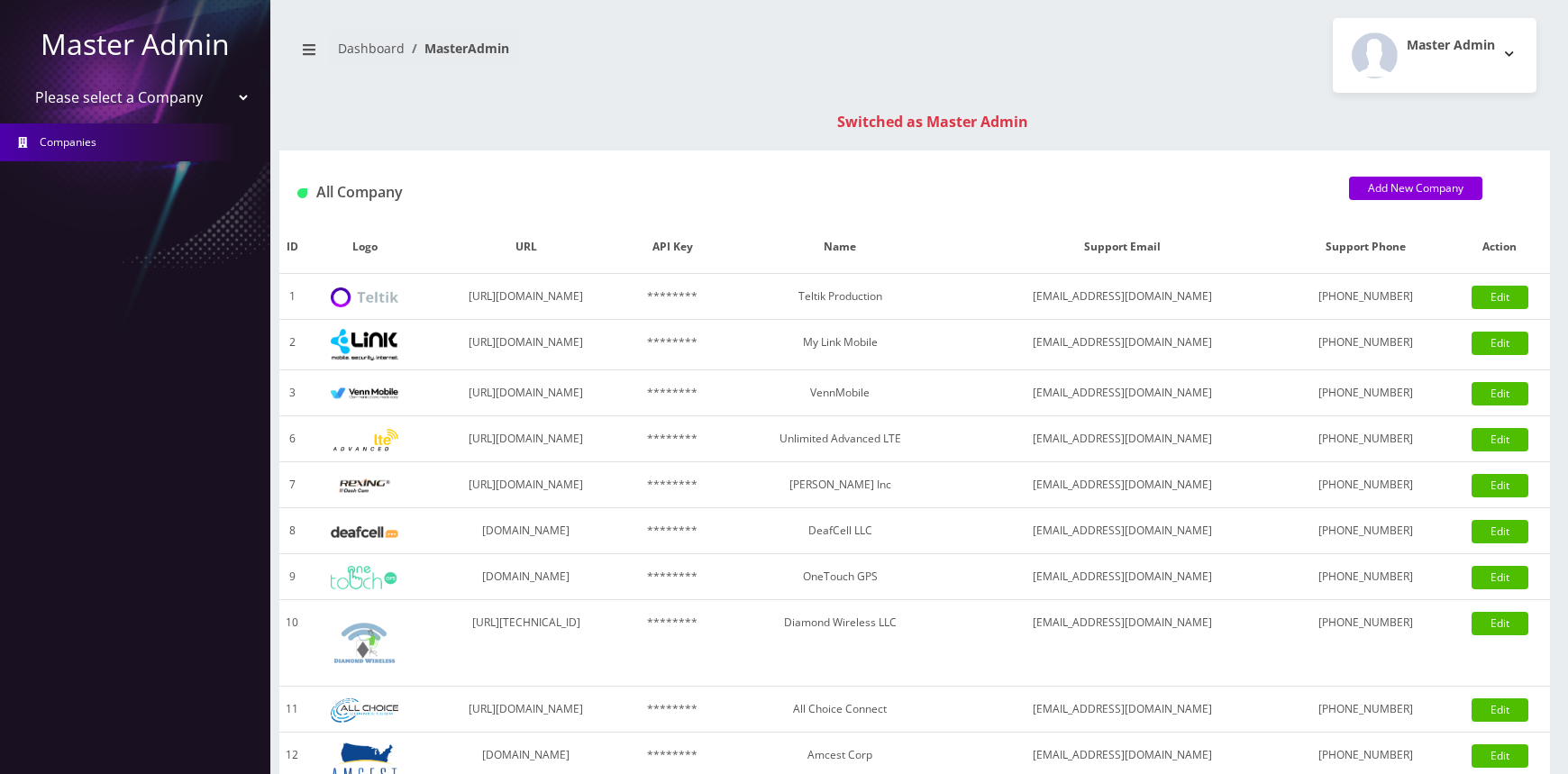 scroll, scrollTop: 0, scrollLeft: 0, axis: both 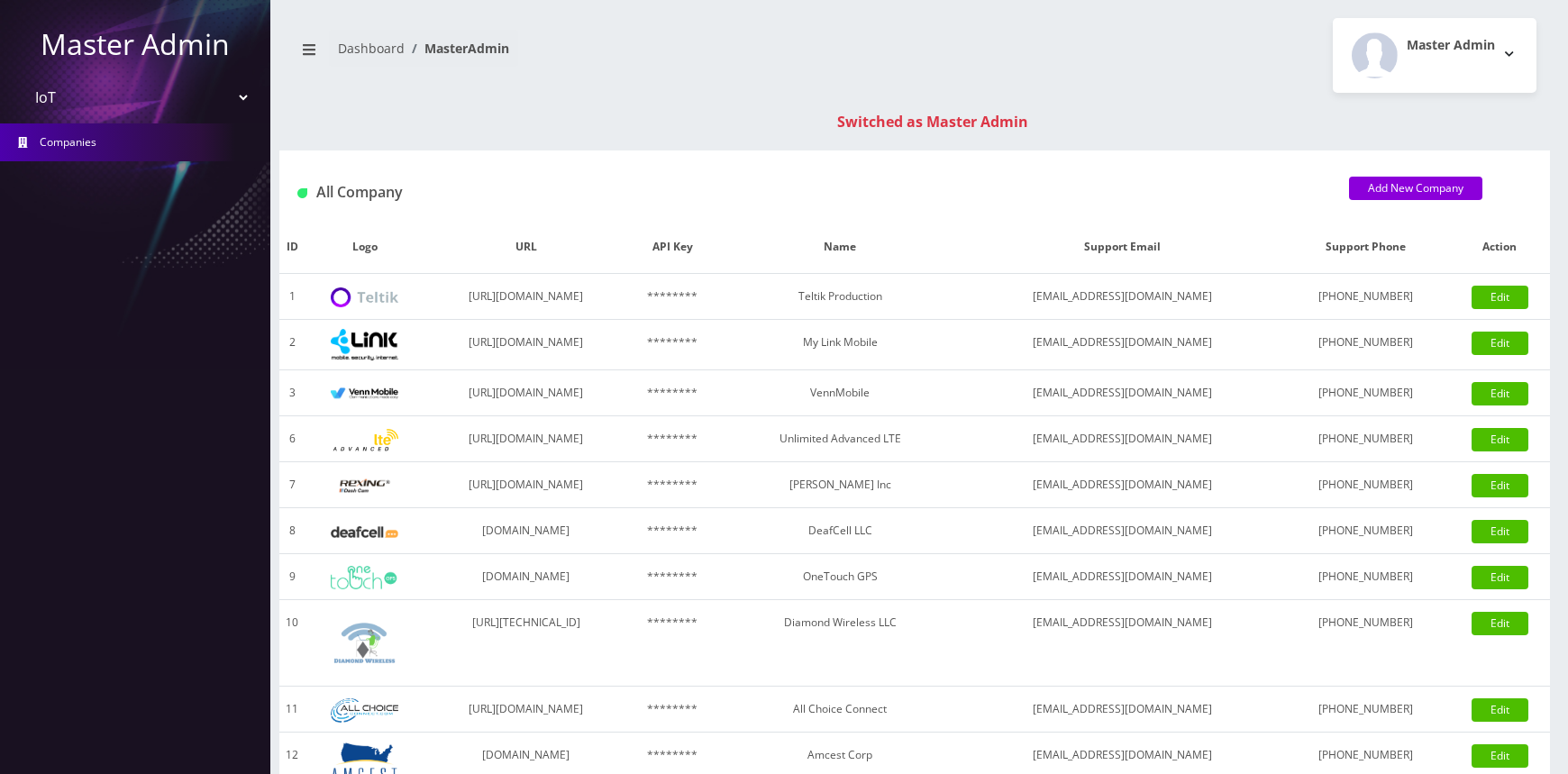 click on "Please select a Company
Teltik Production
My Link Mobile
VennMobile
Unlimited Advanced LTE
[PERSON_NAME] Inc
DeafCell LLC
OneTouch GPS
Diamond Wireless LLC
All Choice Connect
Amcest Corp
IoT
Shluchim Assist
ConnectED Mobile
Innovative Communications
Home Away Secure SIM Call" at bounding box center [135, 97] 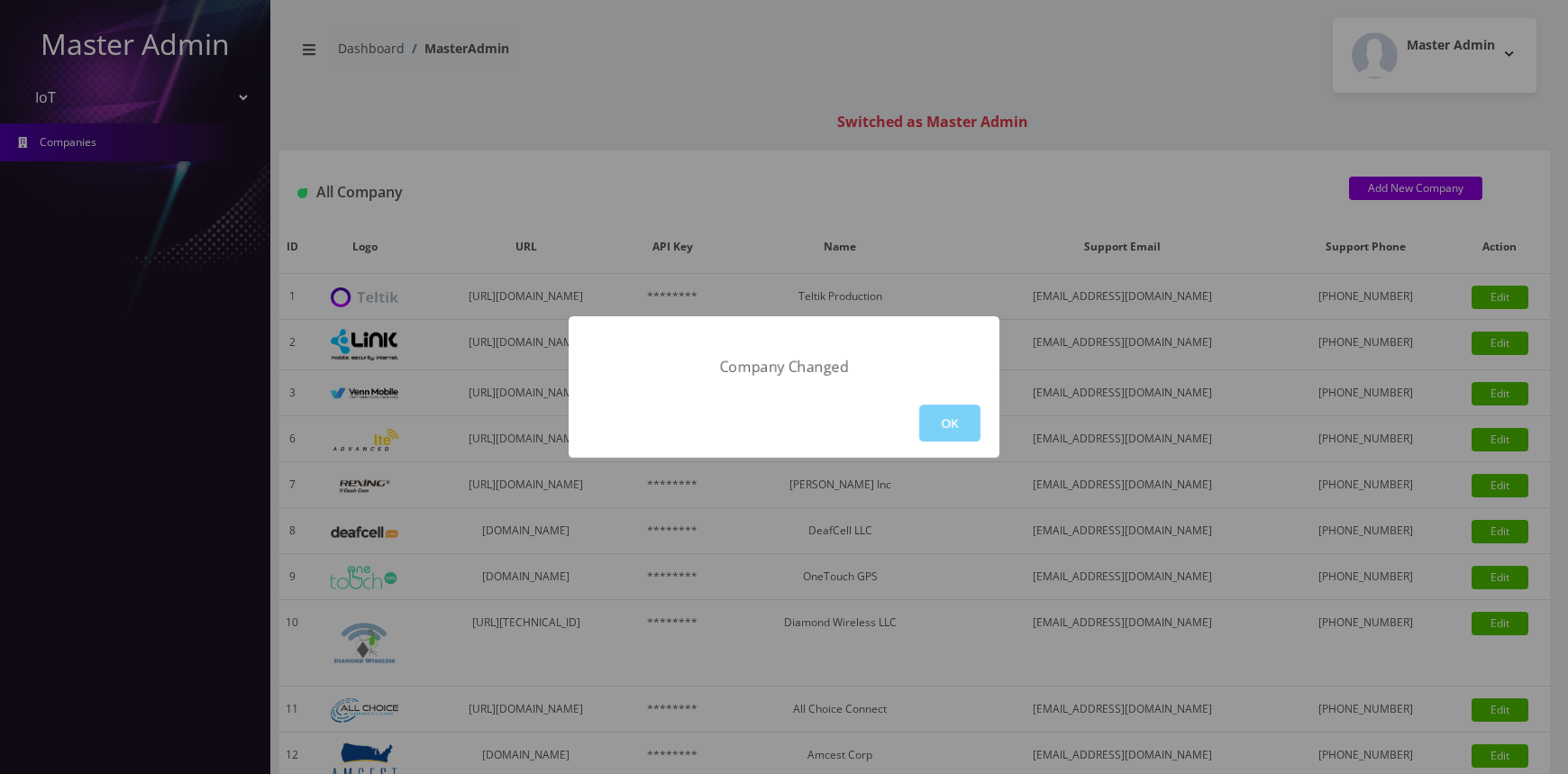 click on "OK" at bounding box center (784, 423) 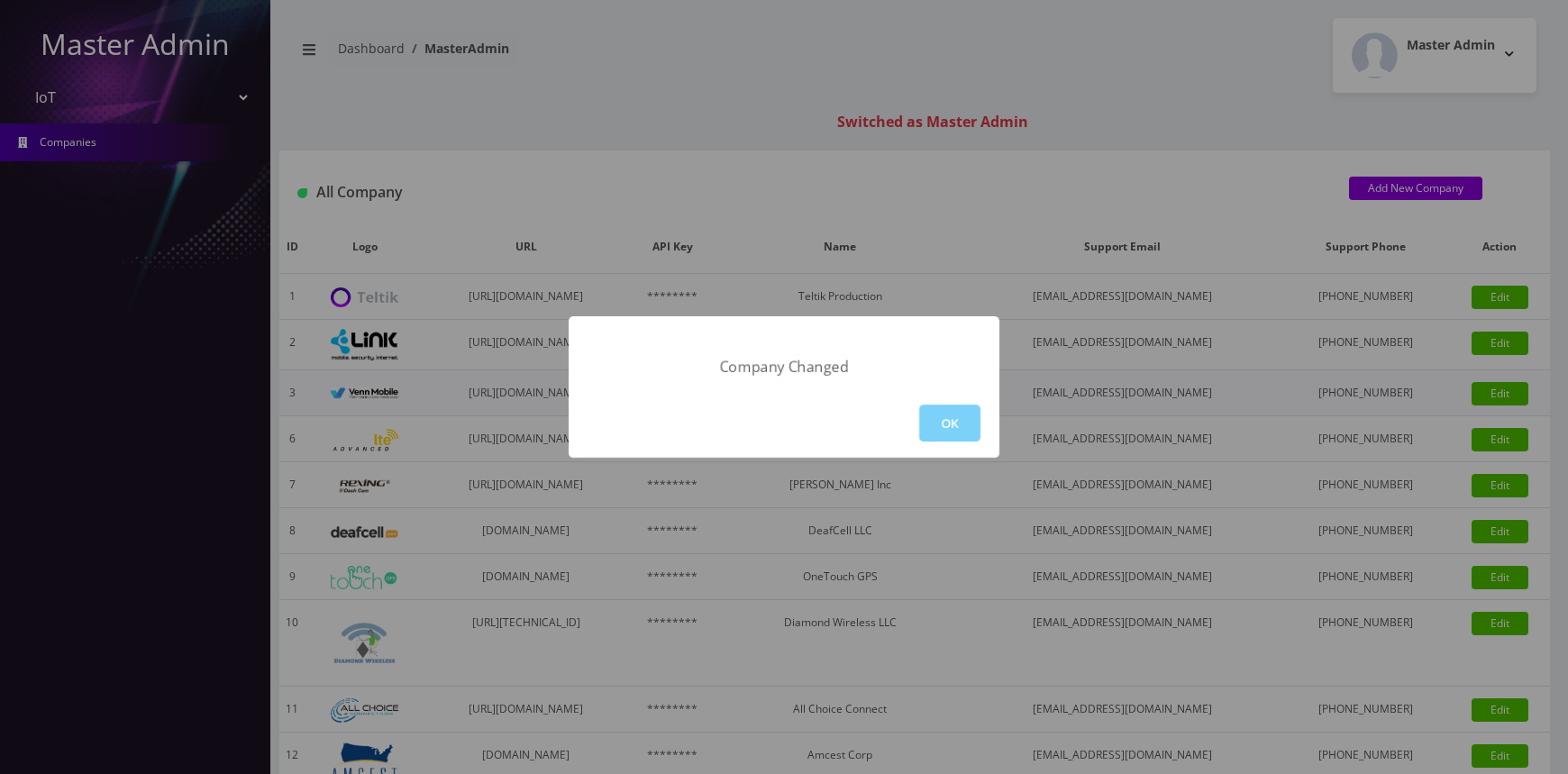 click on "OK" at bounding box center [950, 423] 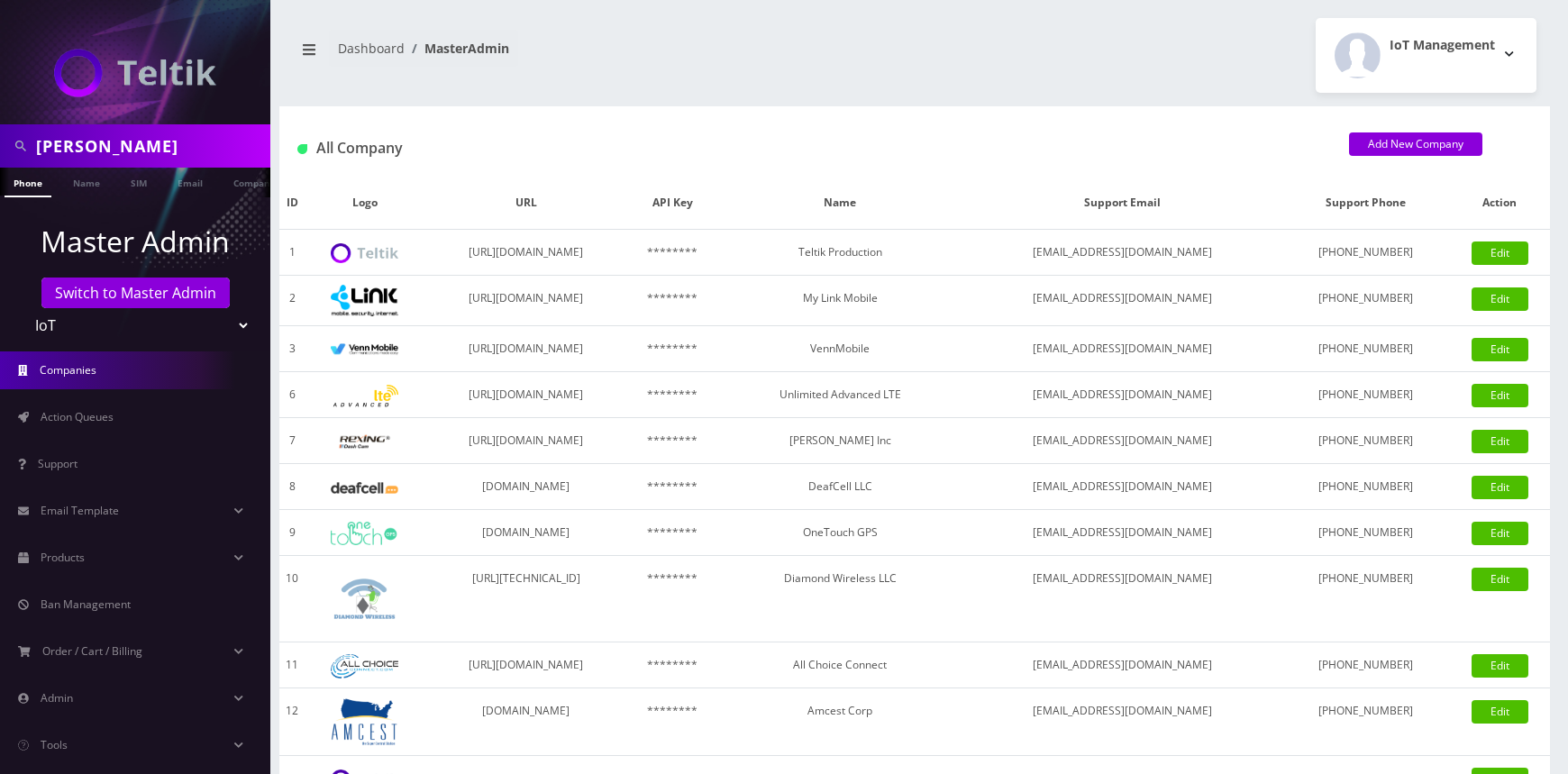 scroll, scrollTop: 0, scrollLeft: 0, axis: both 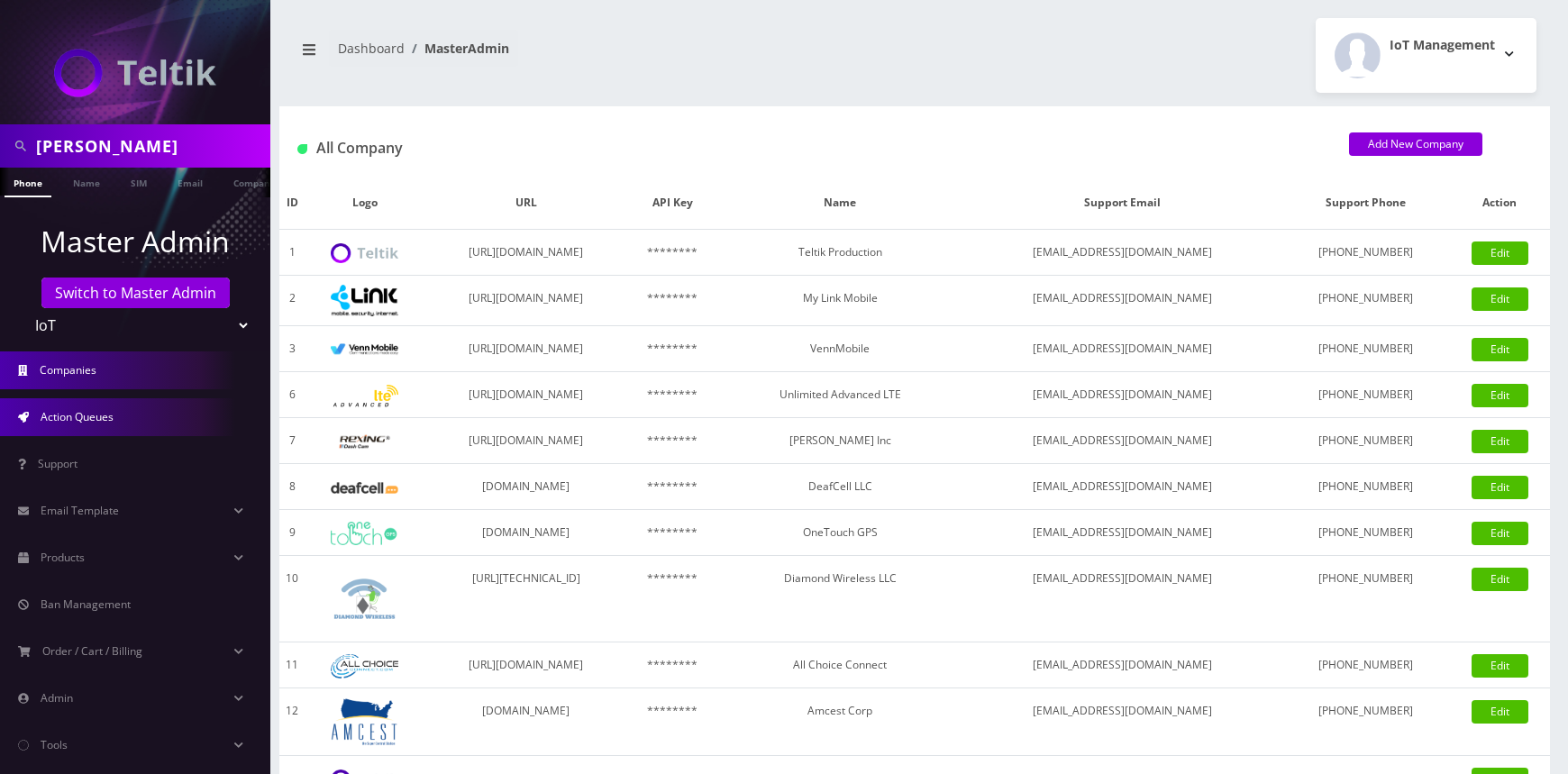 click on "Action Queues" at bounding box center (135, 417) 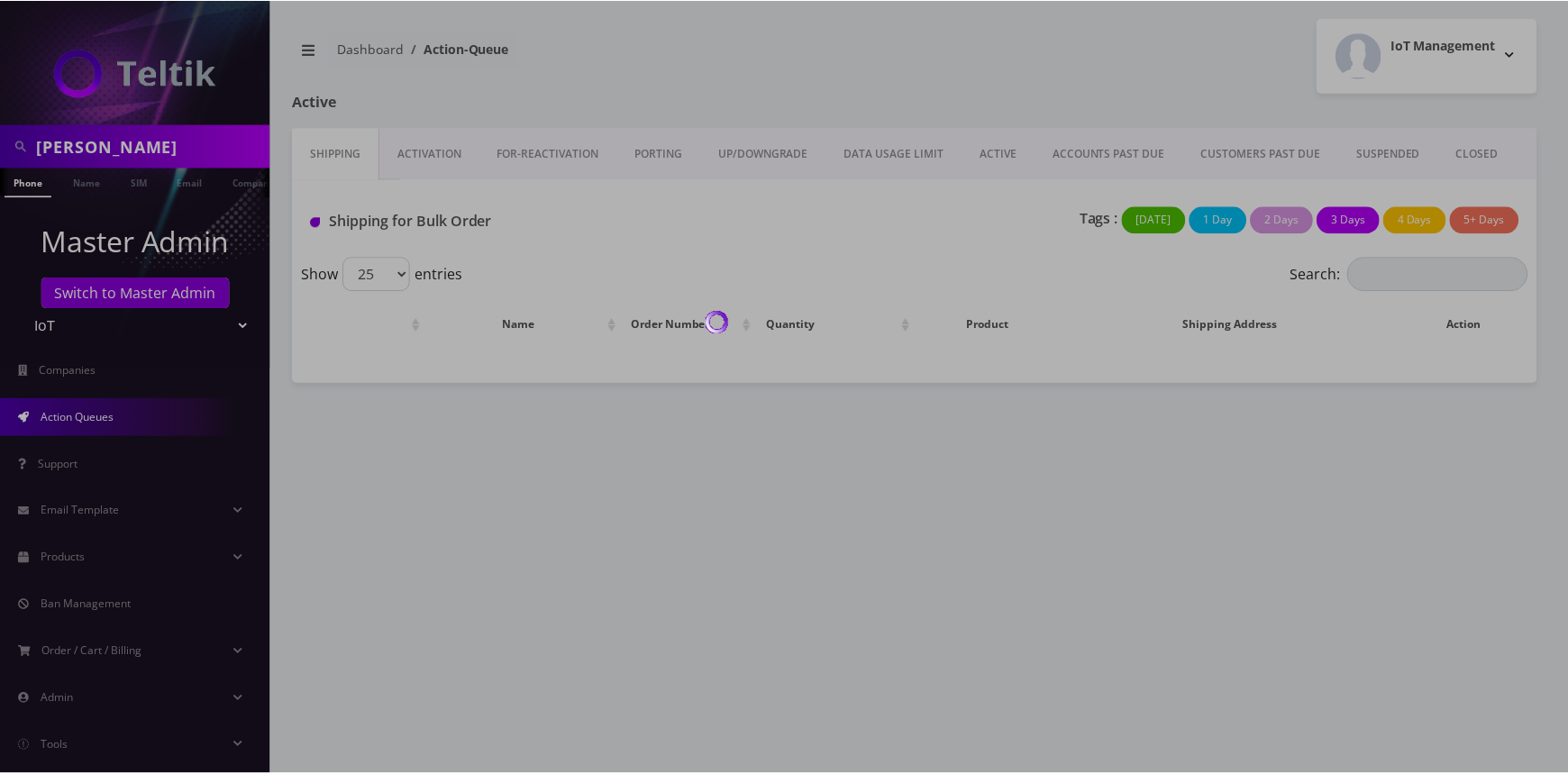 scroll, scrollTop: 0, scrollLeft: 0, axis: both 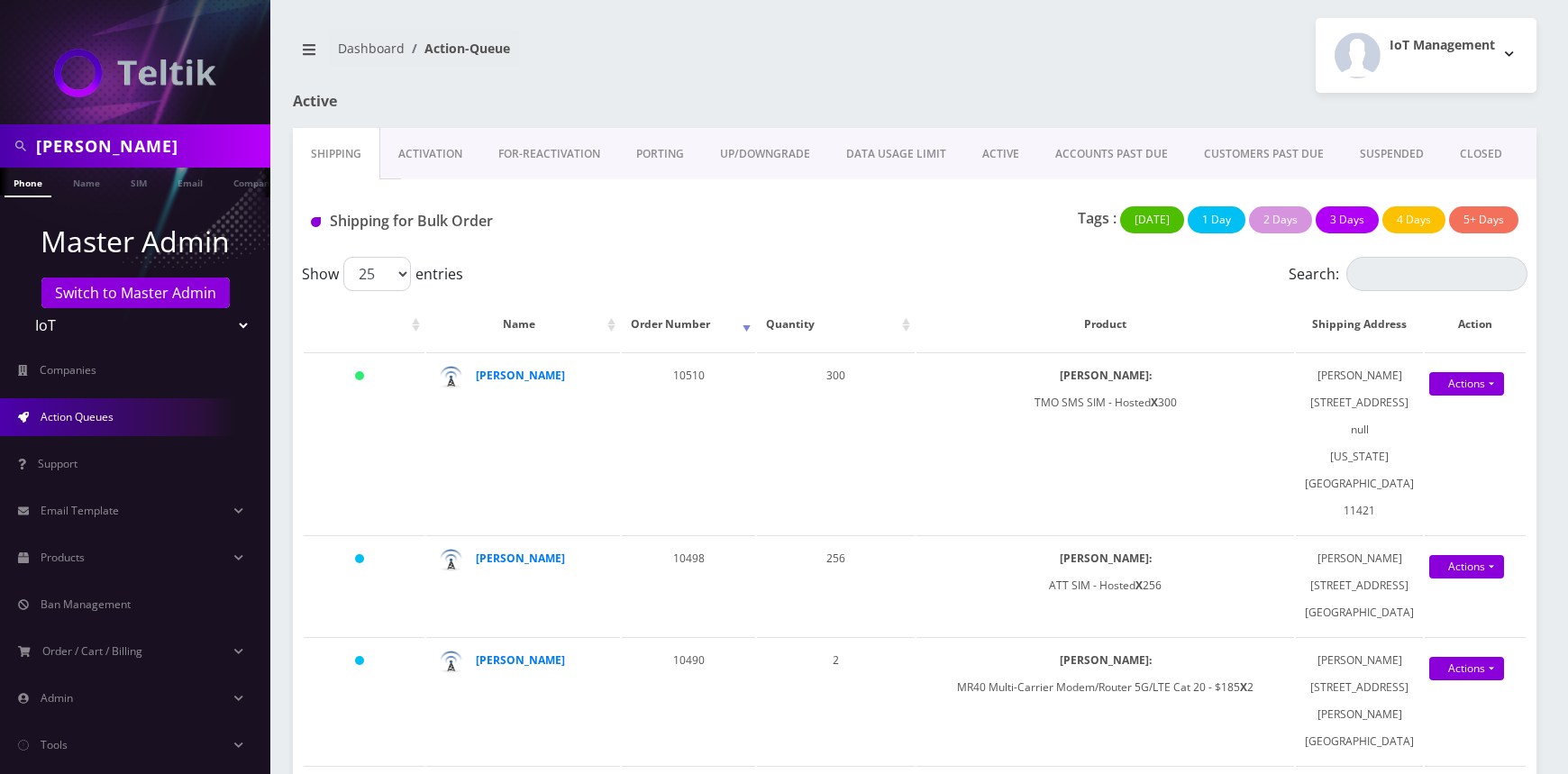 click on "ACCOUNTS PAST DUE" at bounding box center [1111, 154] 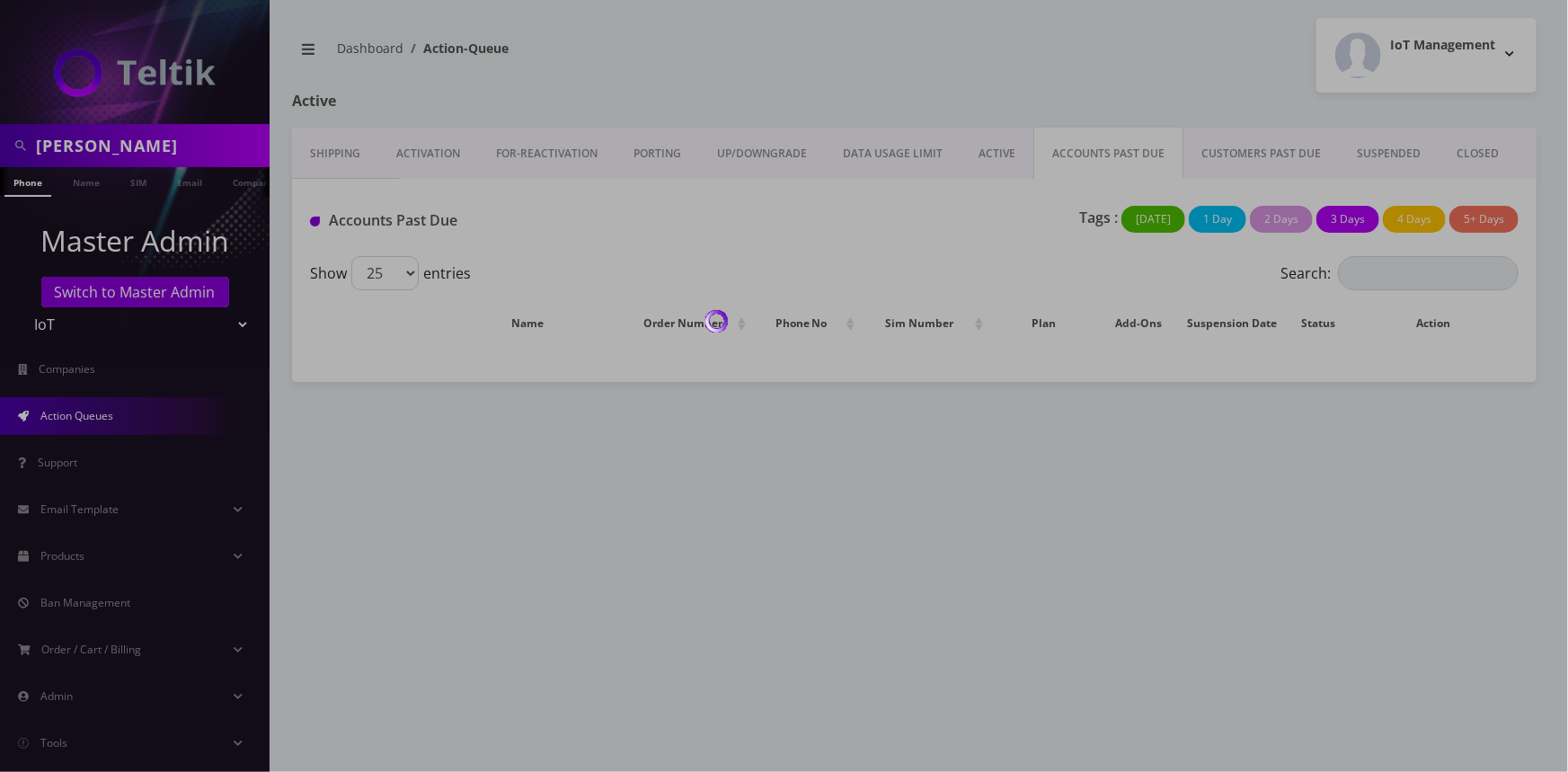 click at bounding box center [784, 386] 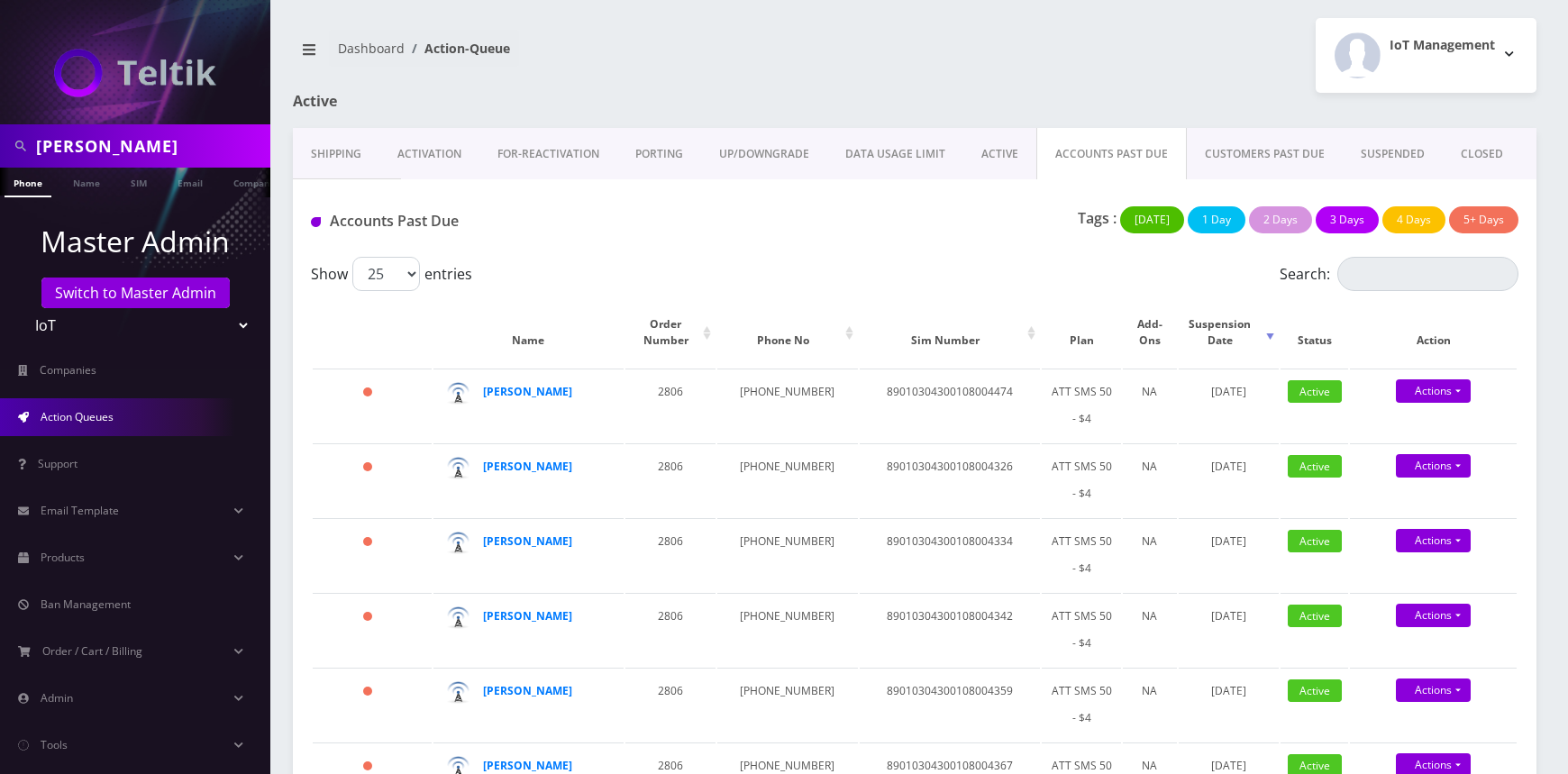click on "ACTIVE" at bounding box center (999, 154) 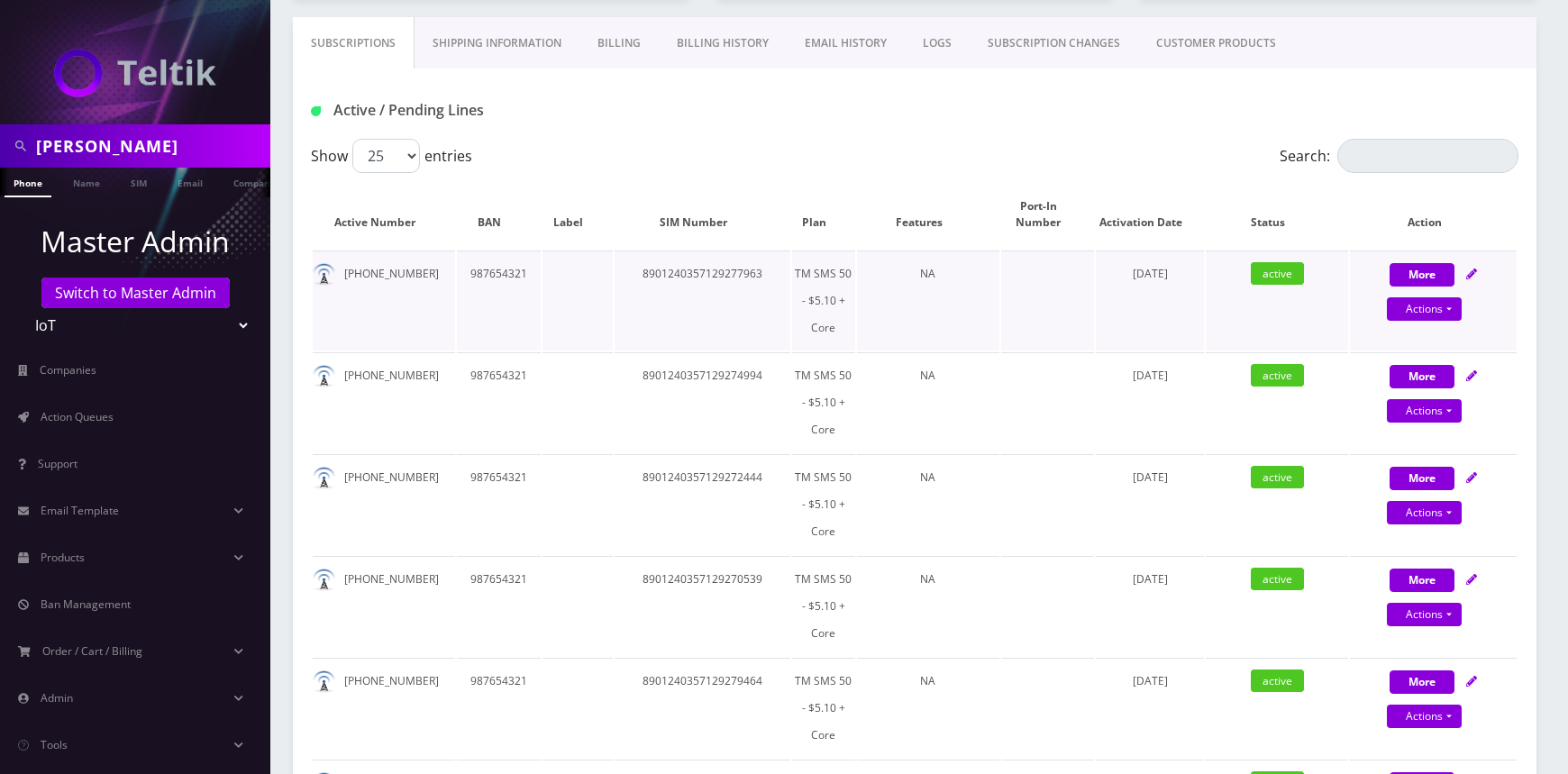 scroll, scrollTop: 327, scrollLeft: 0, axis: vertical 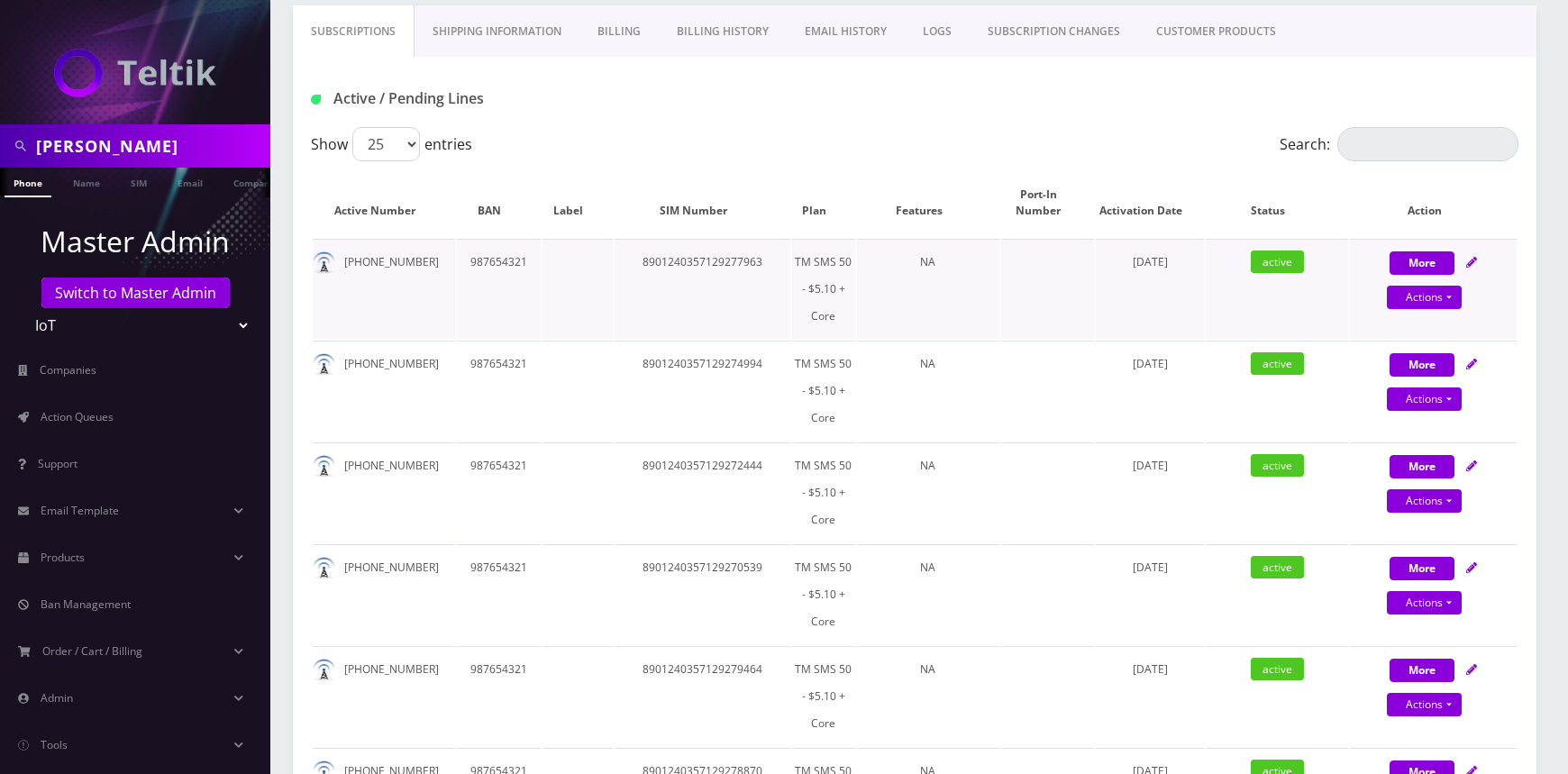 click on "8901240357129277963" at bounding box center [703, 288] 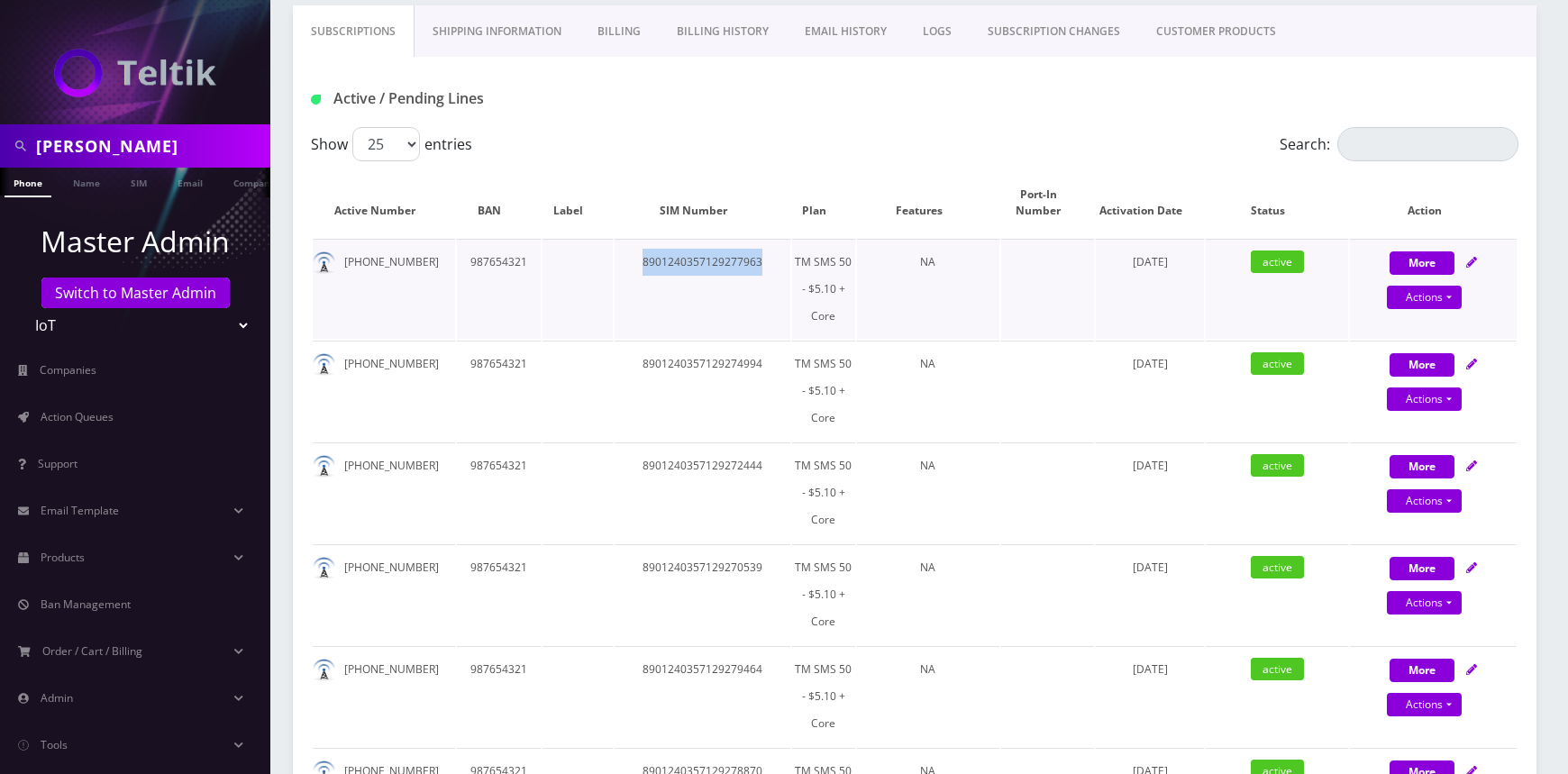 click on "8901240357129277963" at bounding box center (703, 288) 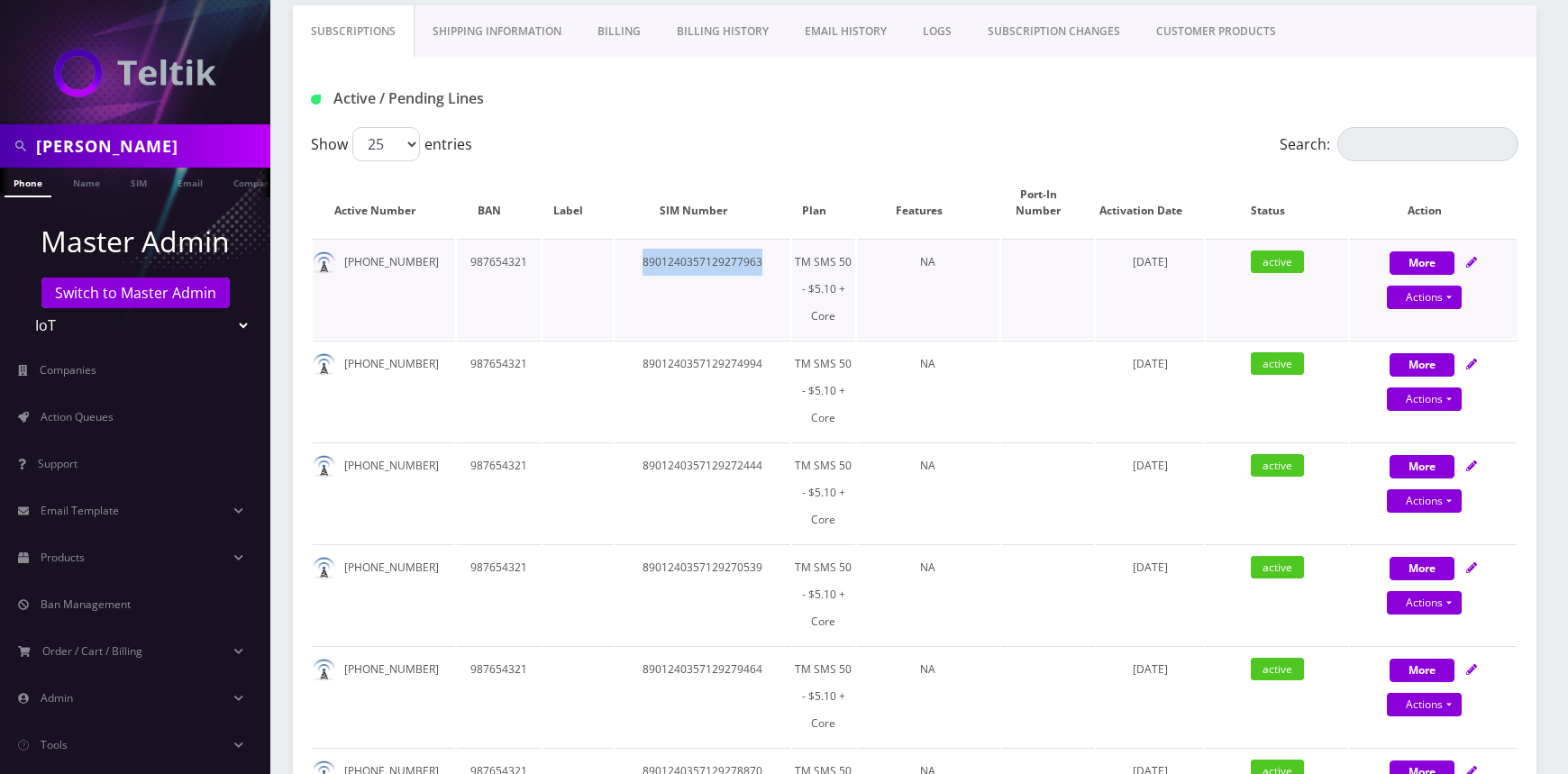 copy on "8901240357129277963" 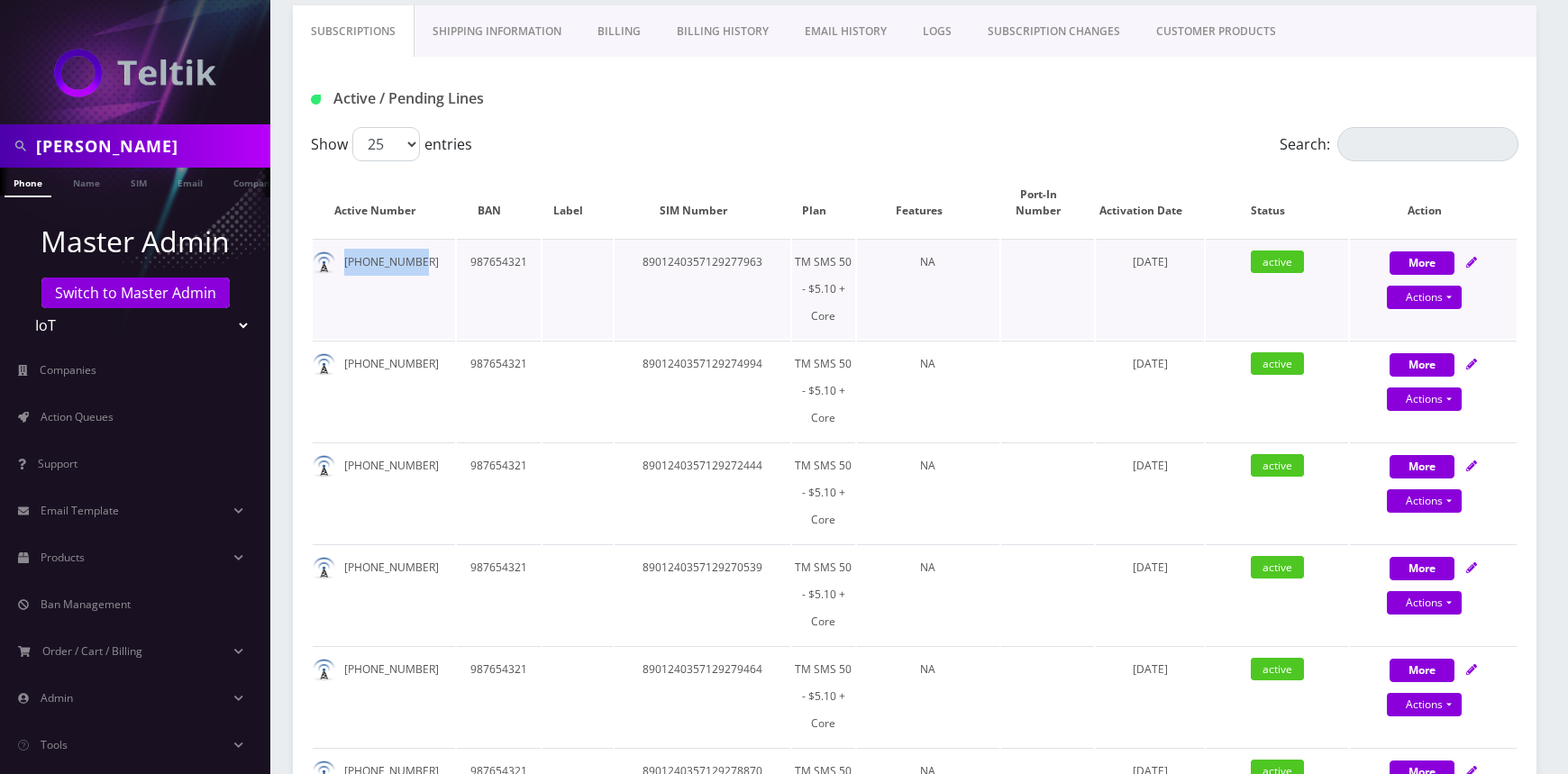 drag, startPoint x: 429, startPoint y: 260, endPoint x: 341, endPoint y: 258, distance: 88.02272 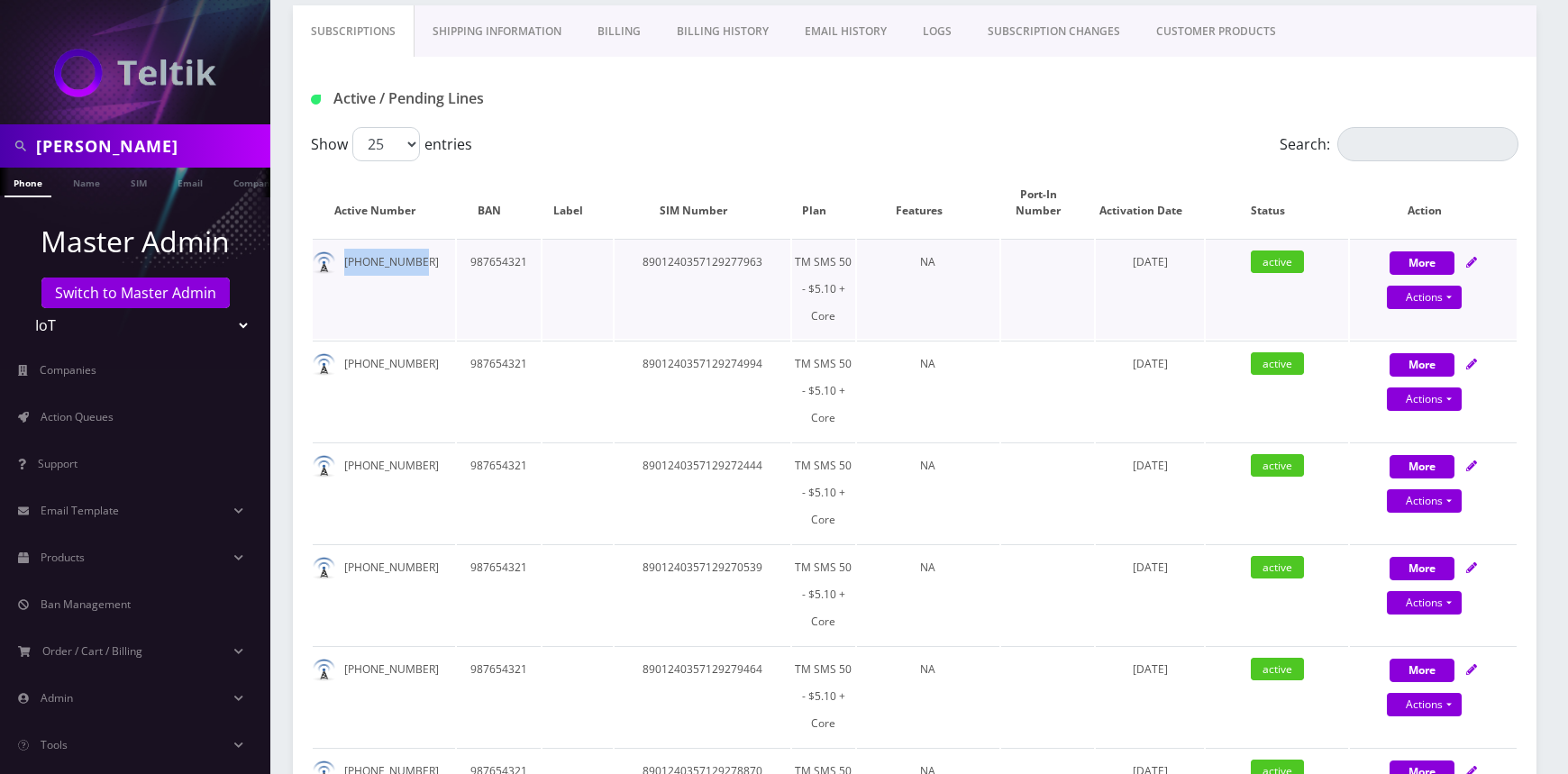 click on "860-254-2890" at bounding box center (384, 288) 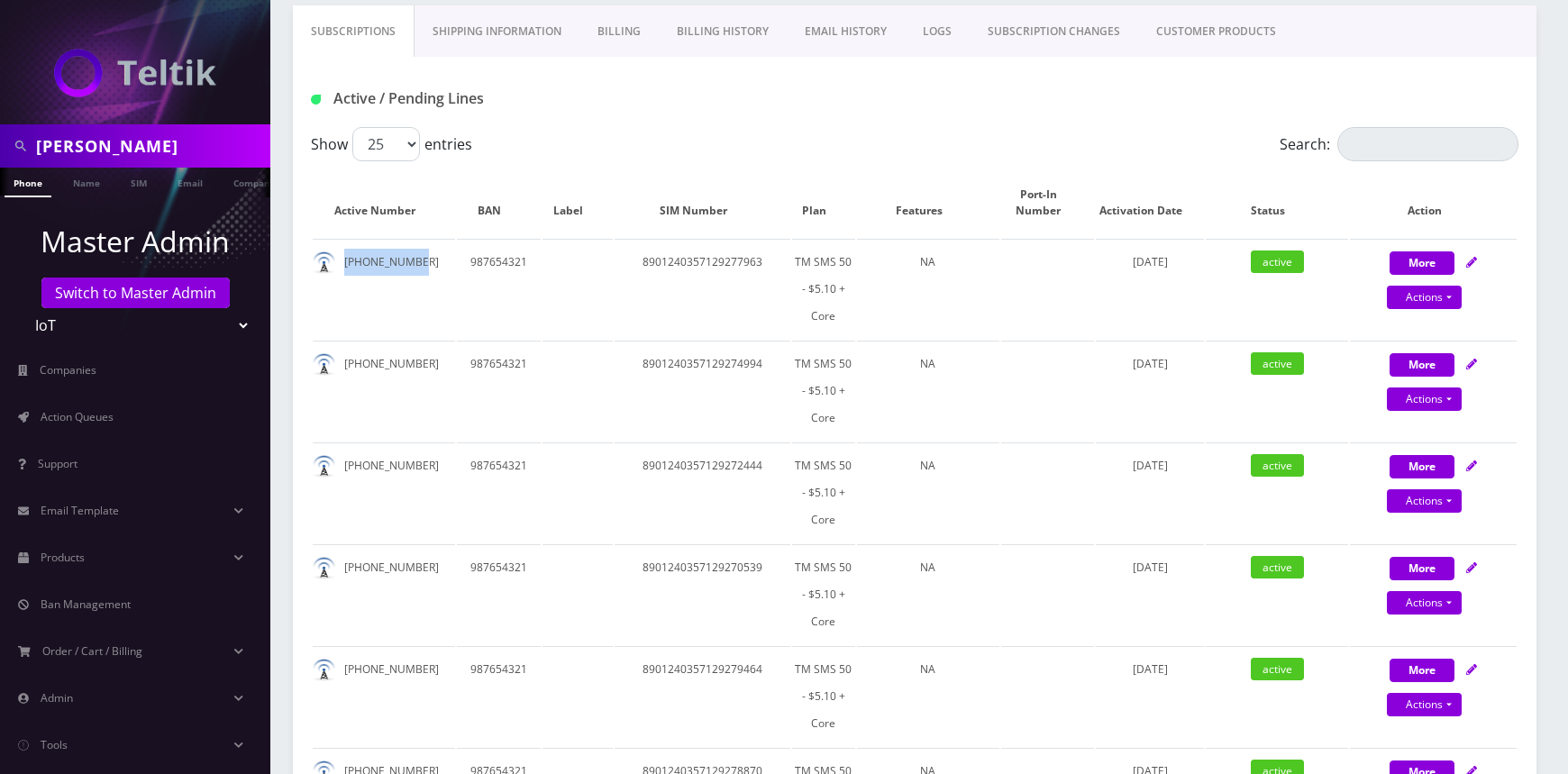 scroll, scrollTop: 0, scrollLeft: 9, axis: horizontal 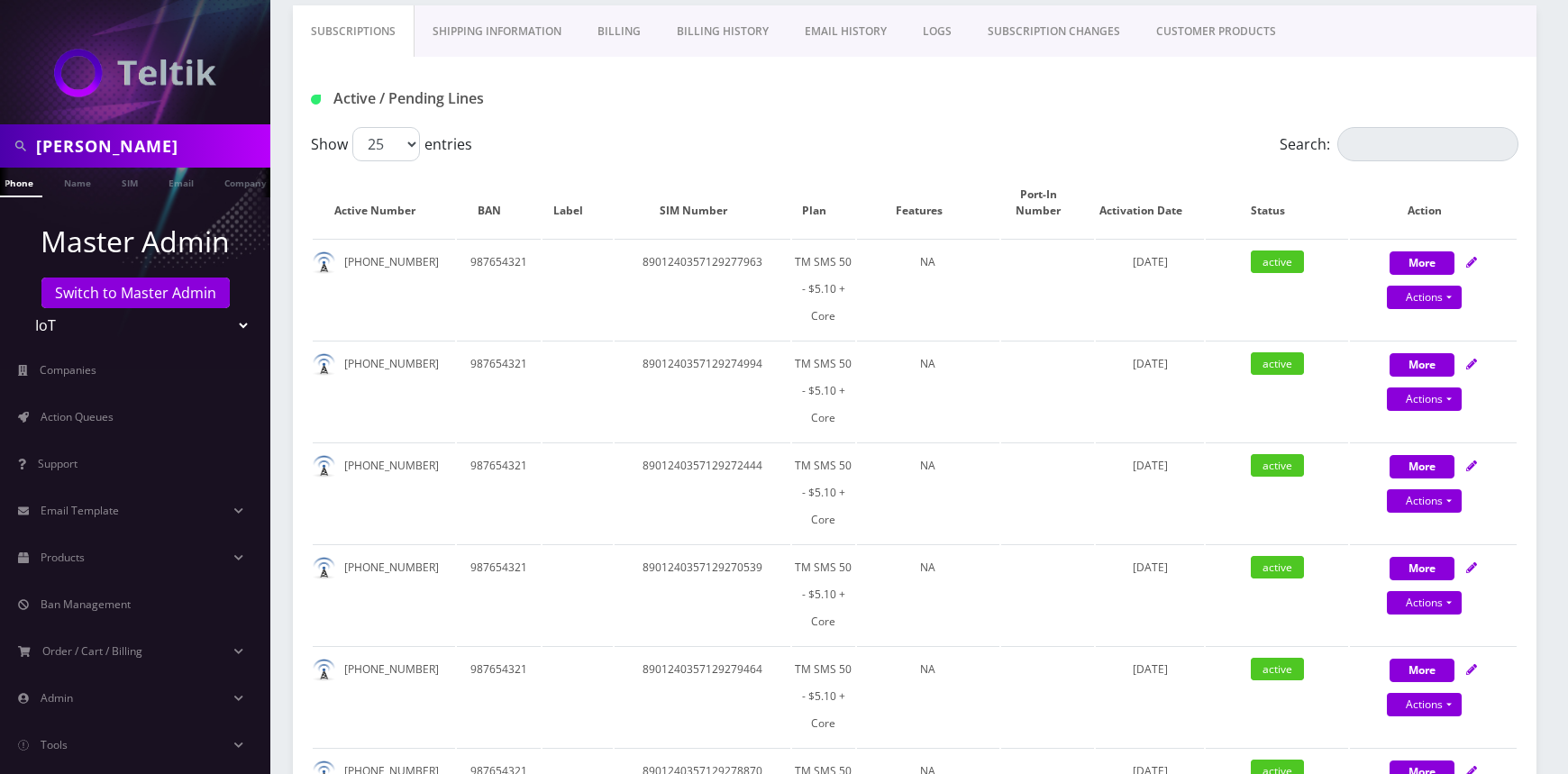 click on "donin" at bounding box center [150, 146] 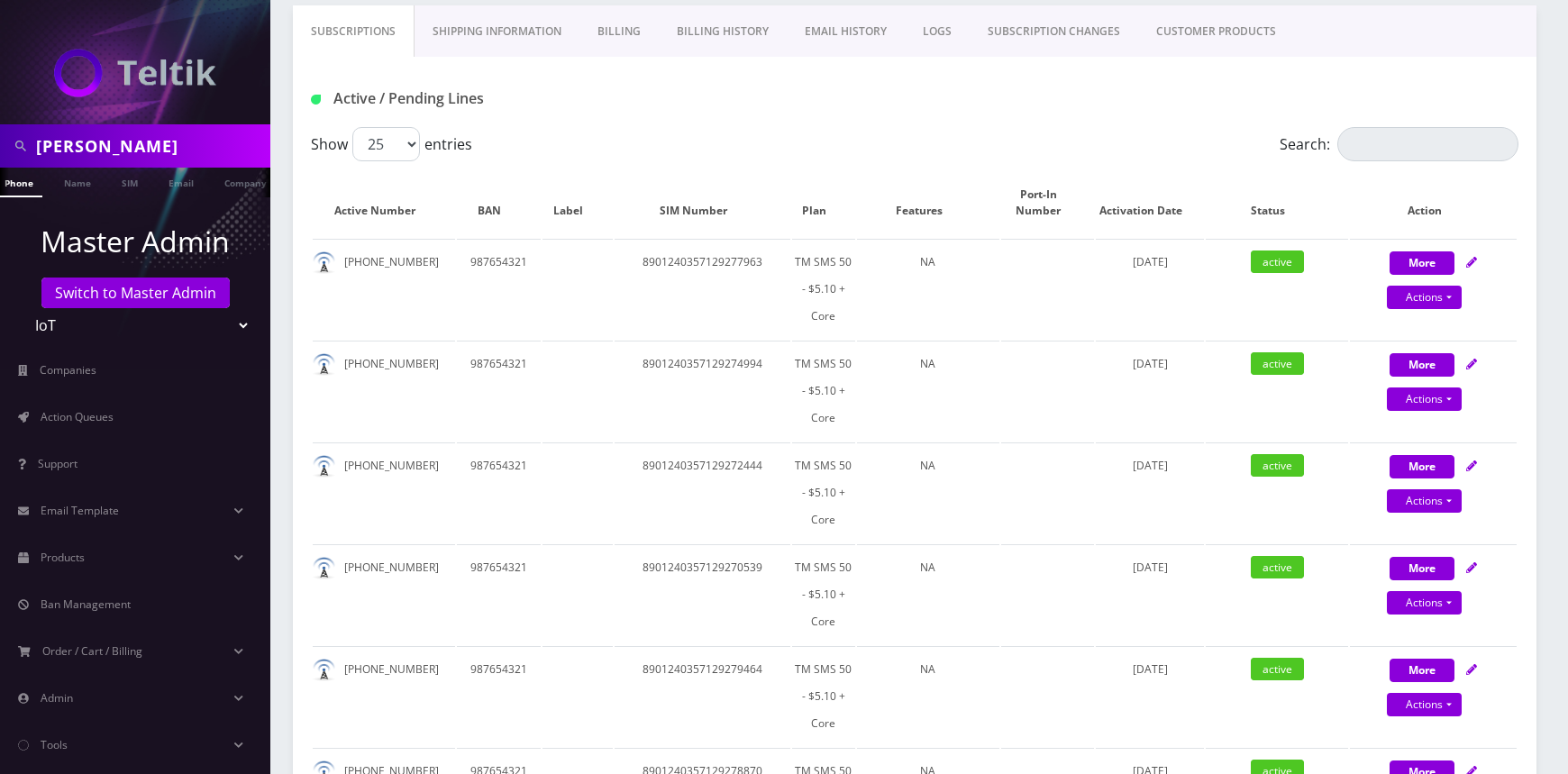click on "donin" at bounding box center (150, 146) 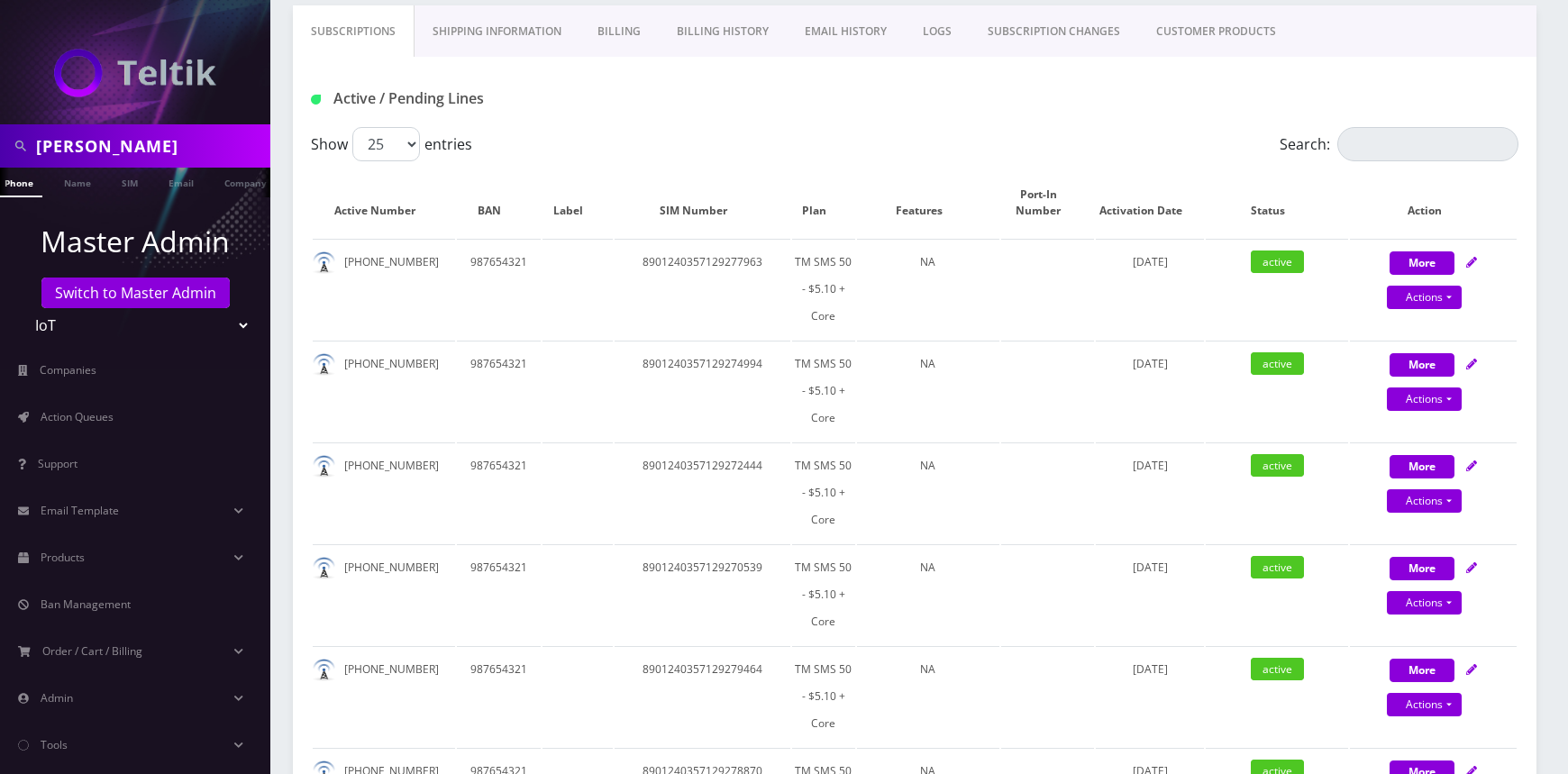 click on "donin" at bounding box center [150, 146] 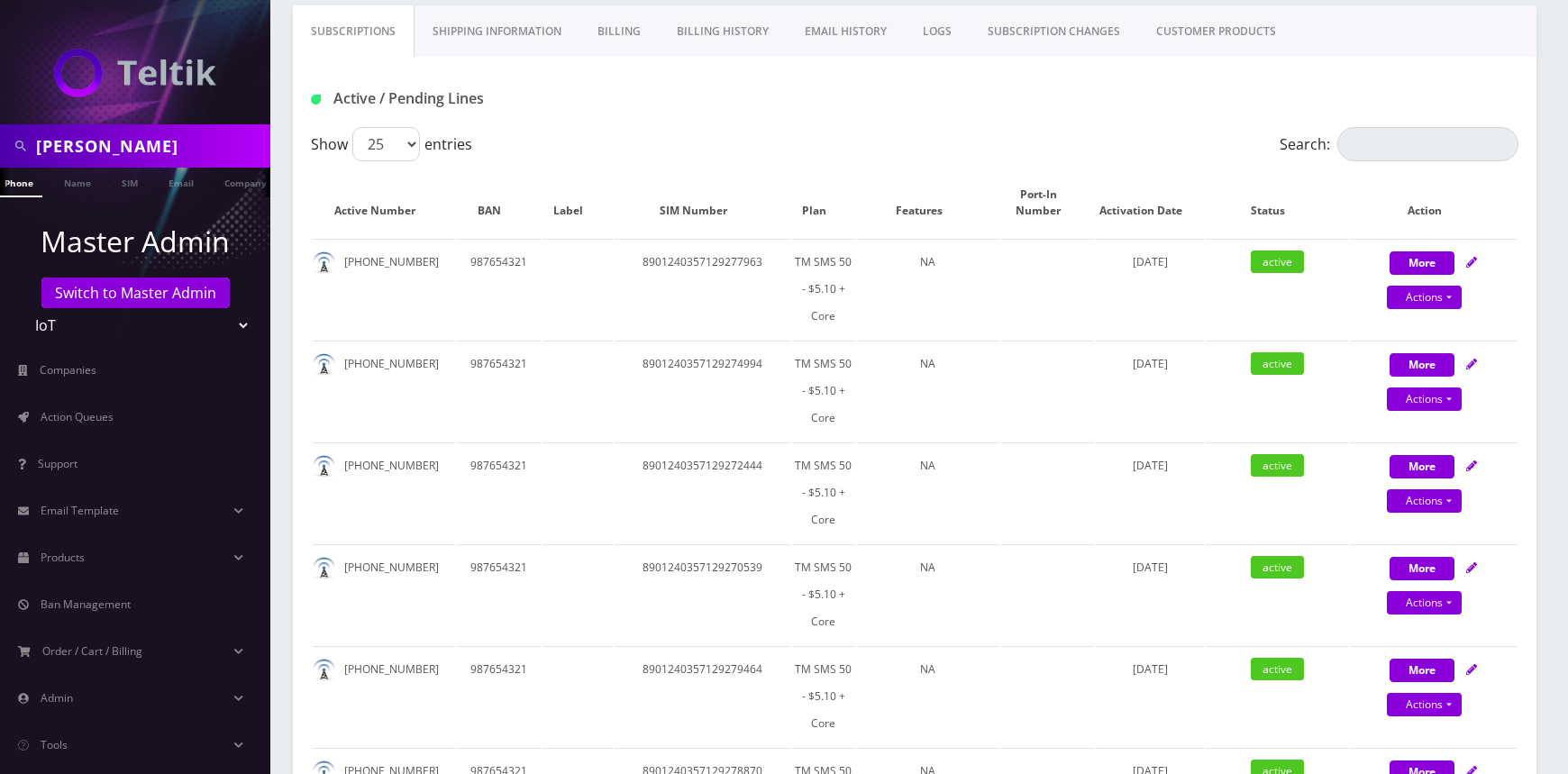 paste on "8901240357129277963" 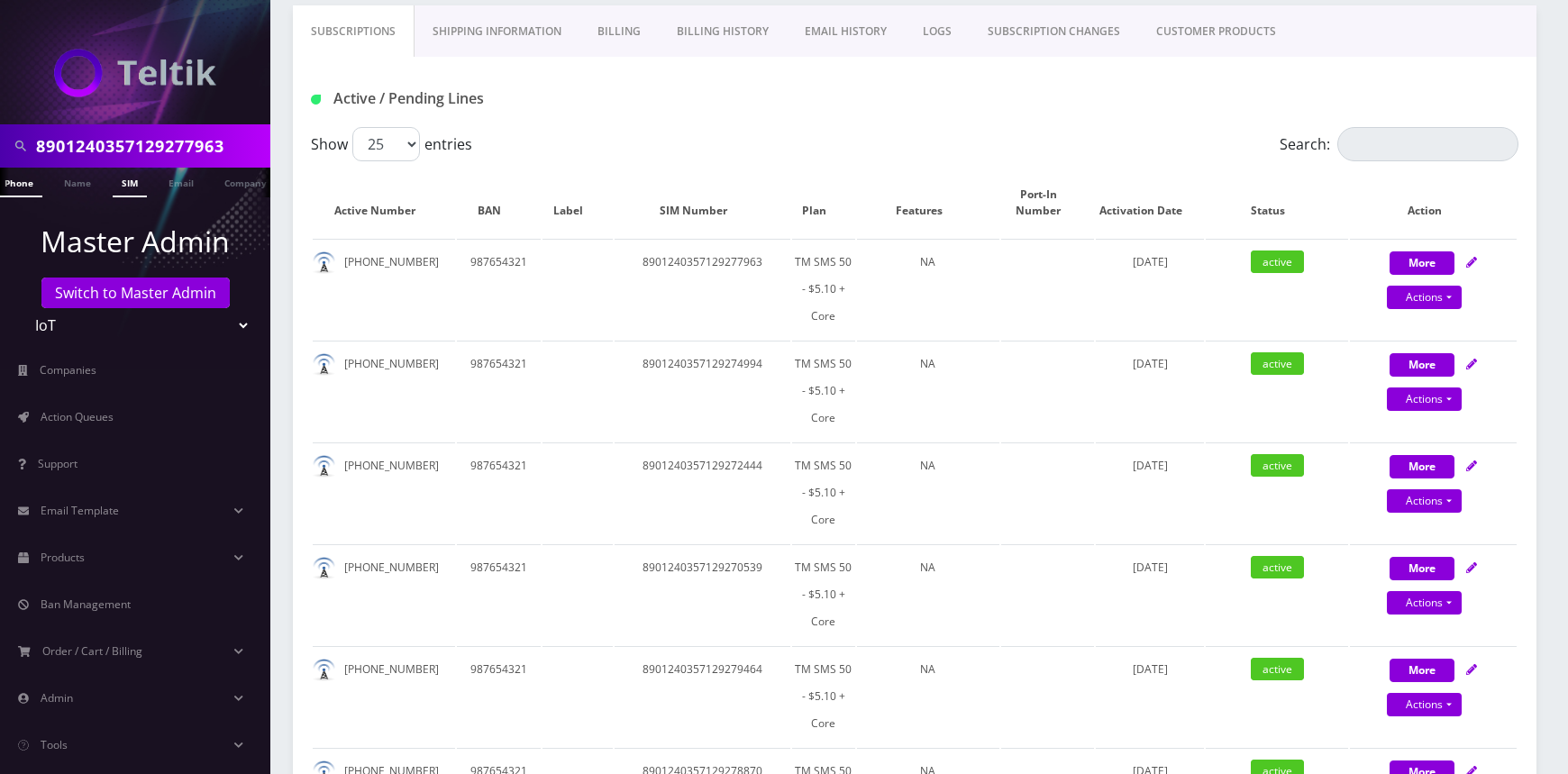type on "8901240357129277963" 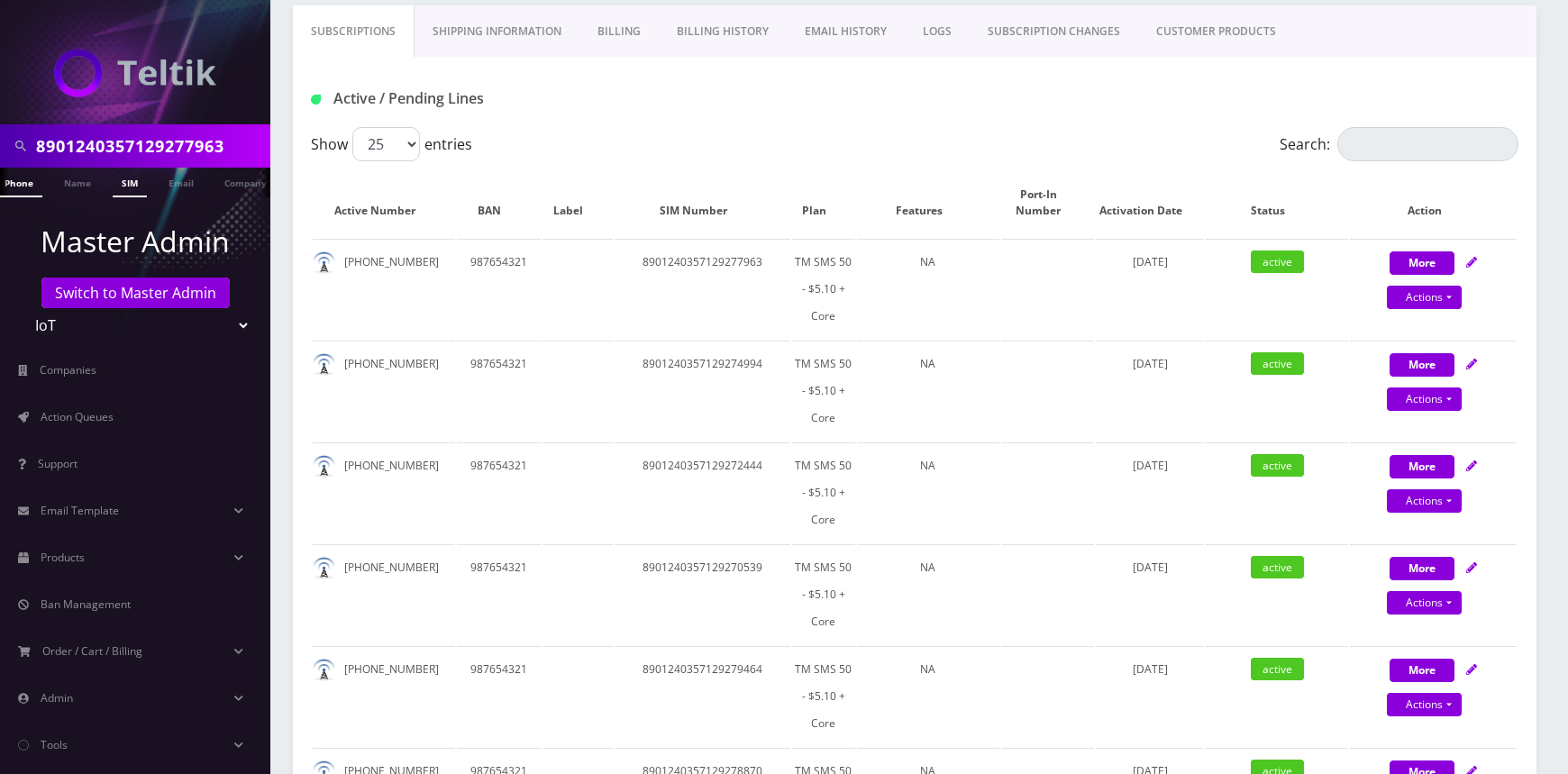click on "SIM" at bounding box center (130, 182) 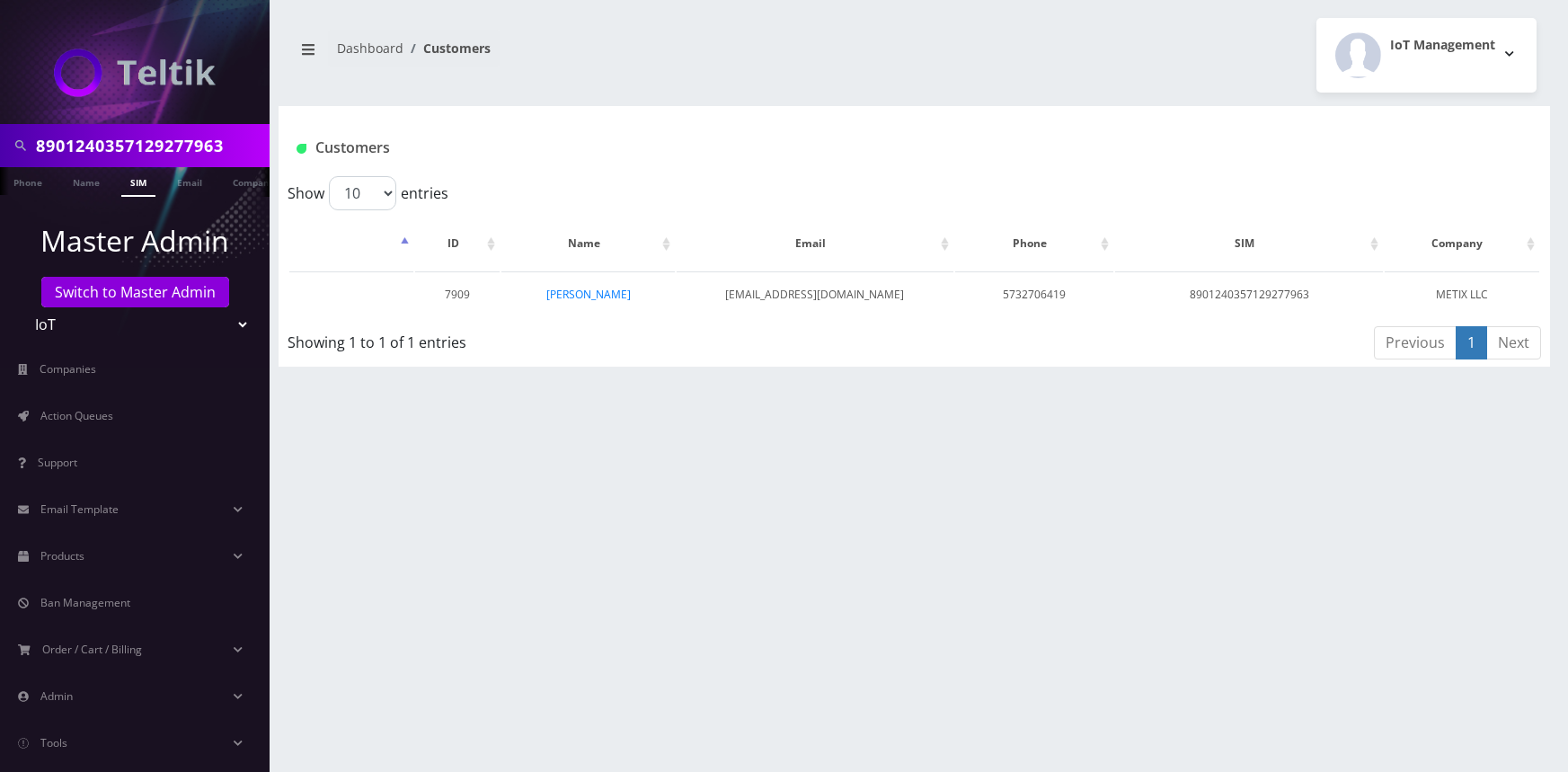 scroll, scrollTop: 0, scrollLeft: 0, axis: both 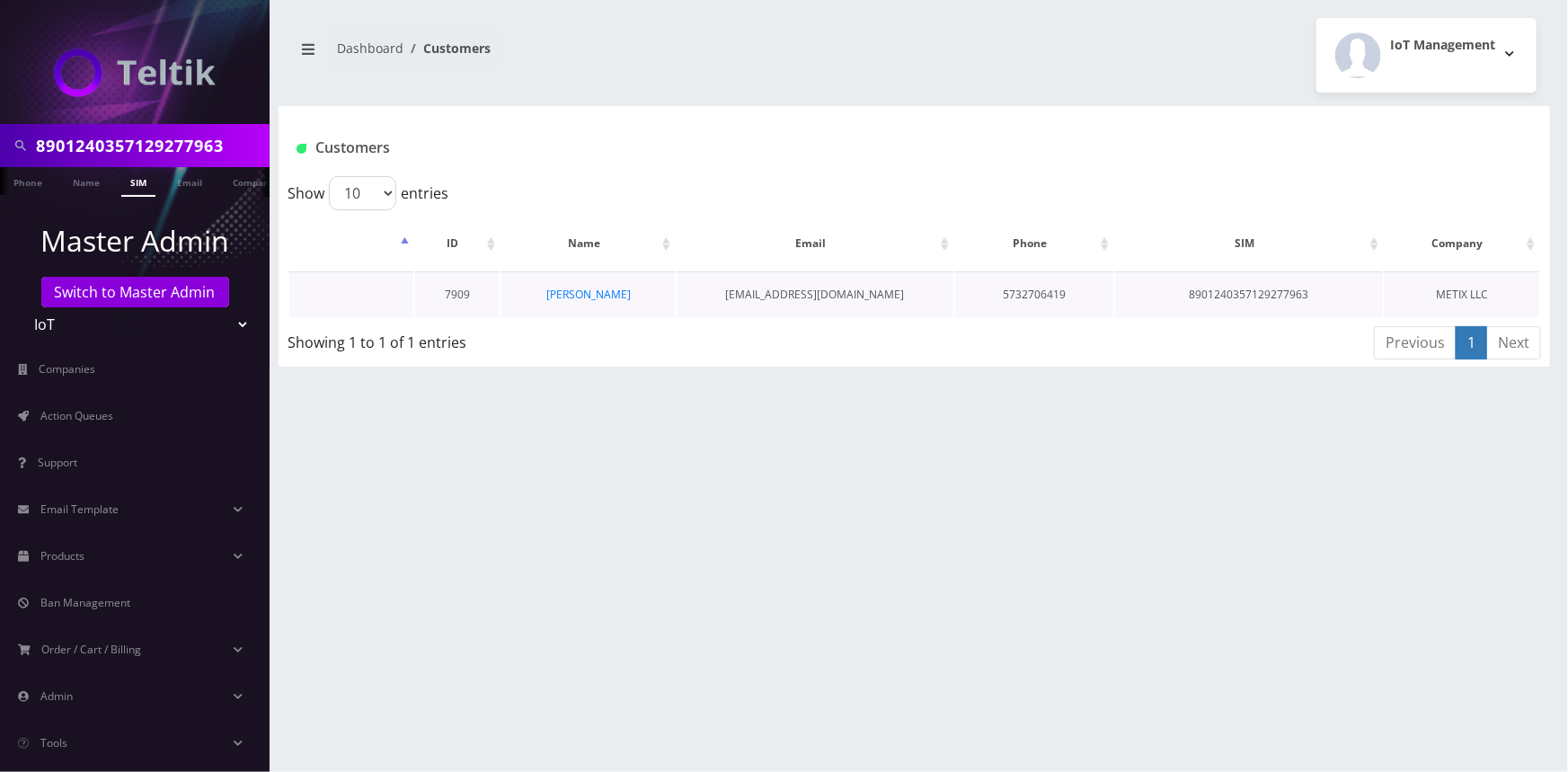 click on "5732706419" at bounding box center [1034, 294] 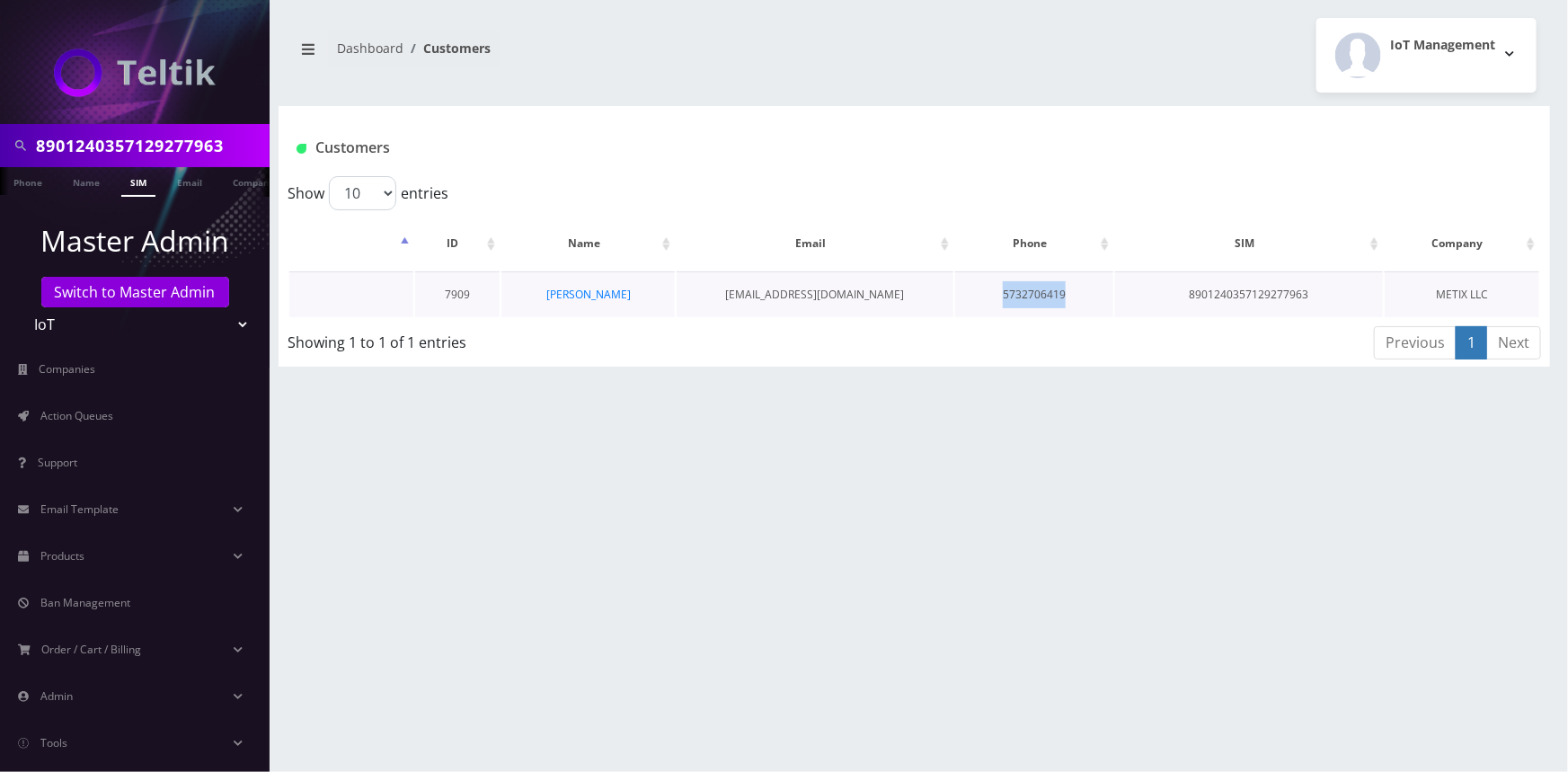 click on "5732706419" at bounding box center [1034, 294] 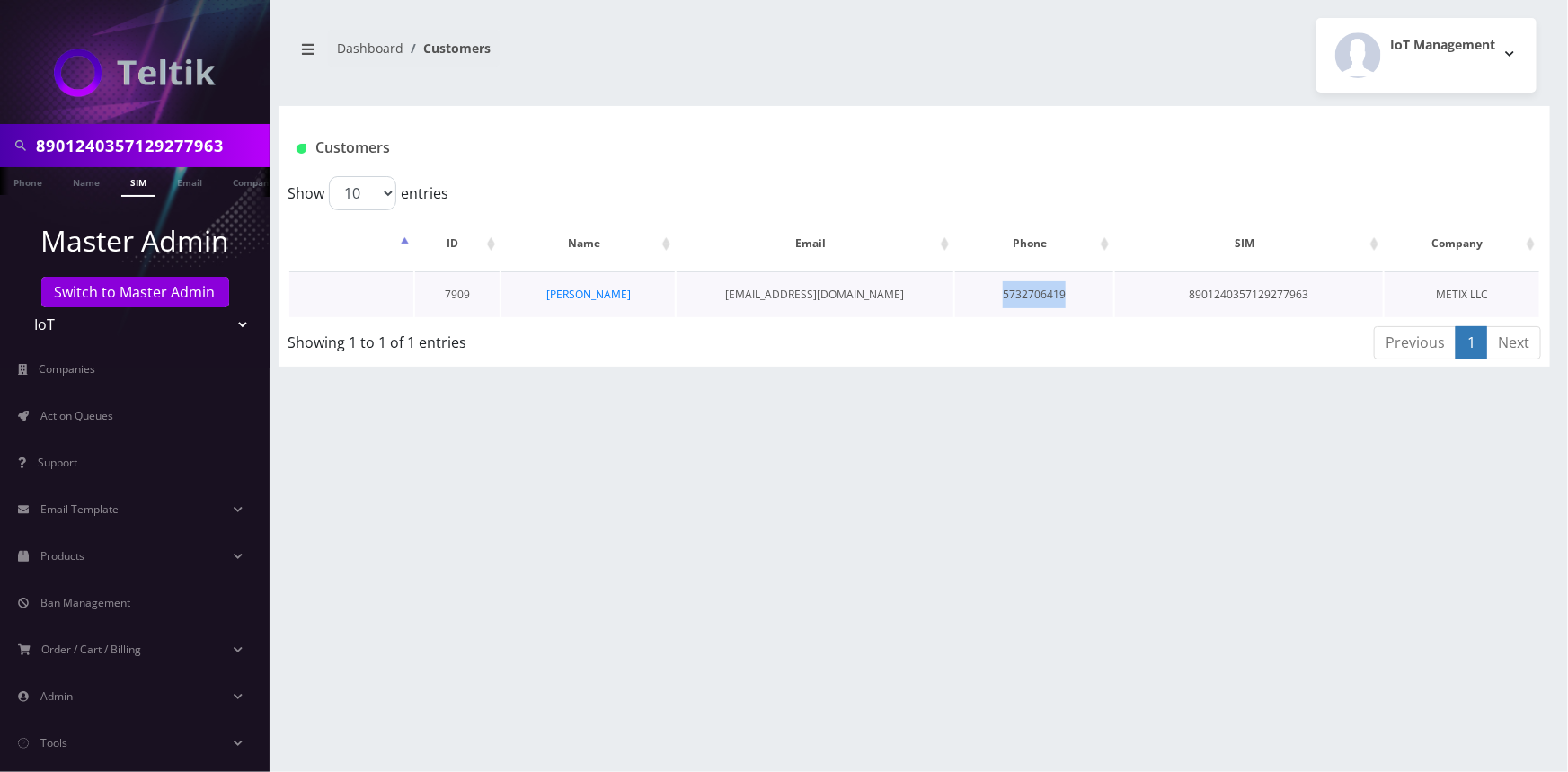 click on "5732706419" at bounding box center [1034, 294] 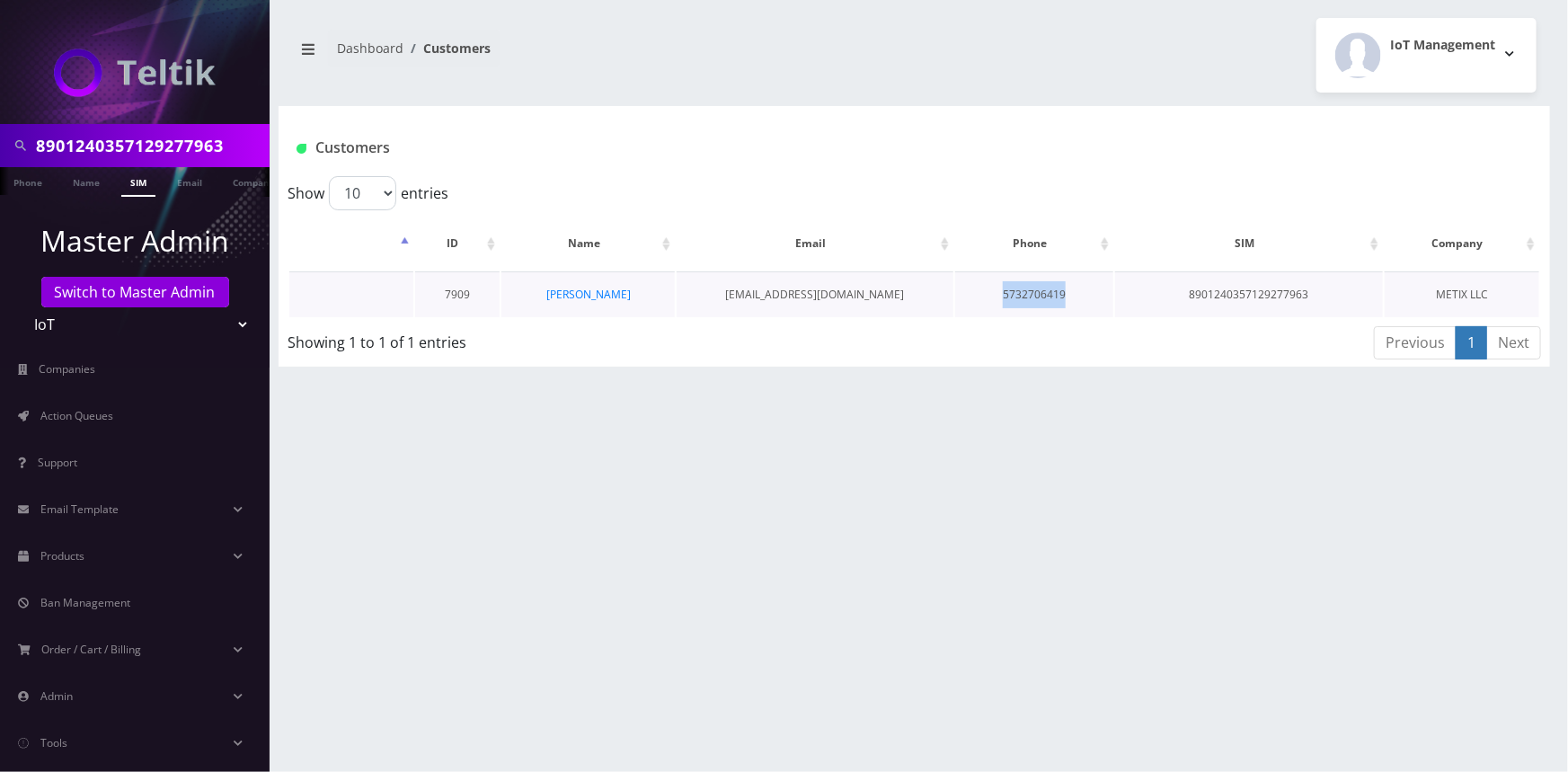 click on "5732706419" at bounding box center [1034, 294] 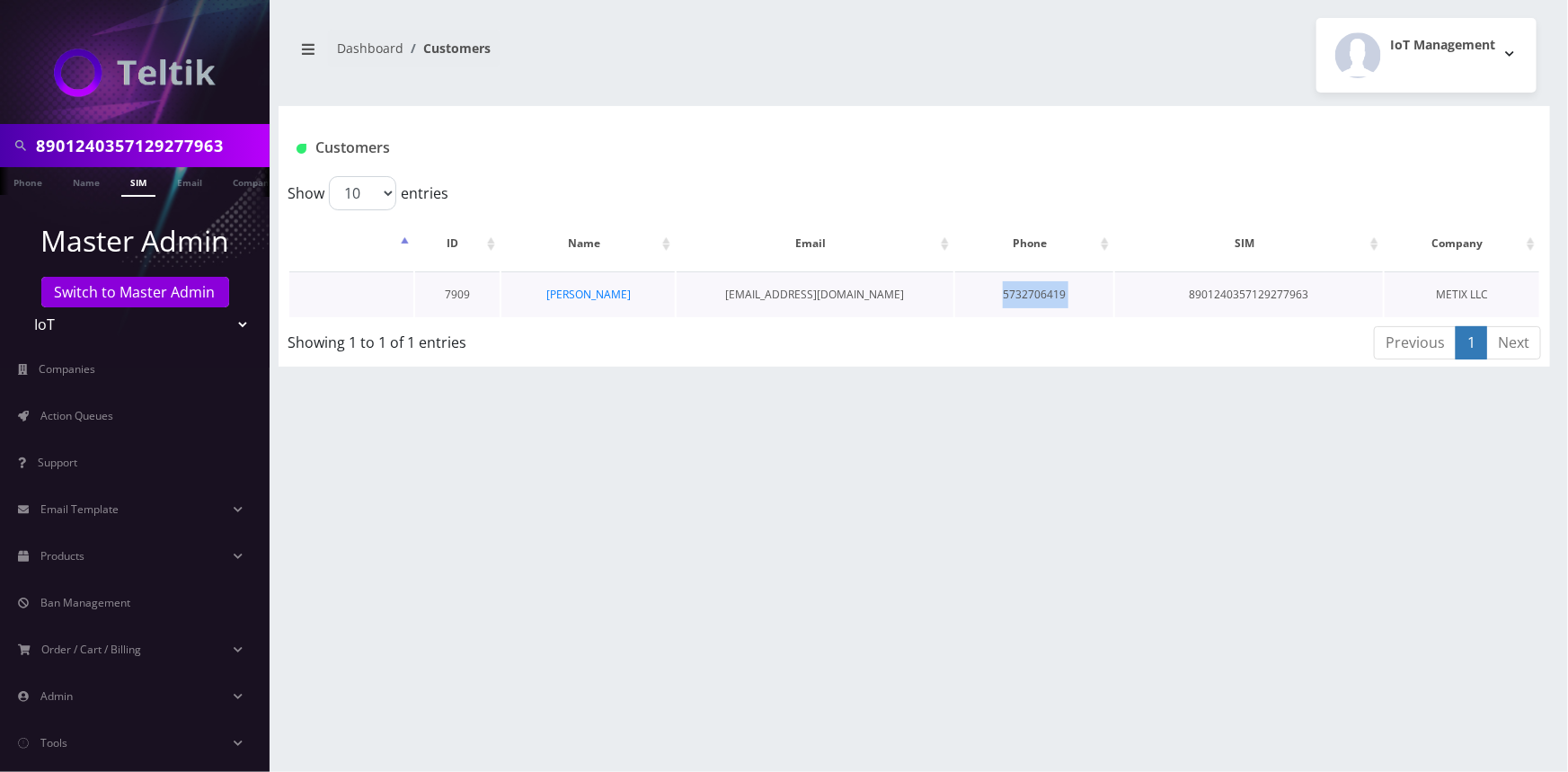 click on "5732706419" at bounding box center [1034, 294] 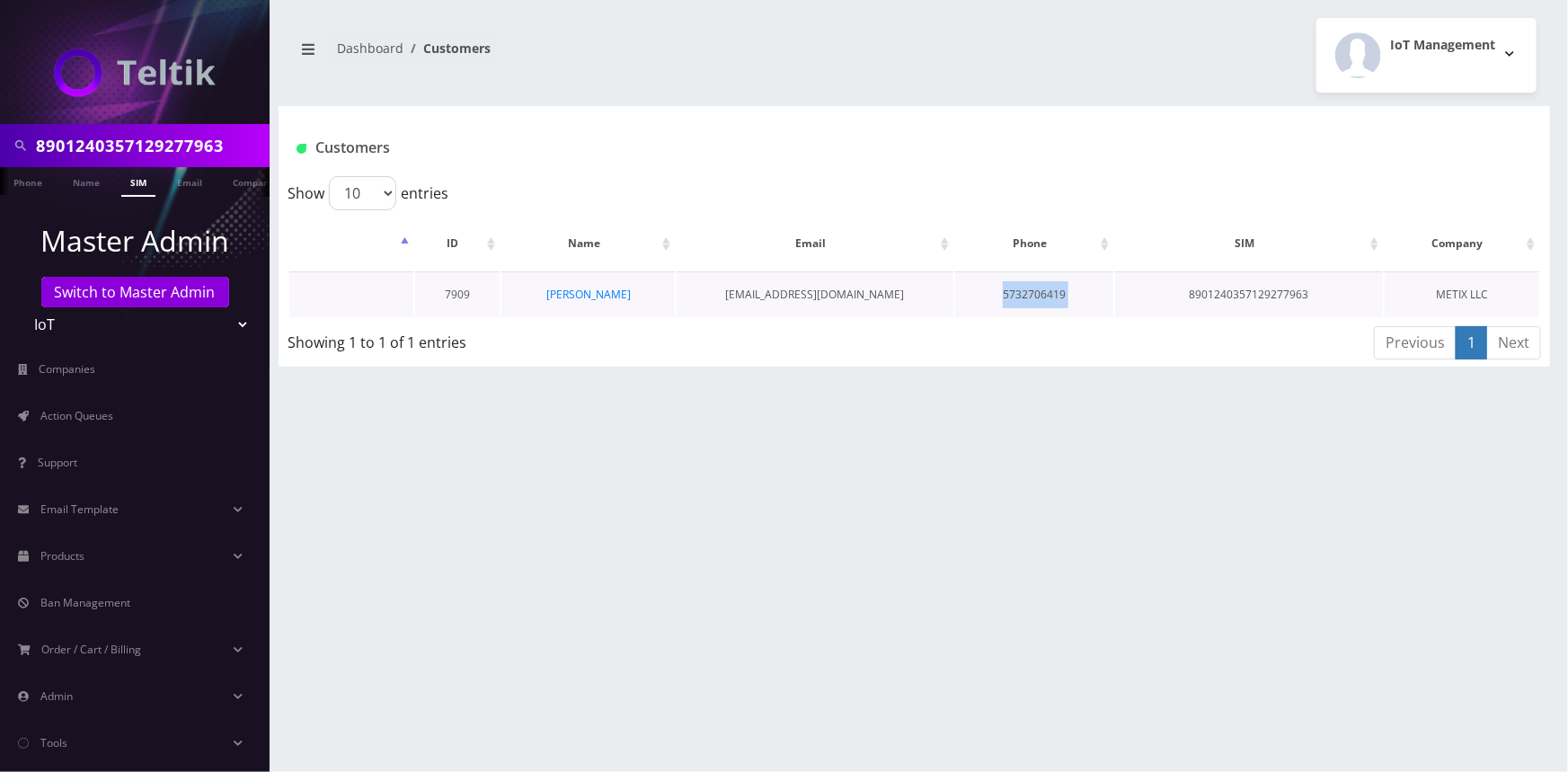 click on "5732706419" at bounding box center [1034, 294] 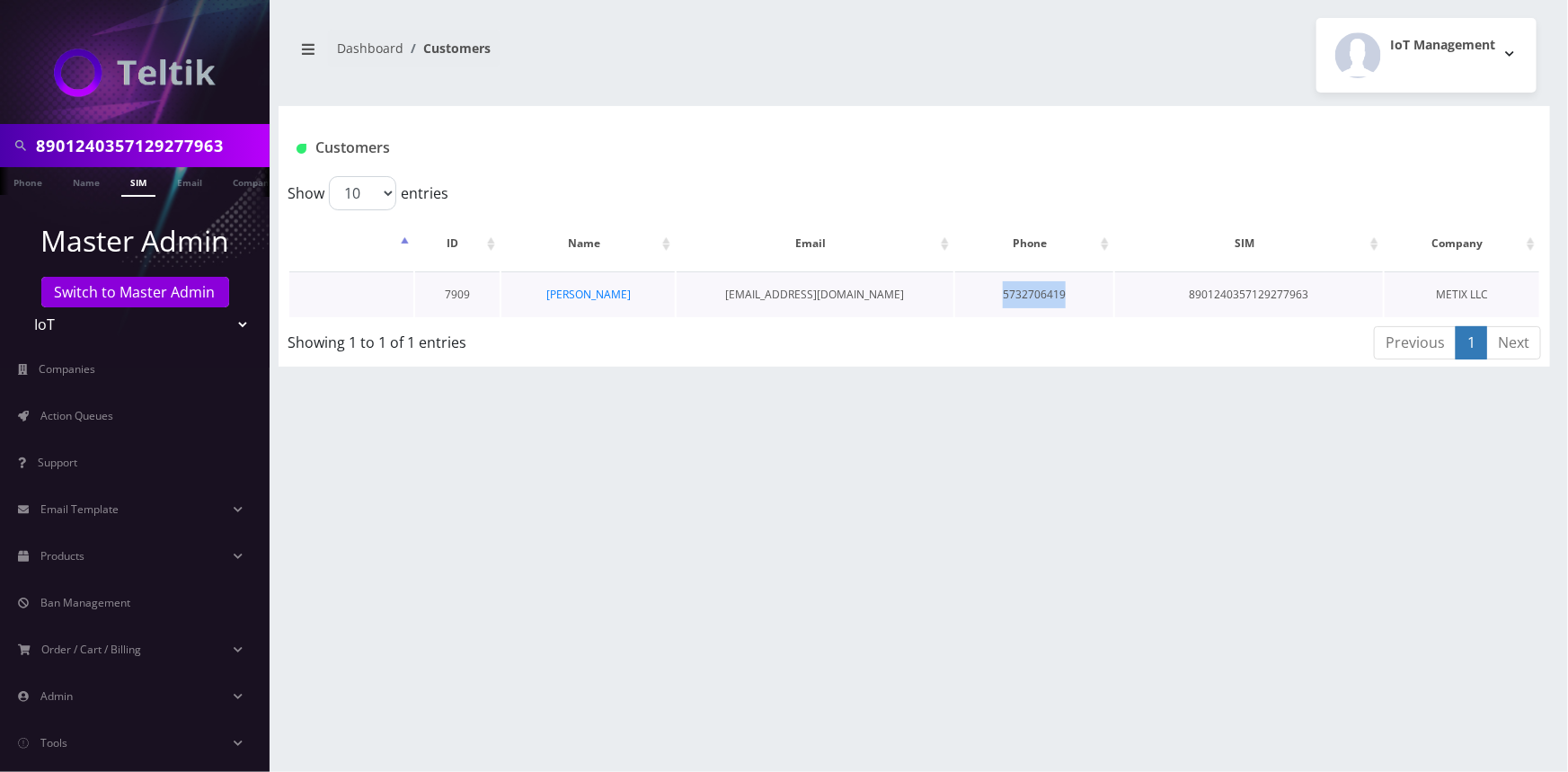 click on "5732706419" at bounding box center (1034, 294) 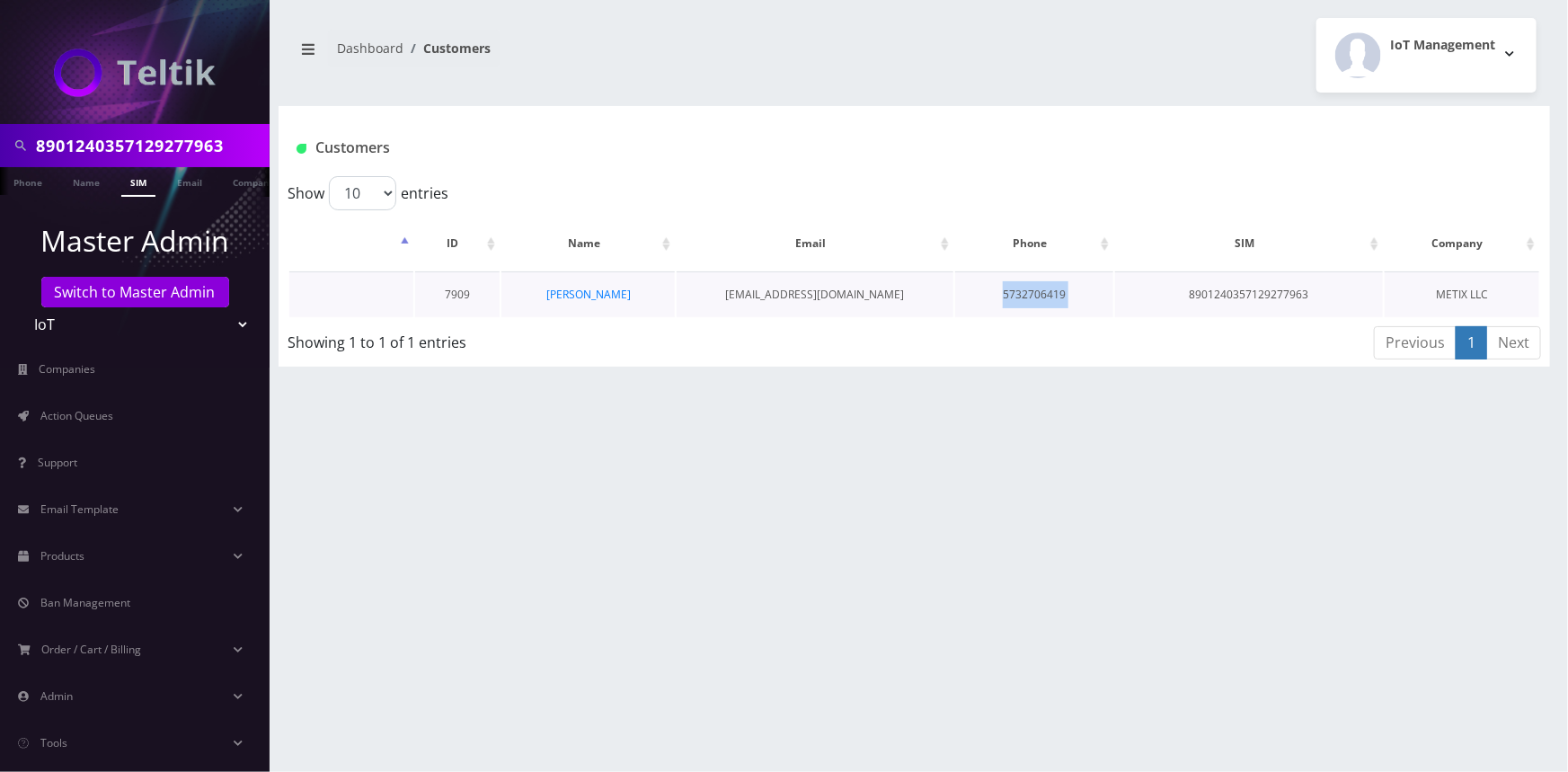 click on "5732706419" at bounding box center [1034, 294] 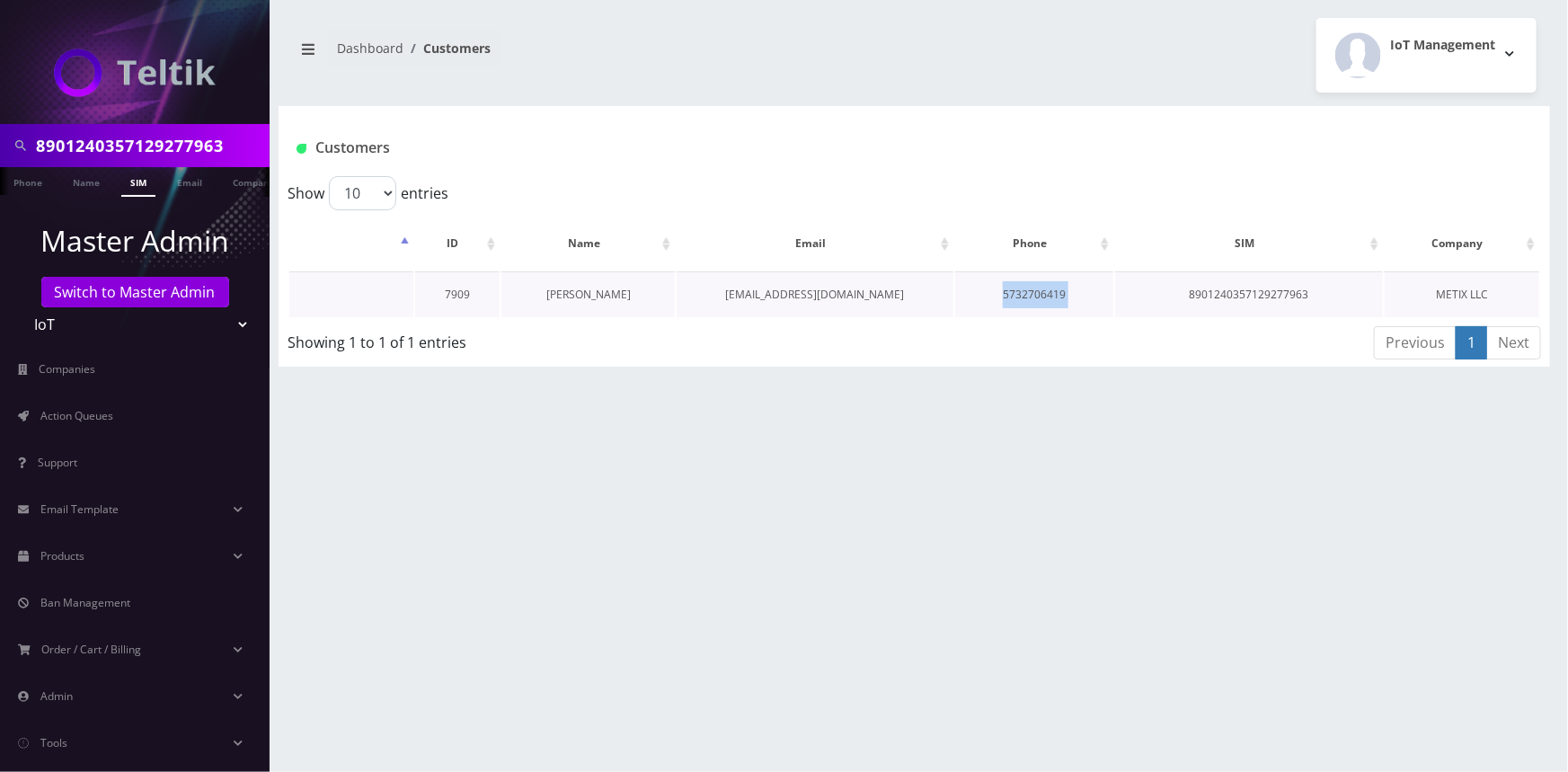 click on "[PERSON_NAME]" at bounding box center [589, 294] 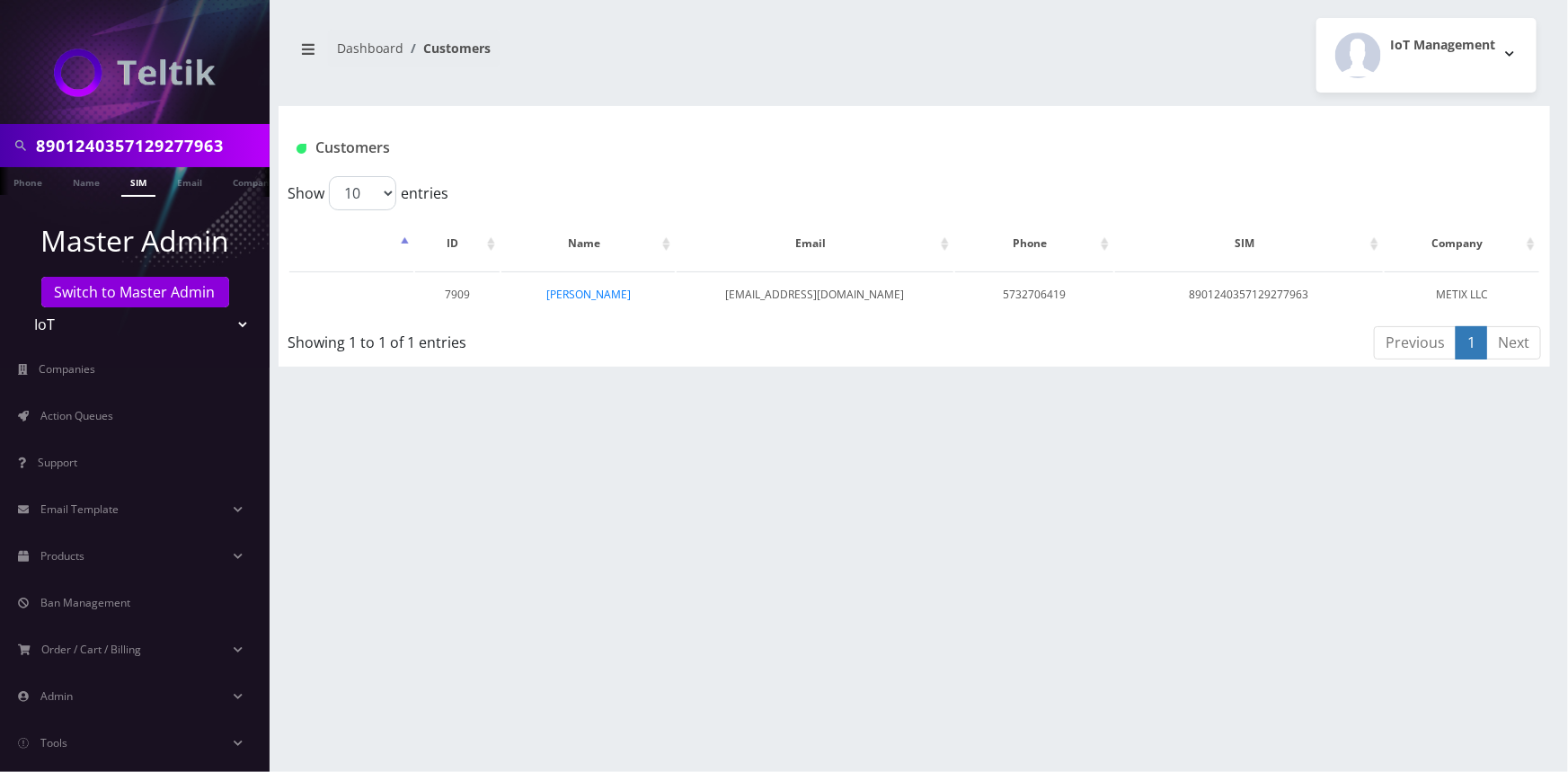 click on "8901240357129277963" at bounding box center (150, 146) 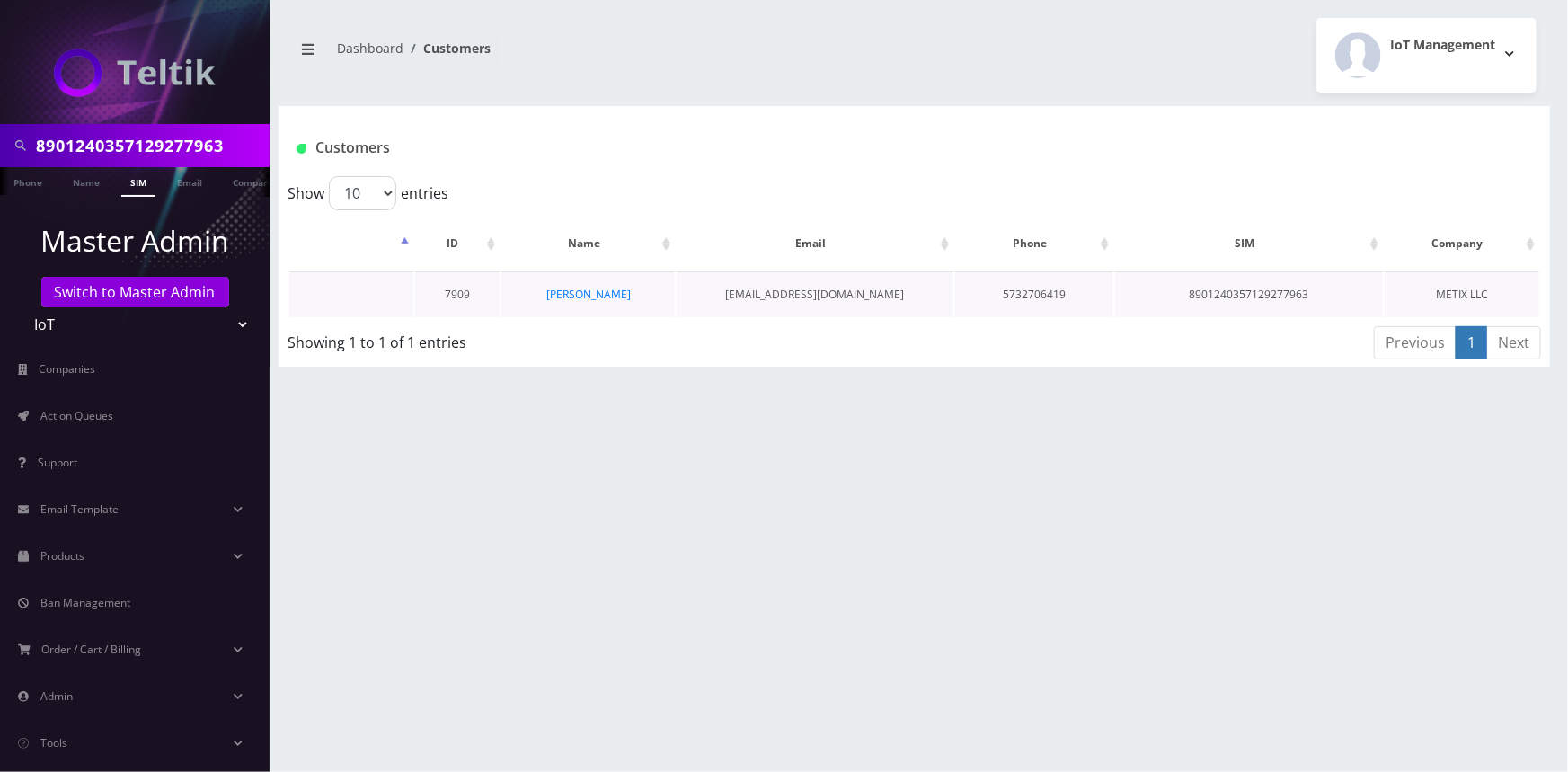 click on "5732706419" at bounding box center [1034, 294] 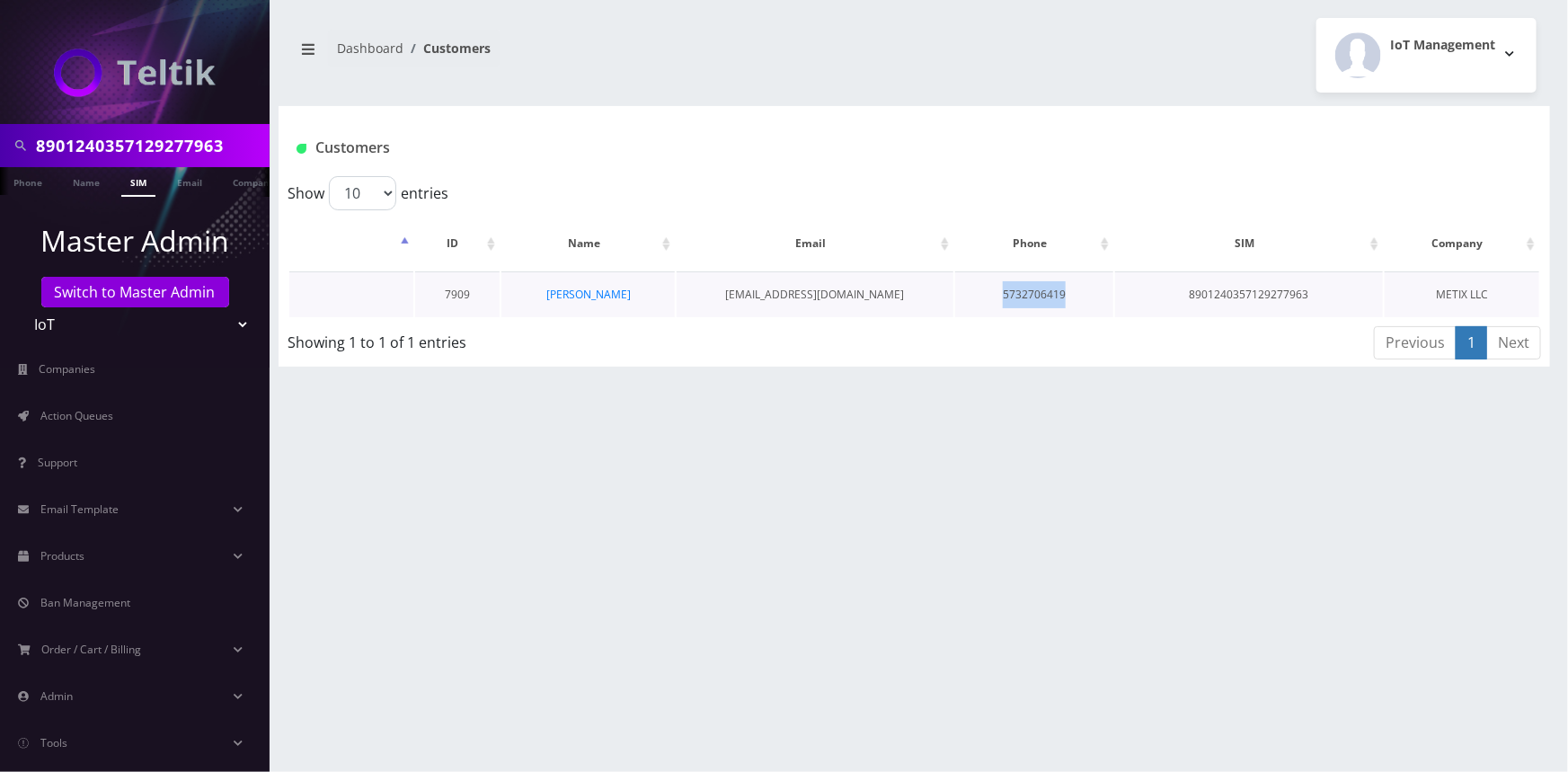 click on "5732706419" at bounding box center [1034, 294] 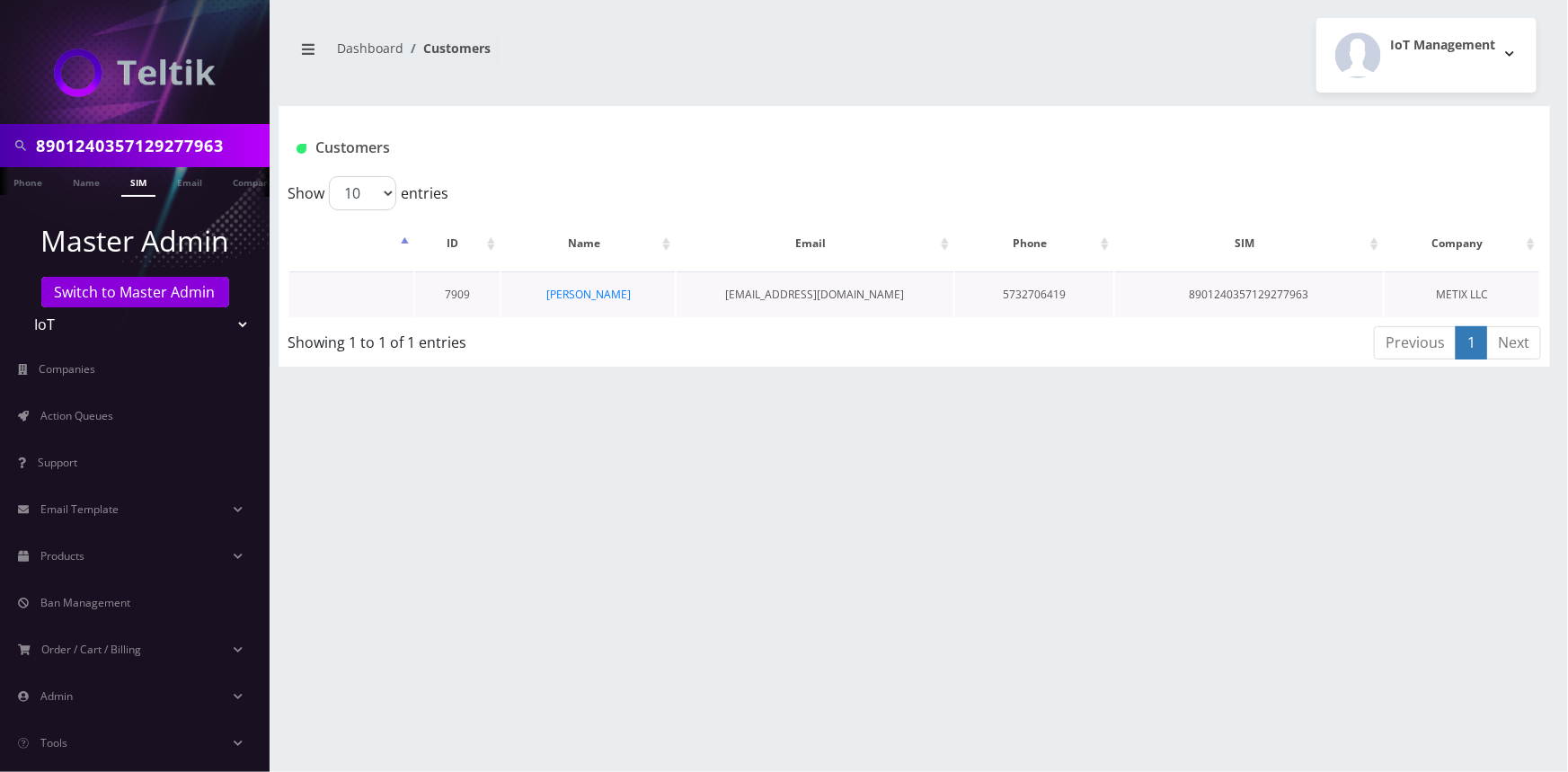 click on "METIX LLC" at bounding box center [1462, 294] 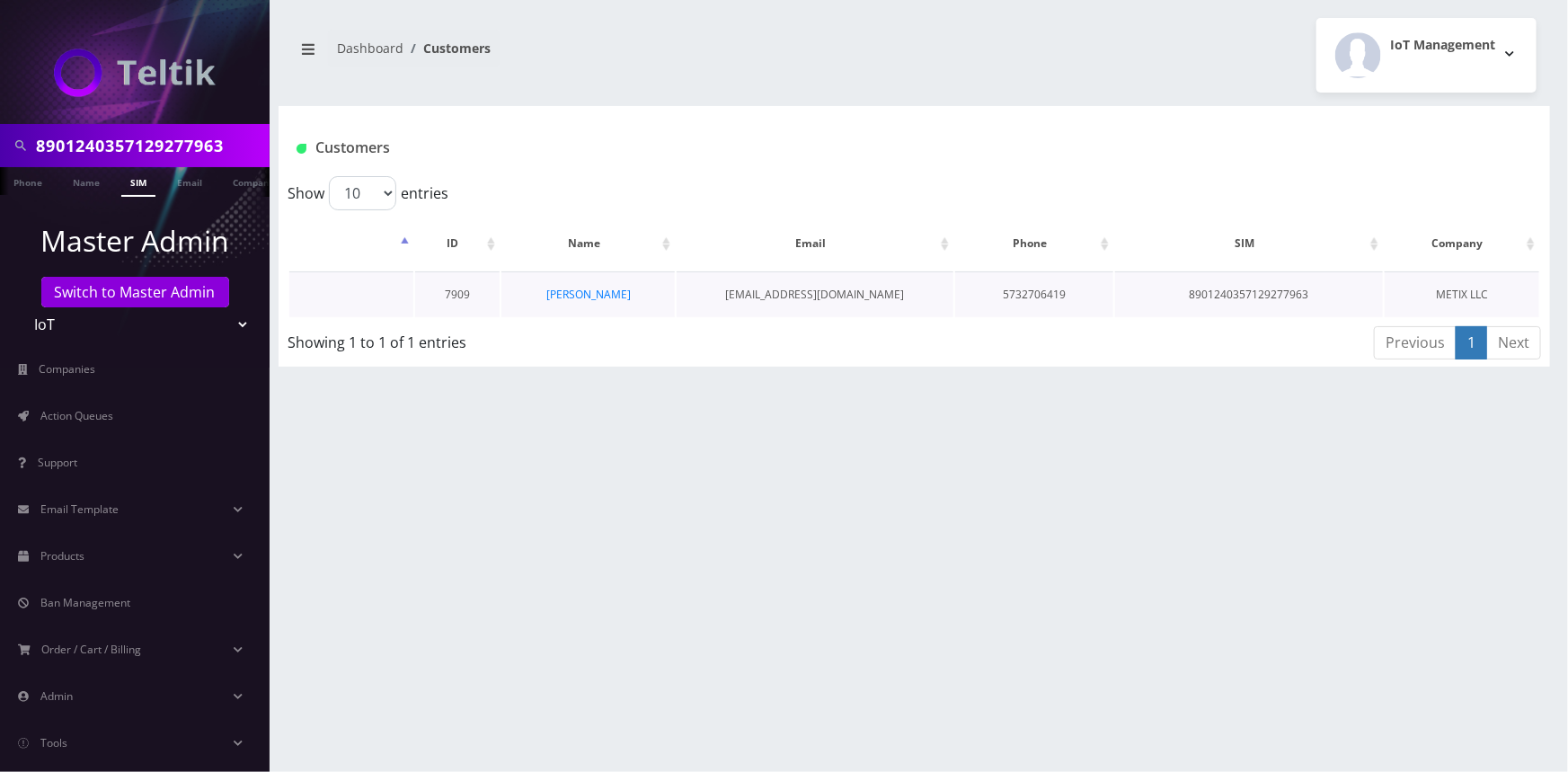 click on "METIX LLC" at bounding box center (1462, 294) 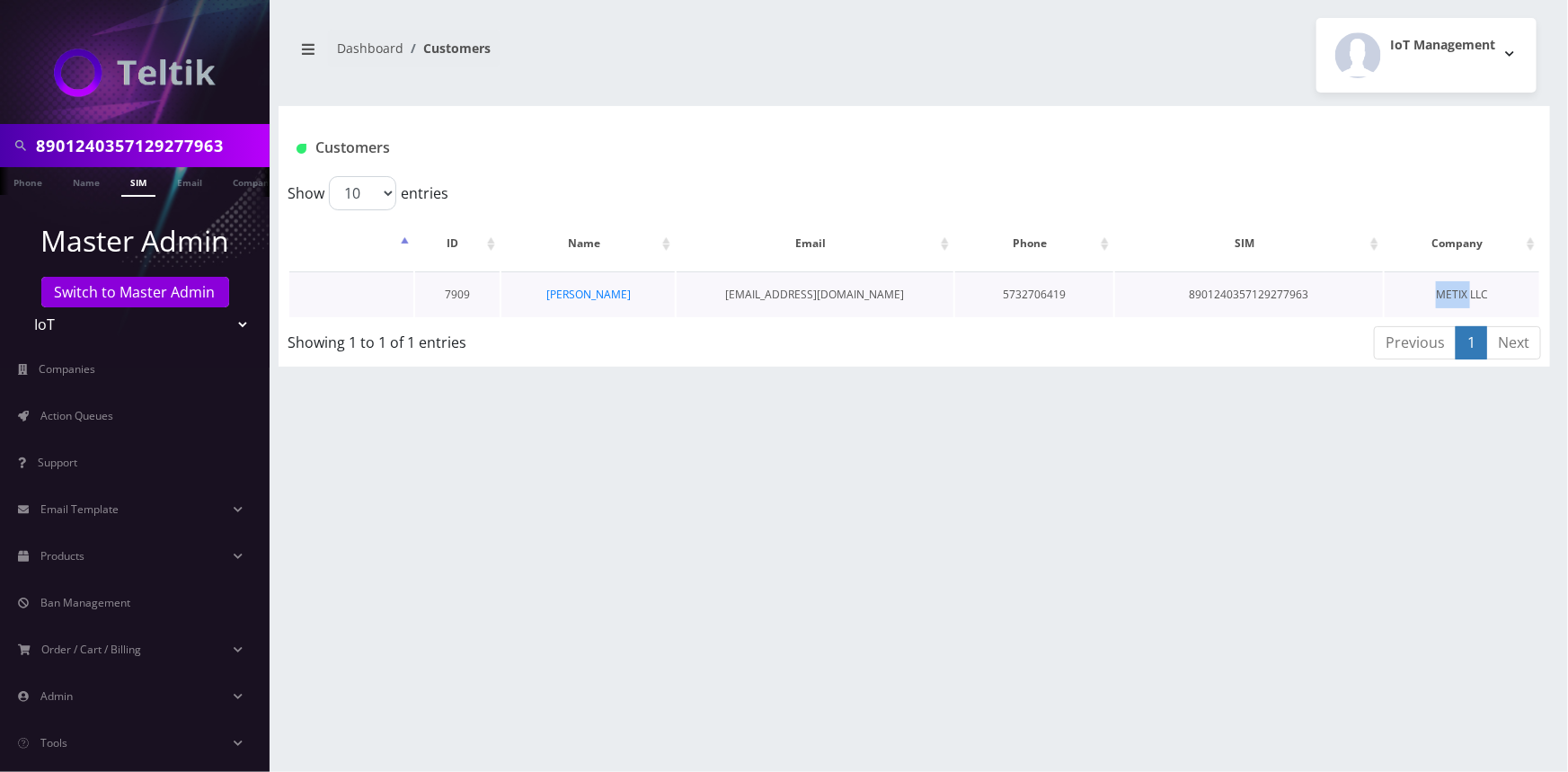 click on "METIX LLC" at bounding box center [1462, 294] 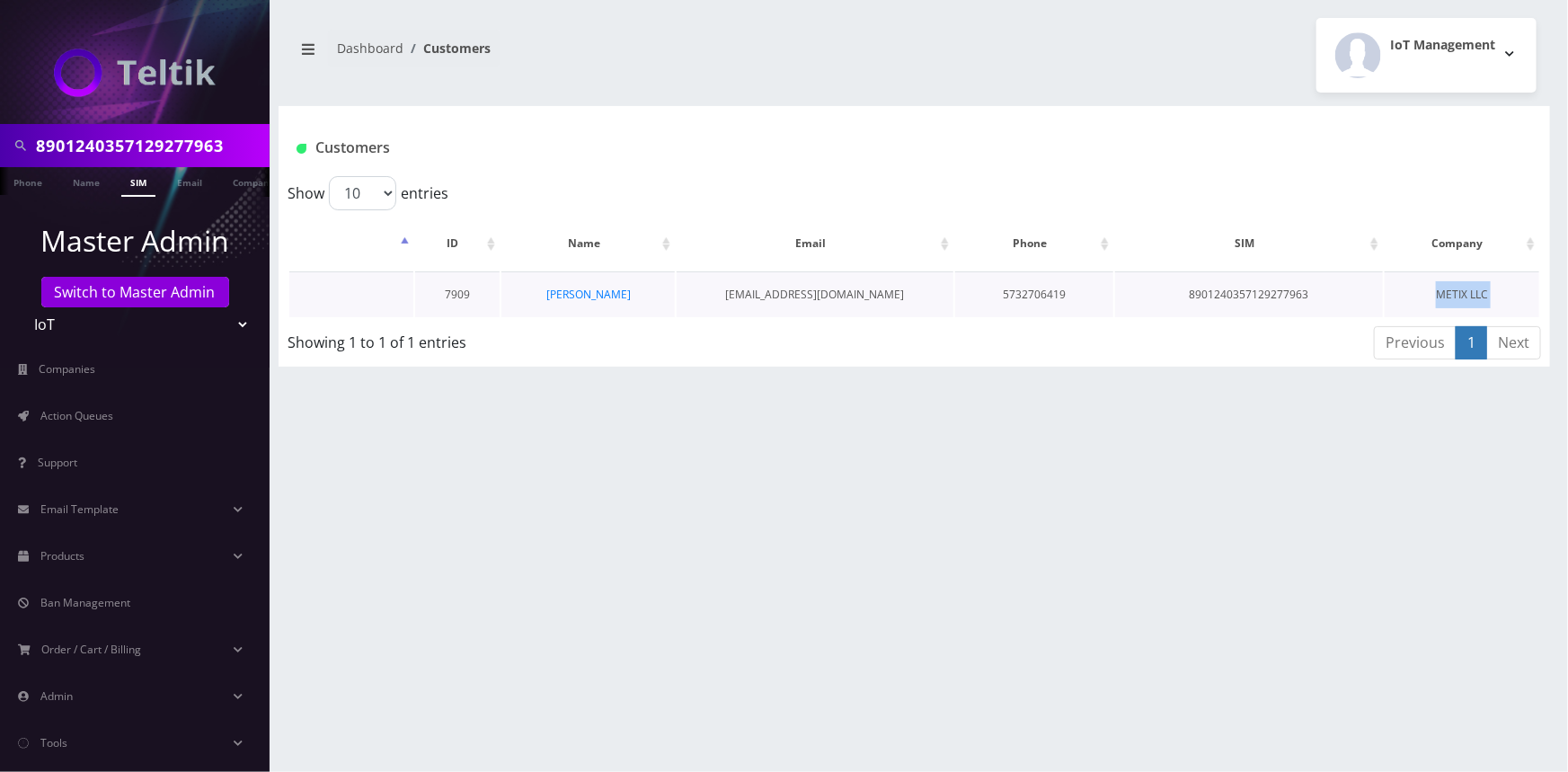 click on "METIX LLC" at bounding box center [1462, 294] 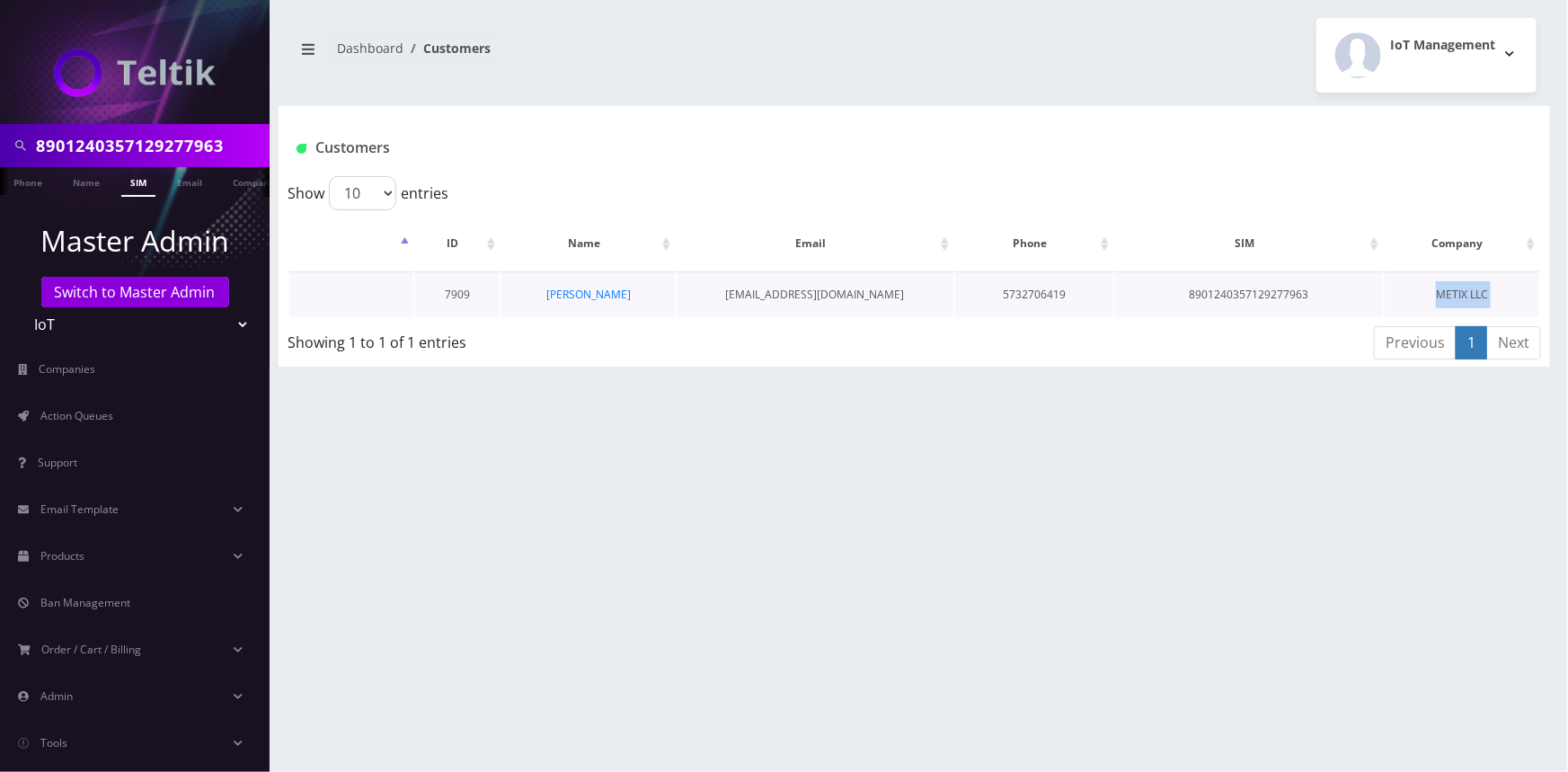 copy on "METIX LLC" 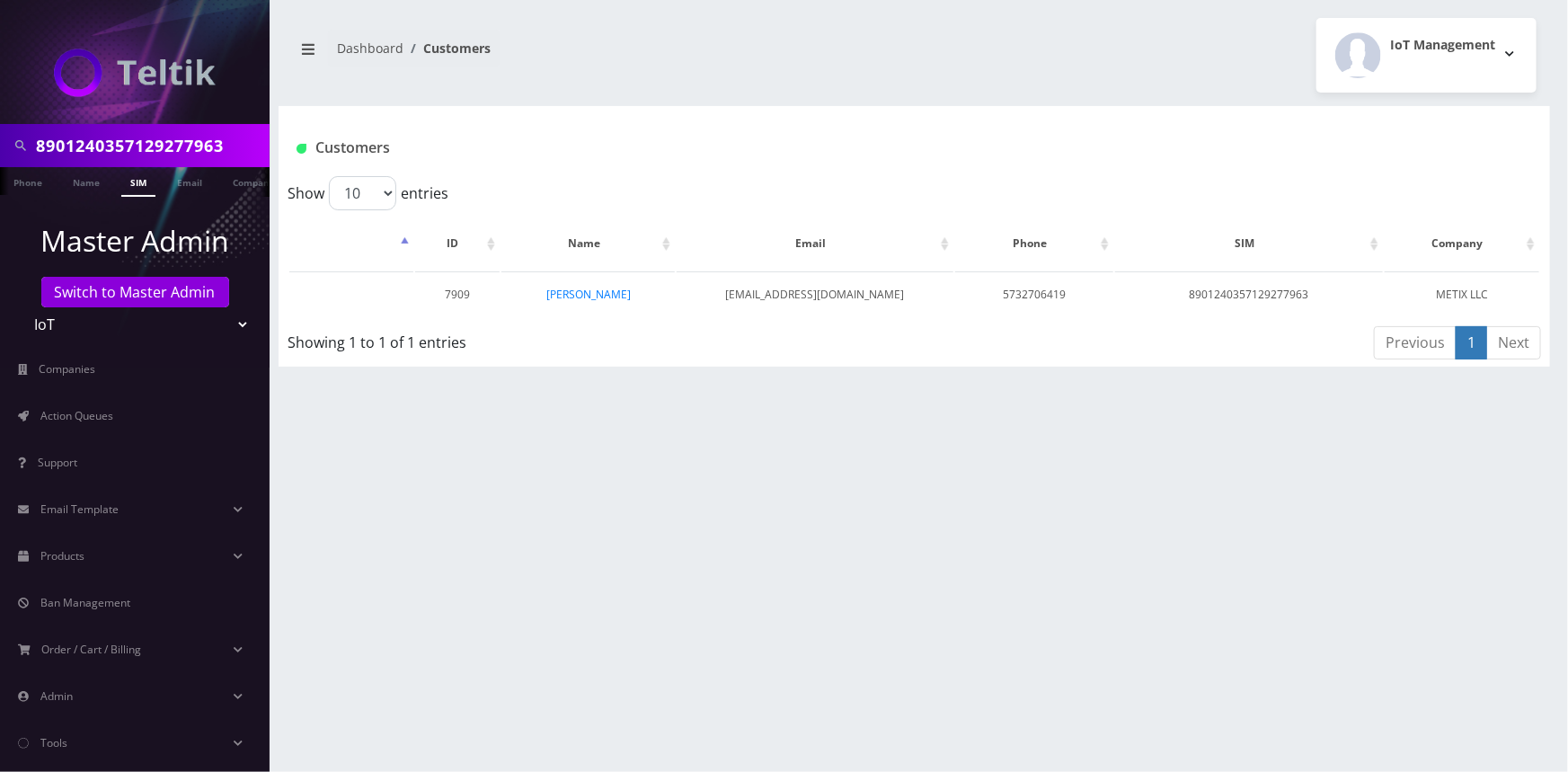 click on "8901240357129277963" at bounding box center [150, 146] 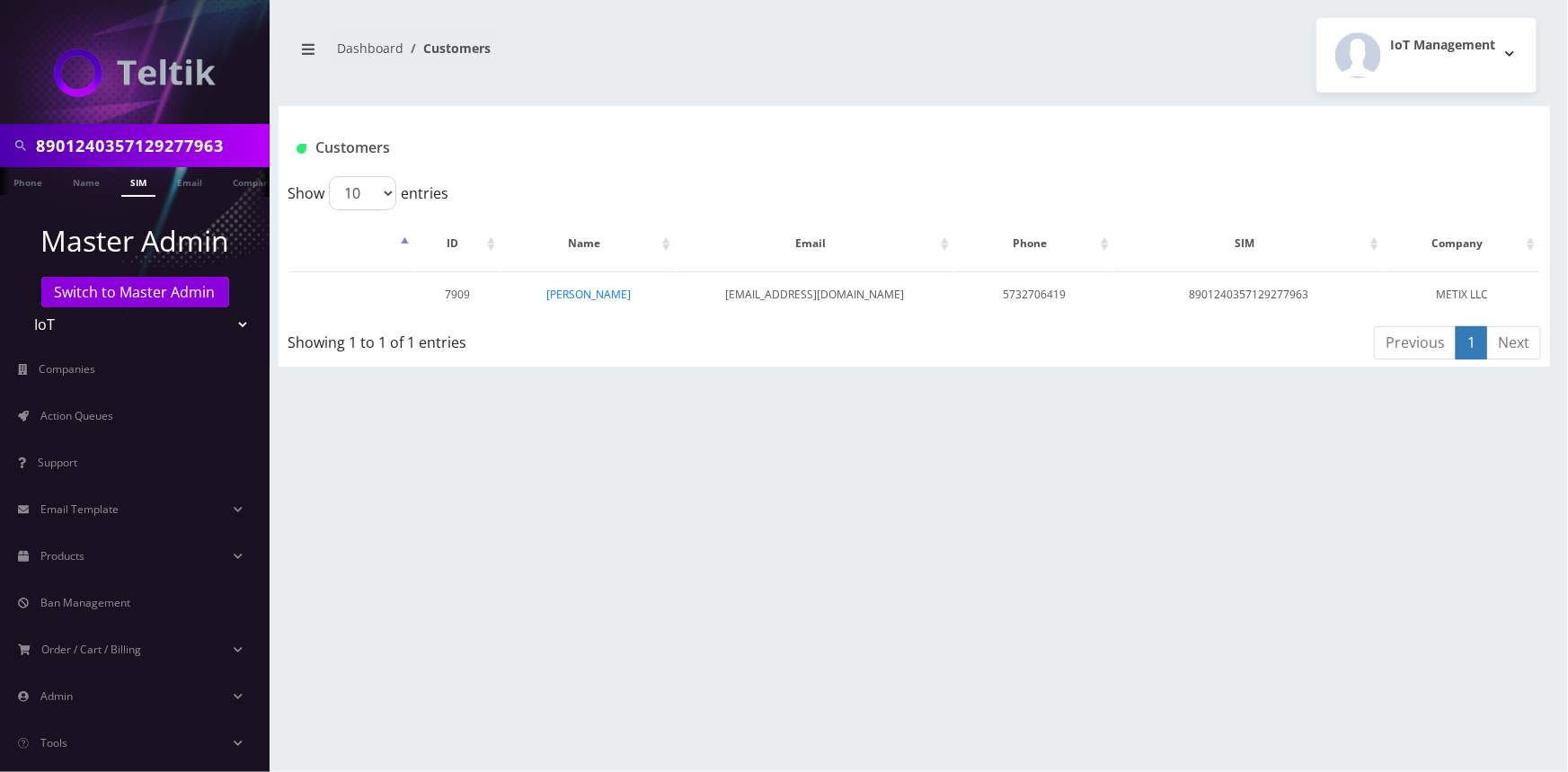 click on "8901240357129277963" at bounding box center (150, 146) 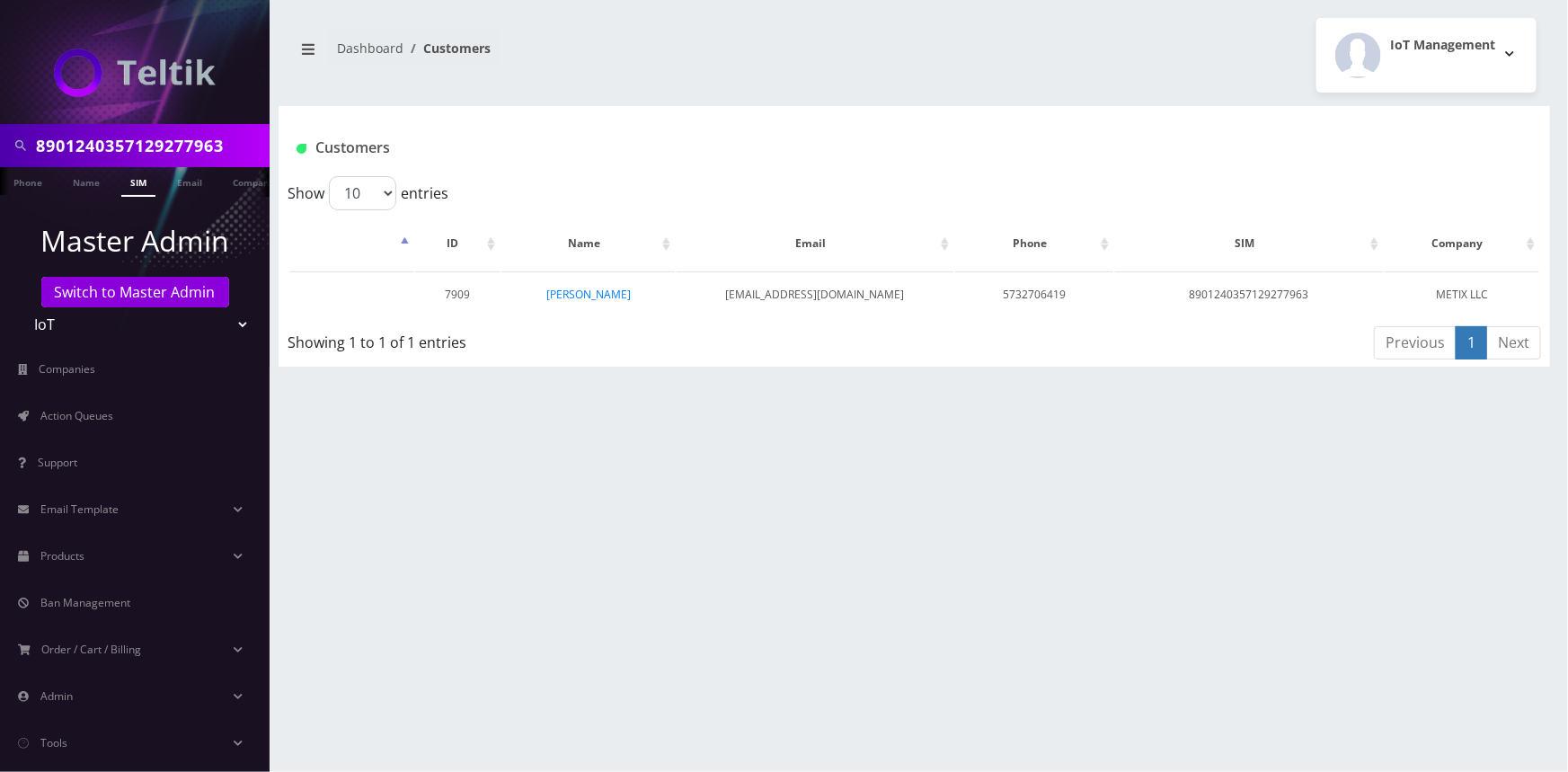 click on "8901240357129277963" at bounding box center (150, 146) 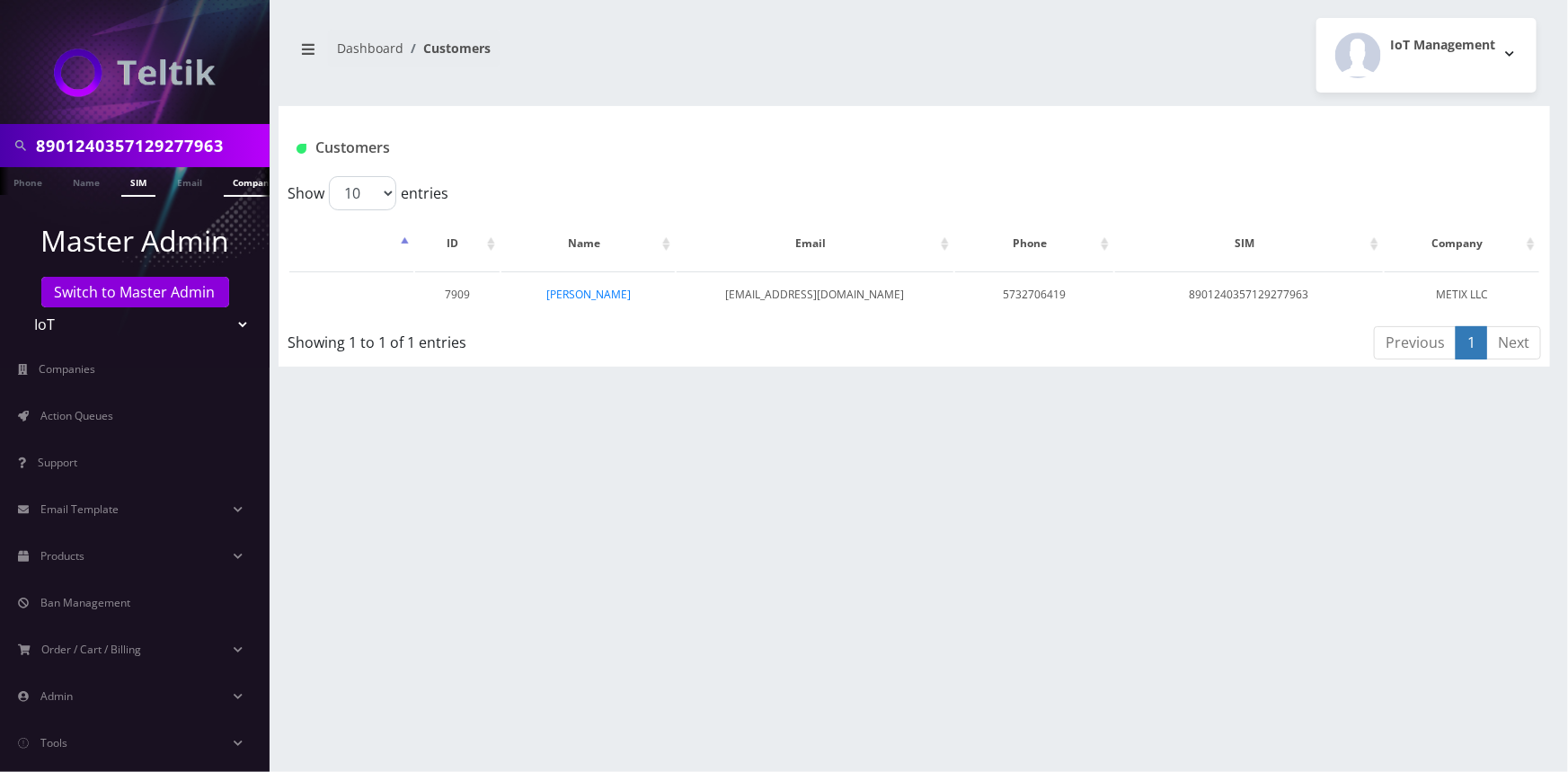 paste on "METIX LLC" 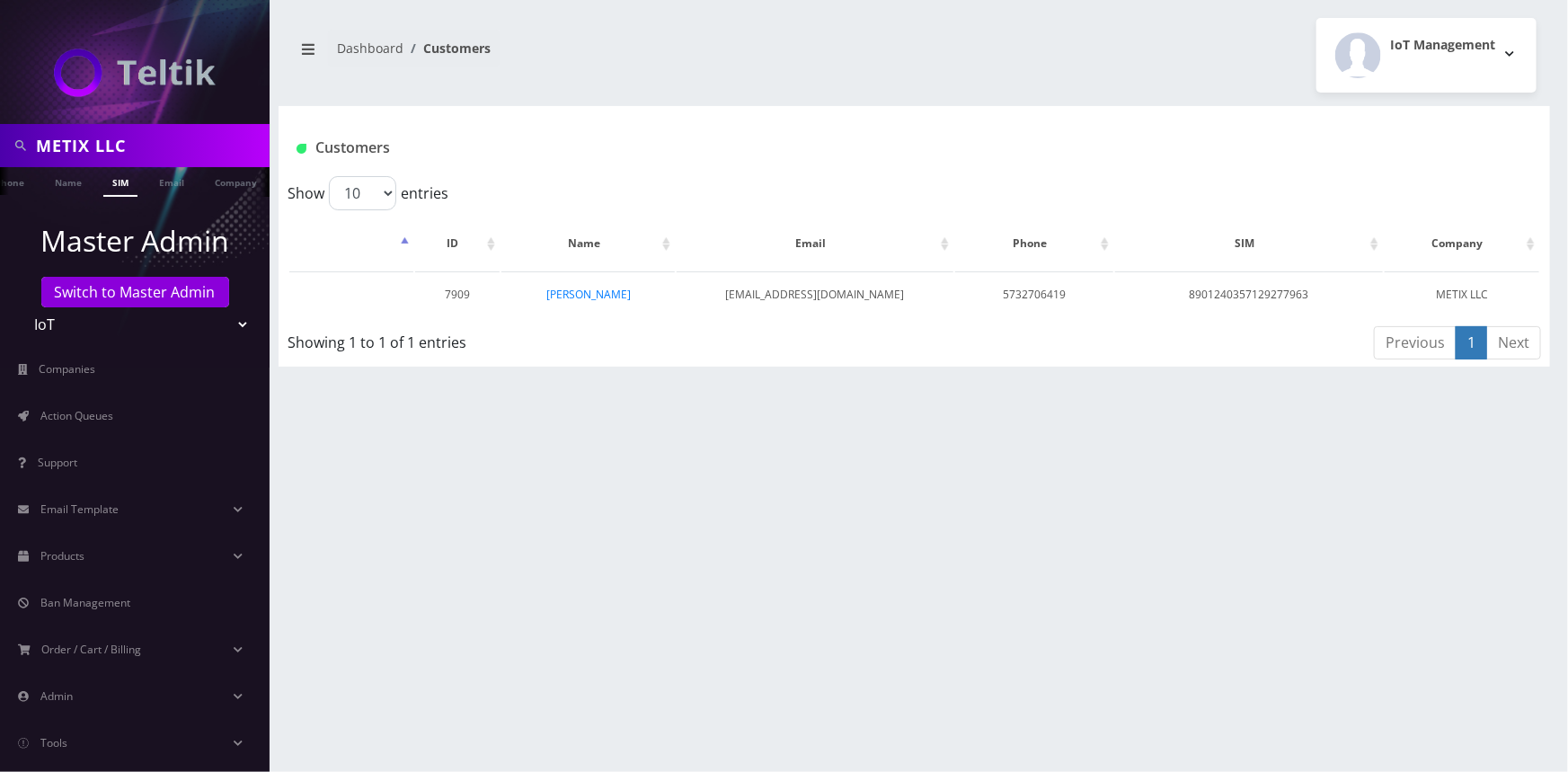 scroll, scrollTop: 0, scrollLeft: 23, axis: horizontal 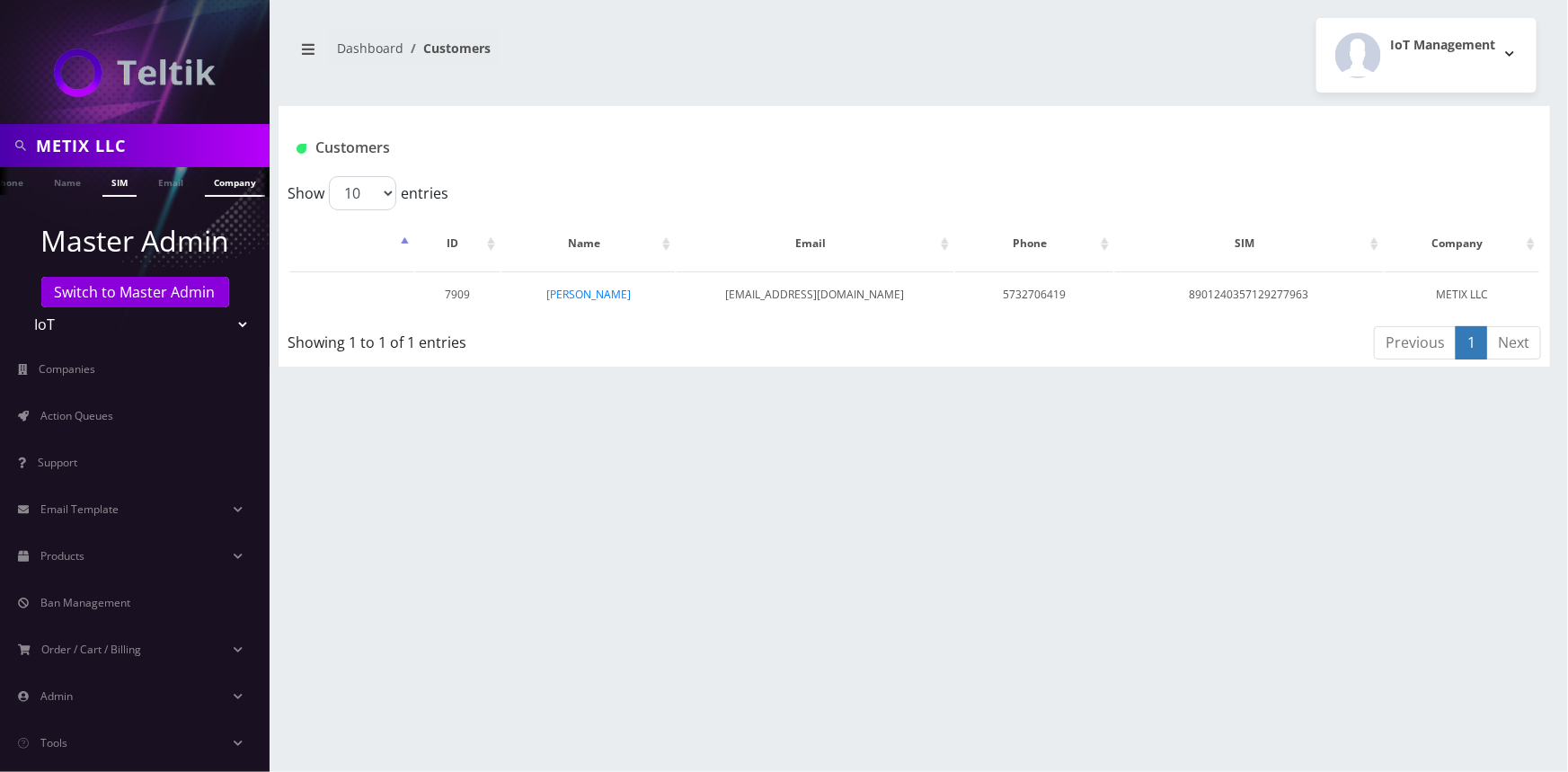 click on "Company" at bounding box center (235, 182) 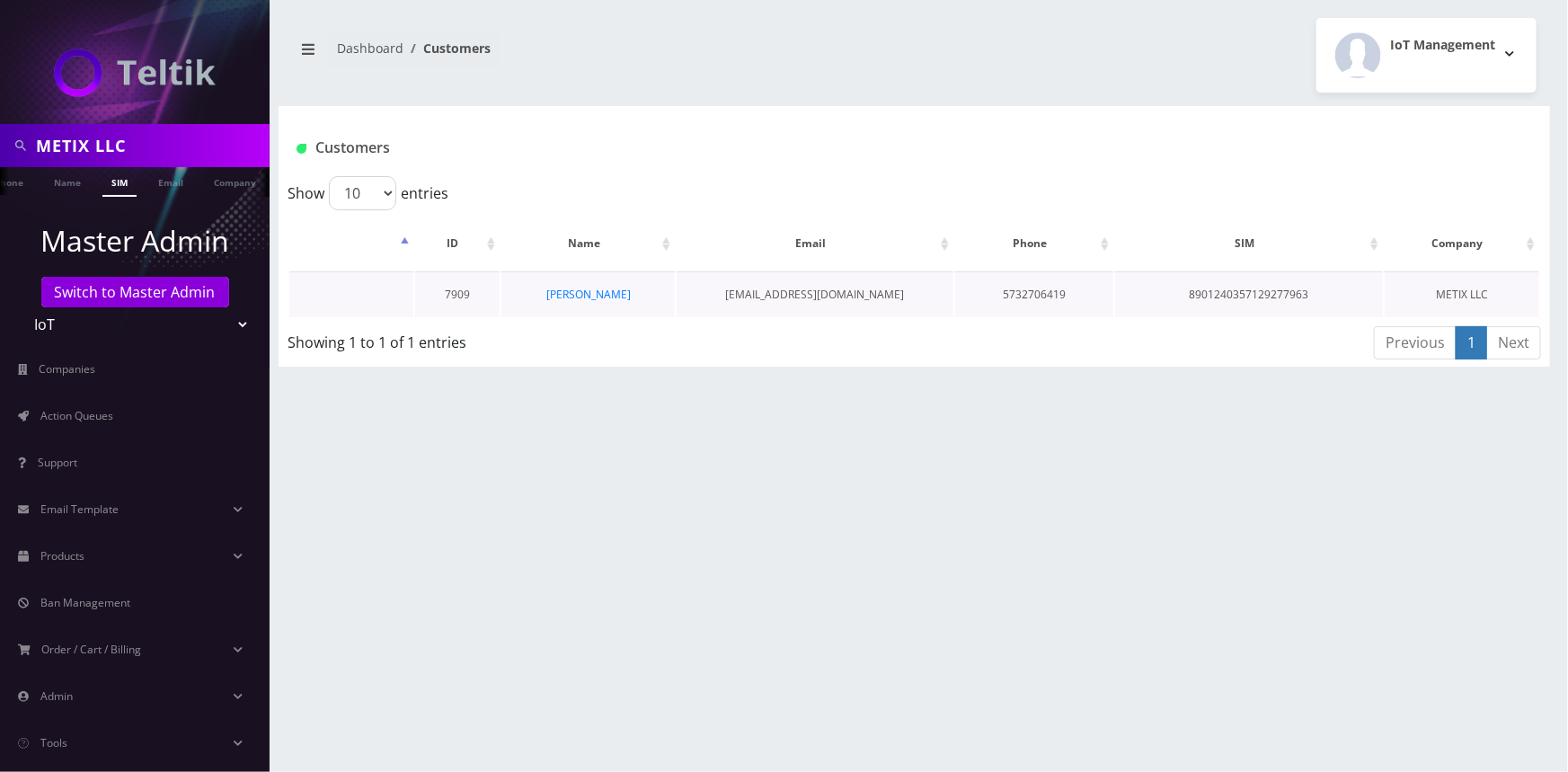 click on "8901240357129277963" at bounding box center [1249, 294] 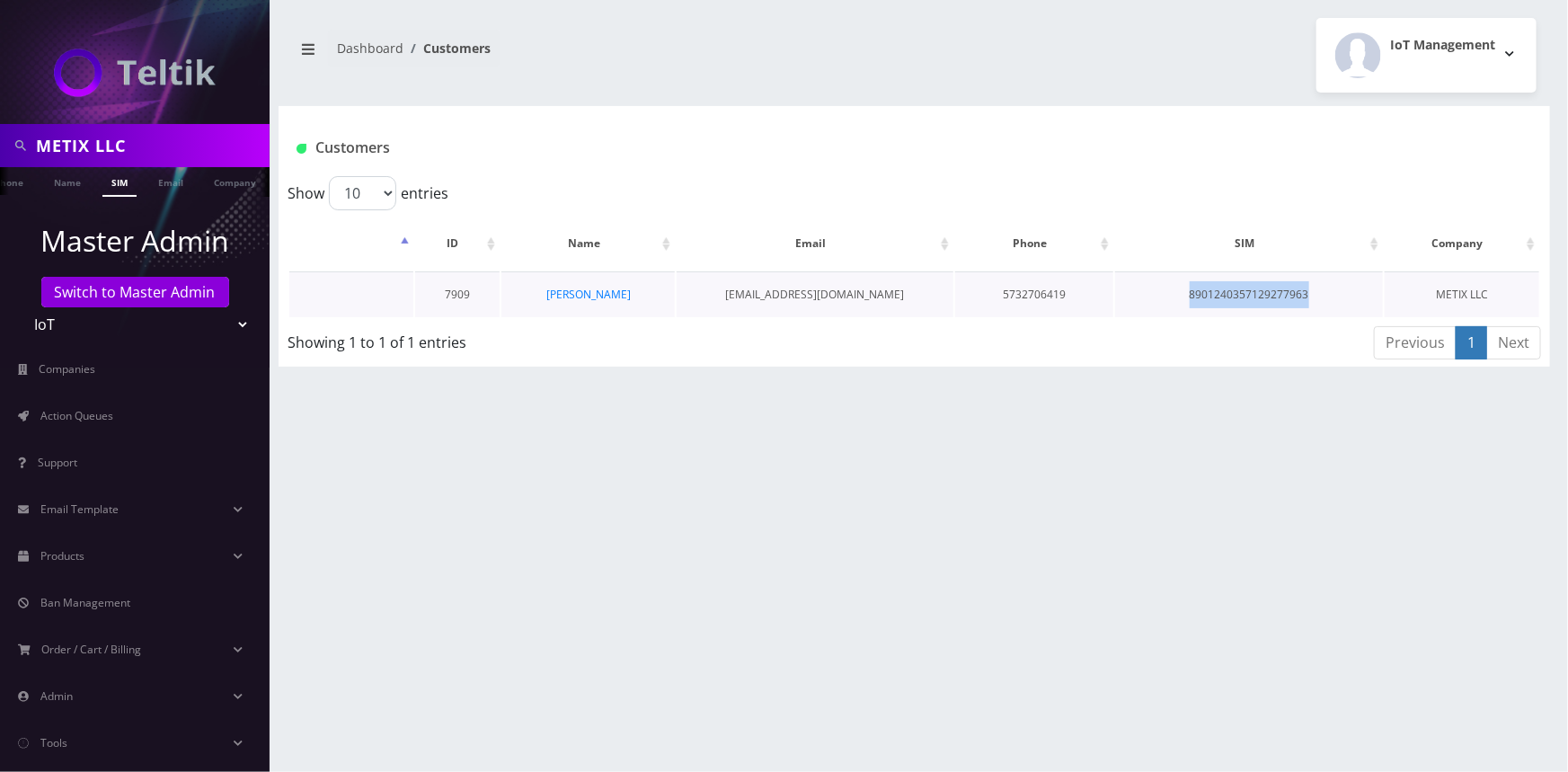 click on "8901240357129277963" at bounding box center [1249, 294] 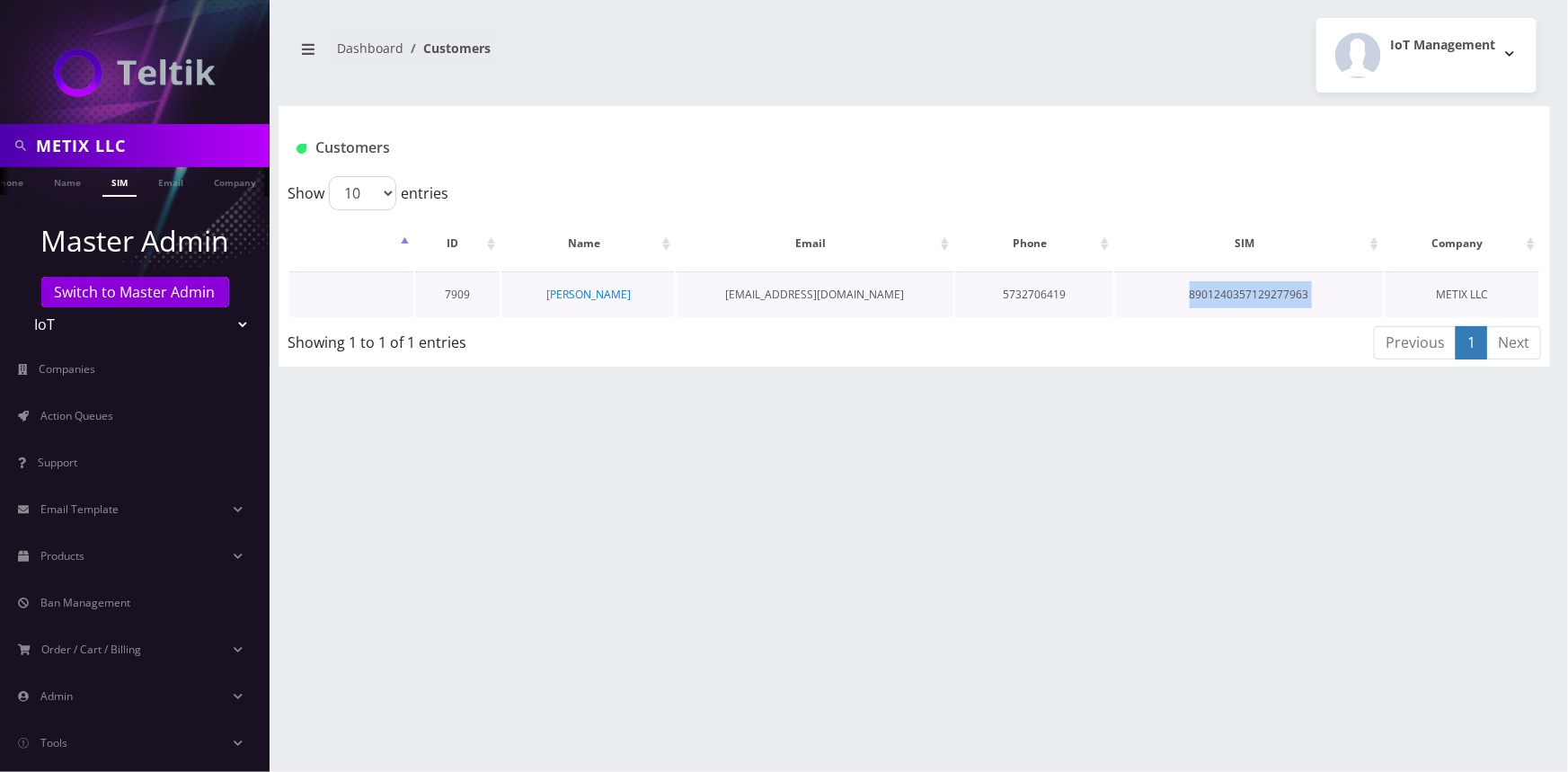 click on "8901240357129277963" at bounding box center (1249, 294) 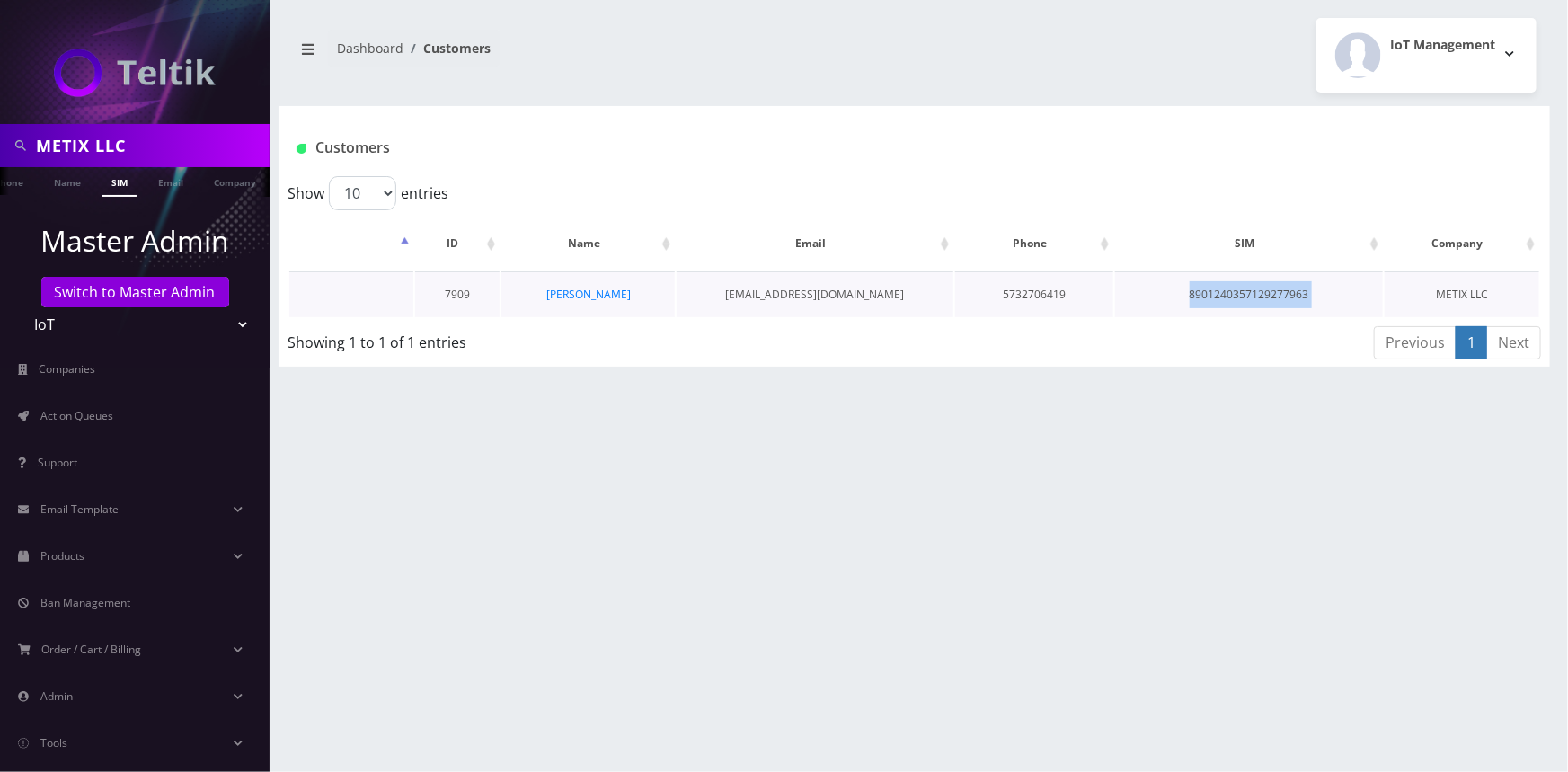 copy on "8901240357129277963" 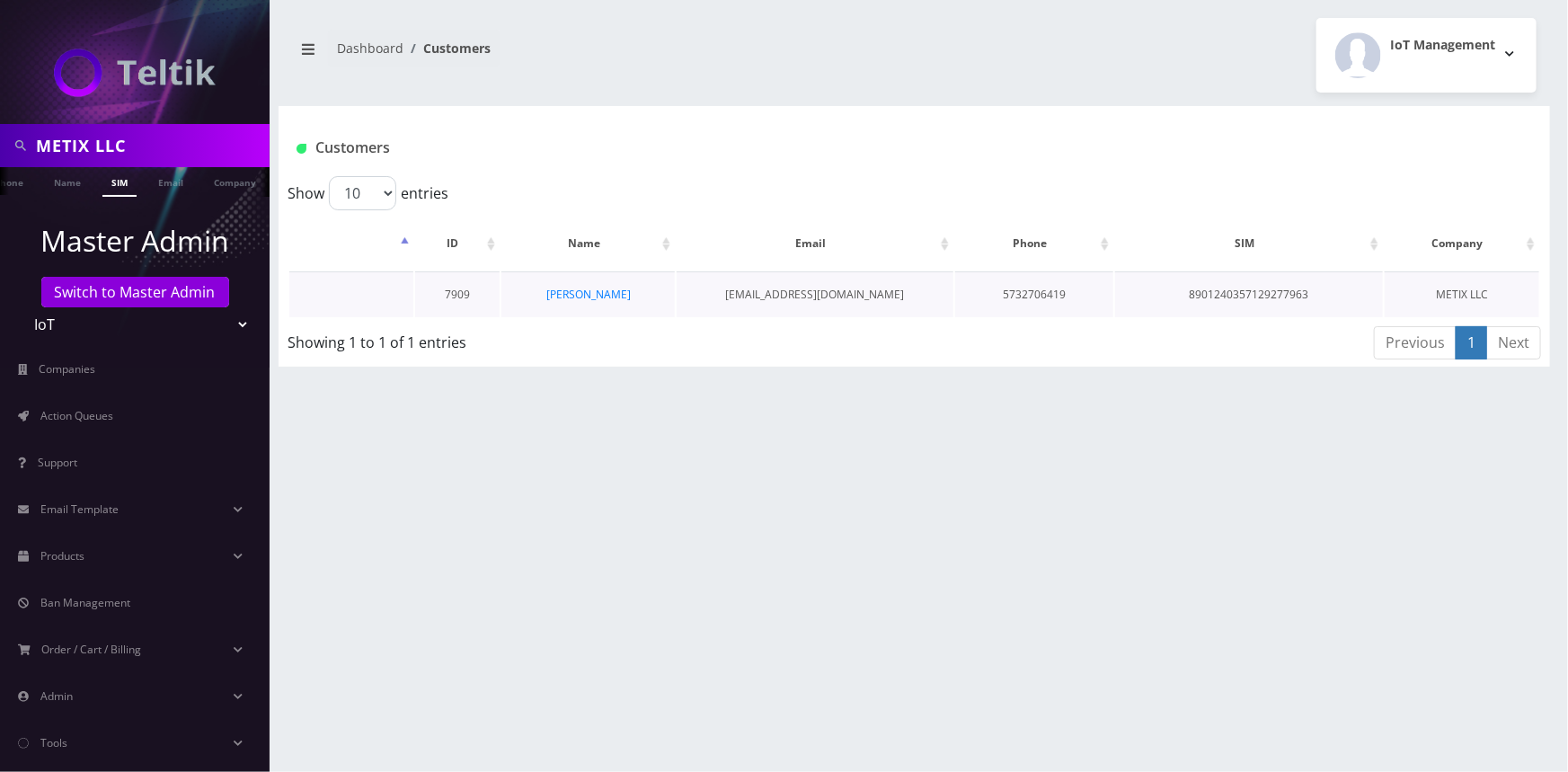 click on "5732706419" at bounding box center [1034, 294] 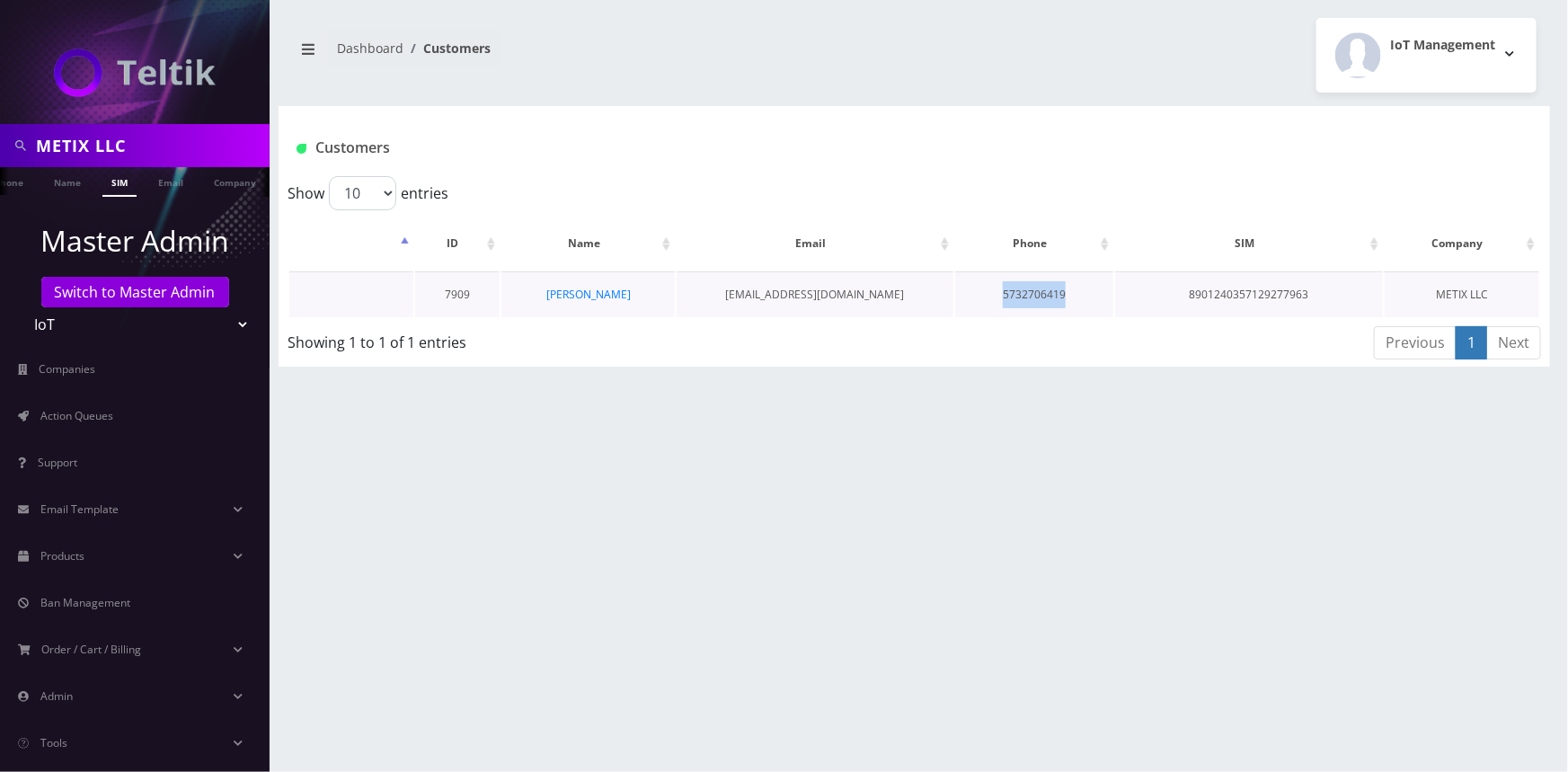 click on "5732706419" at bounding box center (1034, 294) 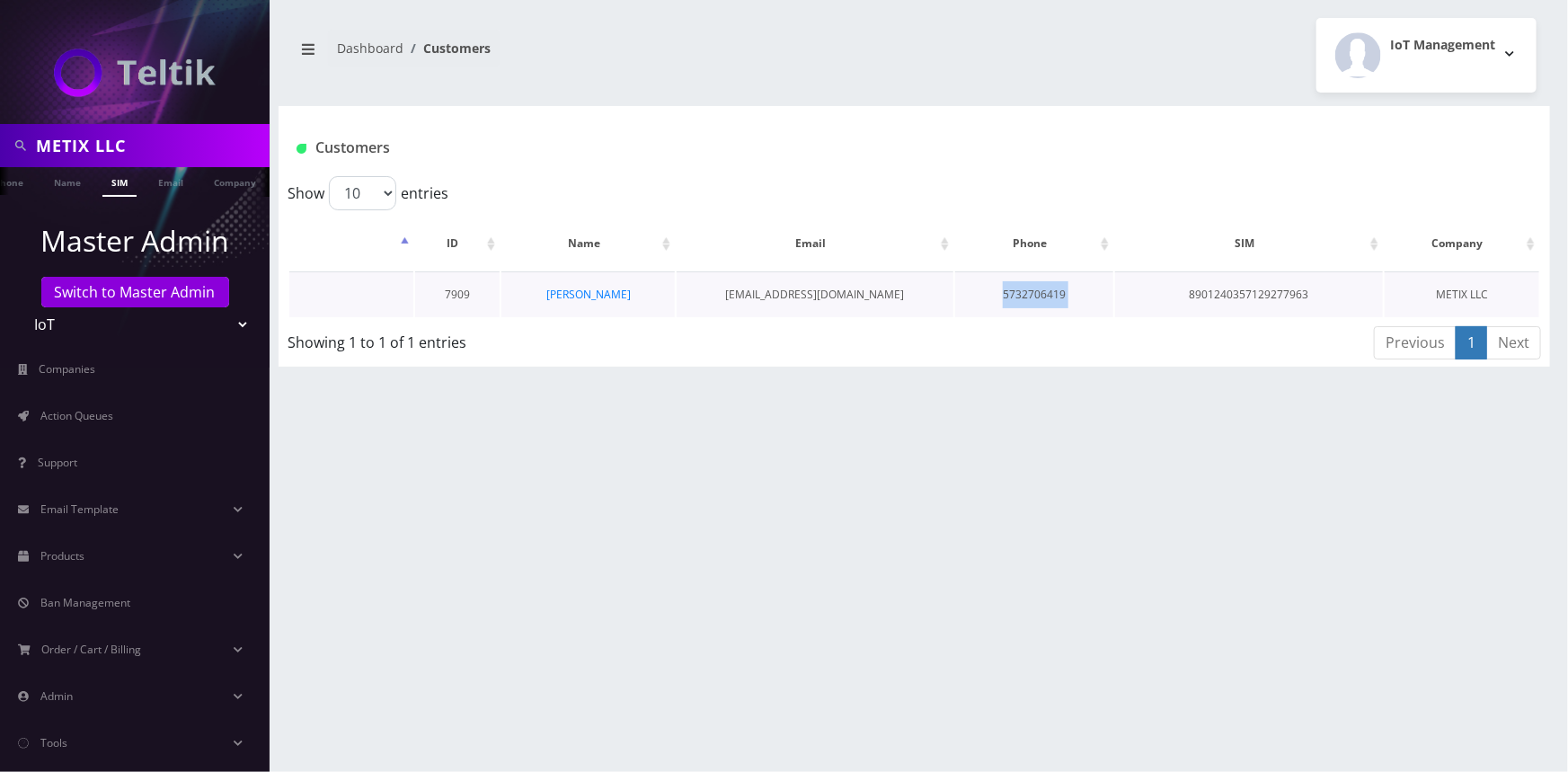 click on "5732706419" at bounding box center [1034, 294] 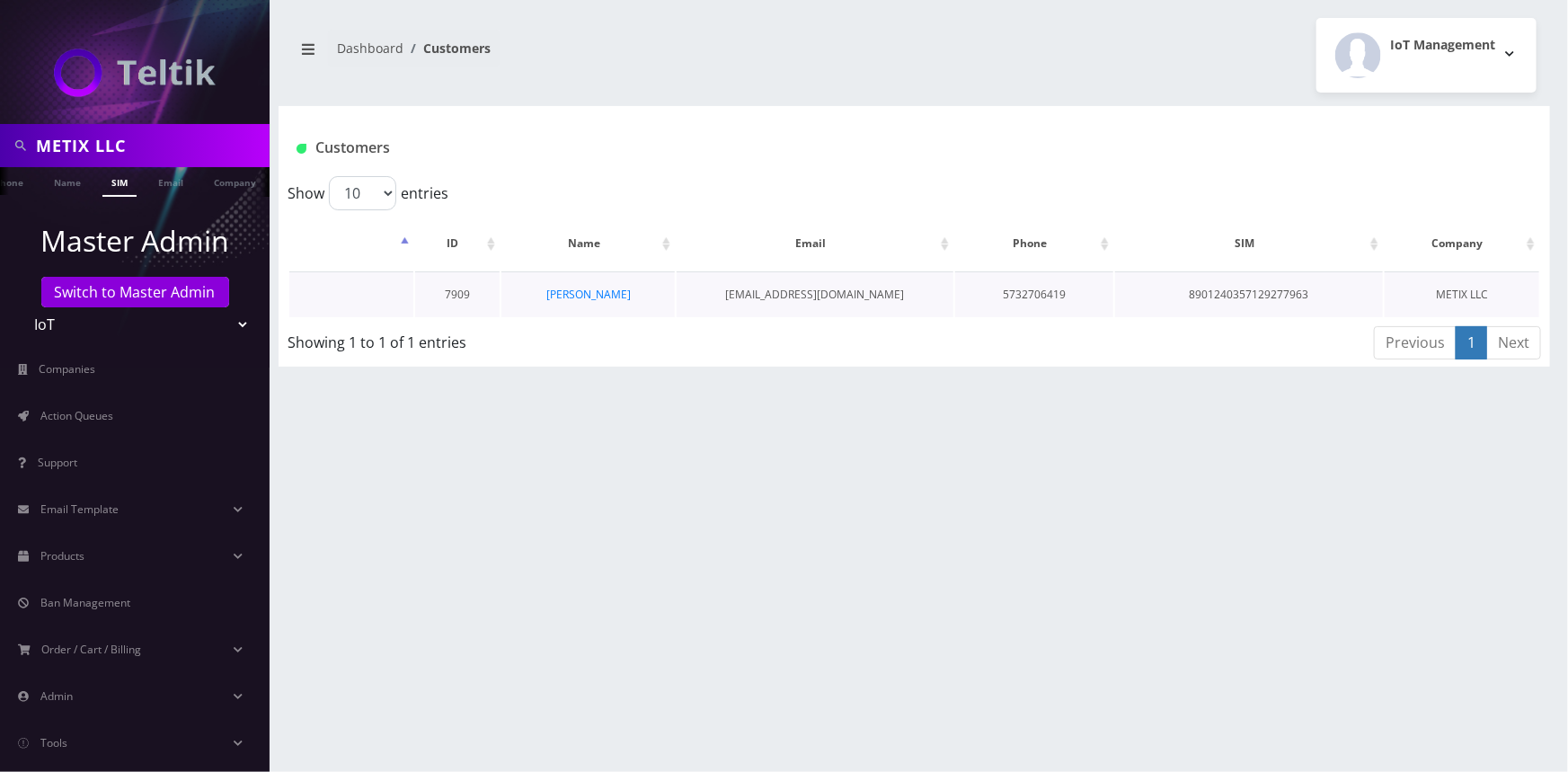 click on "8901240357129277963" at bounding box center (1249, 294) 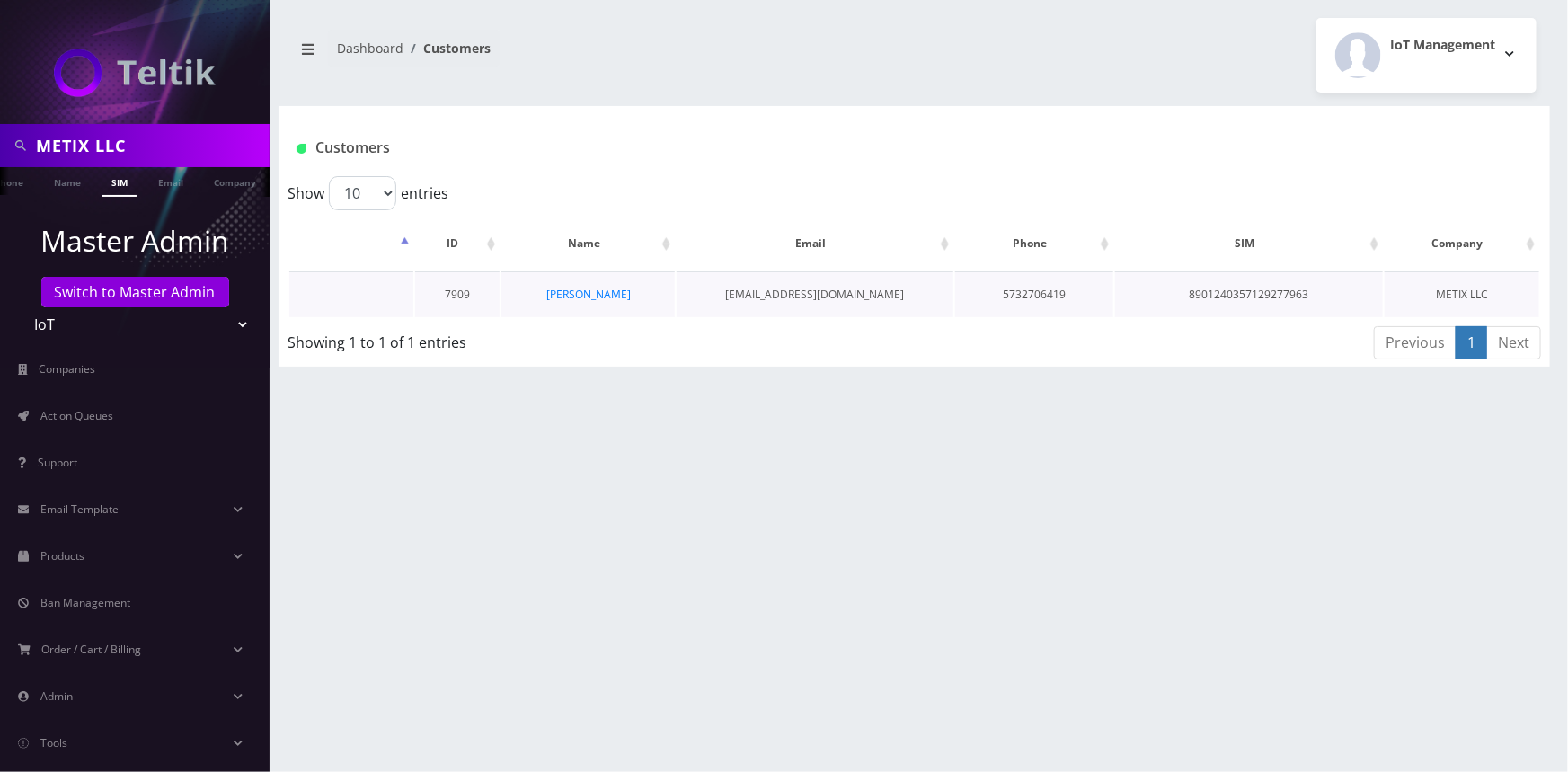click on "8901240357129277963" at bounding box center [1249, 294] 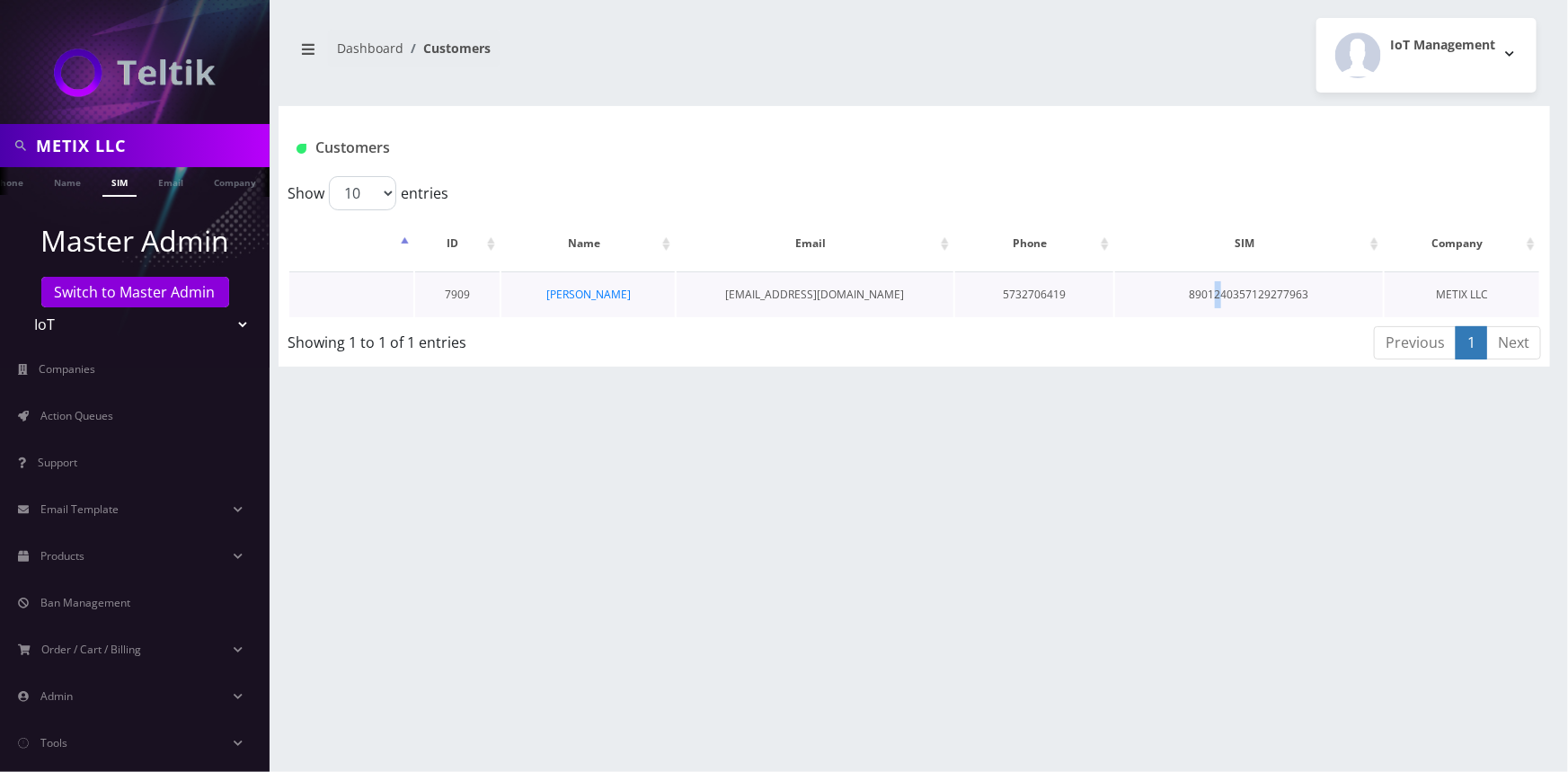 click on "8901240357129277963" at bounding box center (1249, 294) 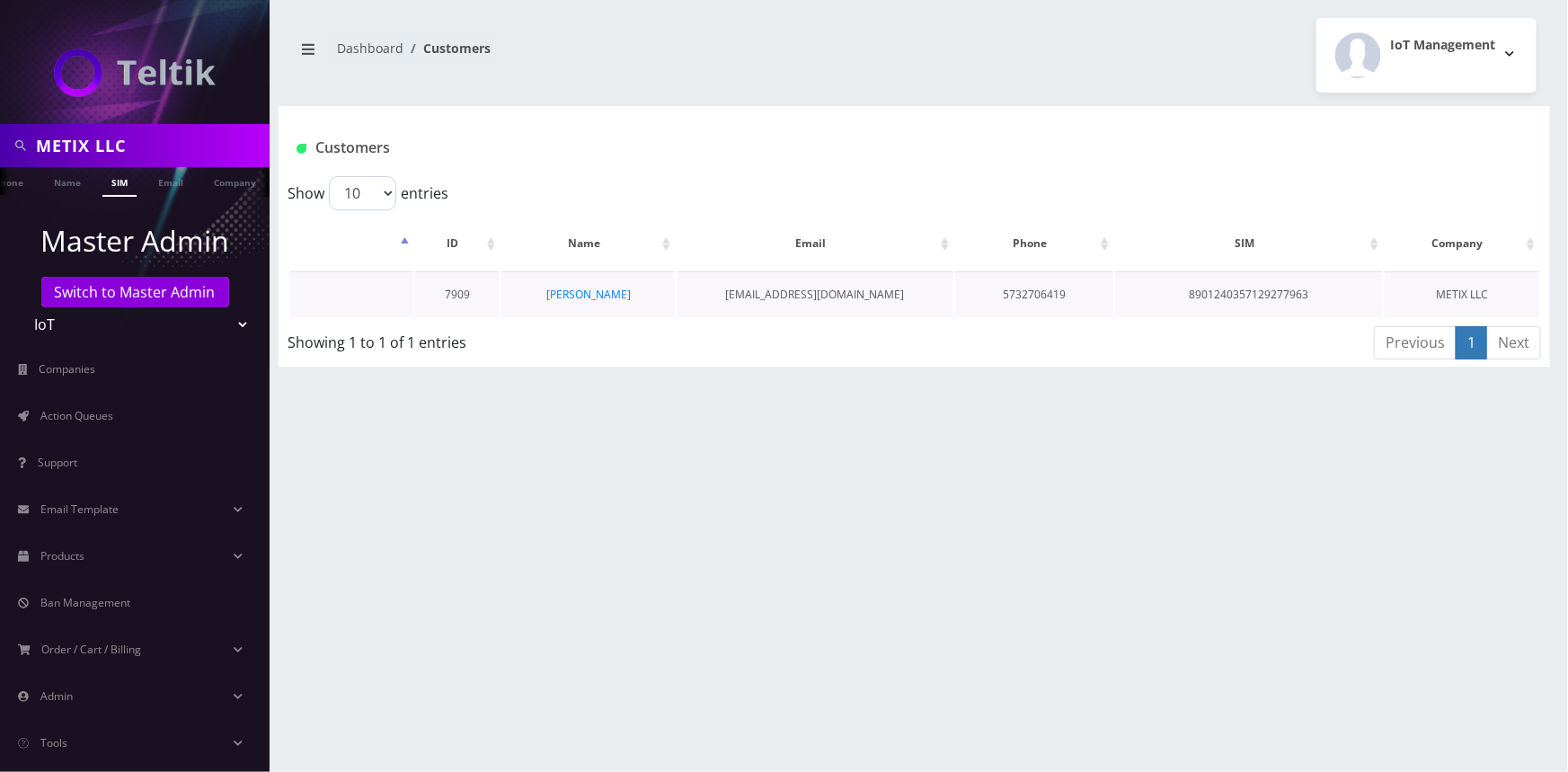 click on "8901240357129277963" at bounding box center [1249, 294] 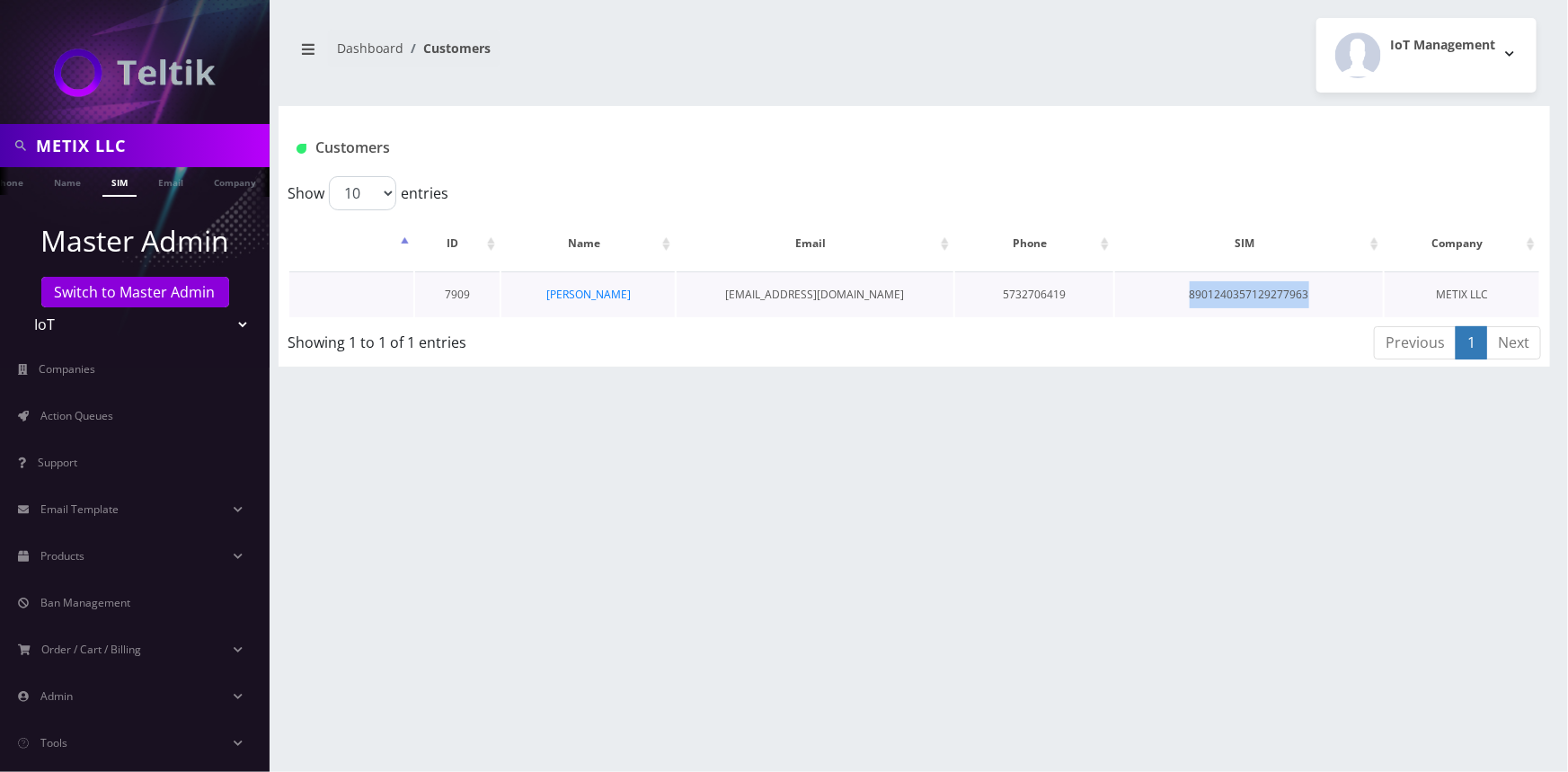 click on "8901240357129277963" at bounding box center [1249, 294] 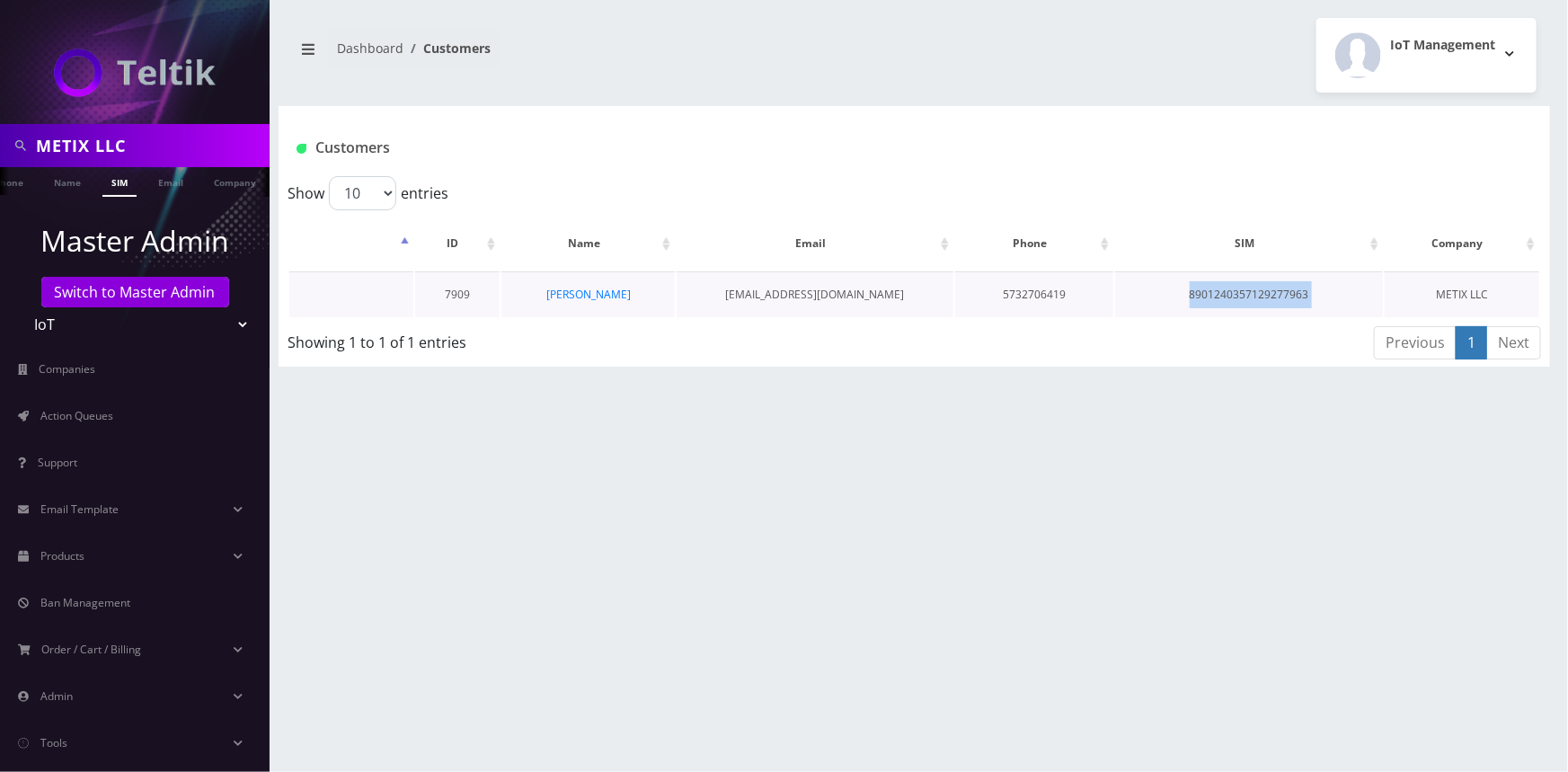 click on "8901240357129277963" at bounding box center [1249, 294] 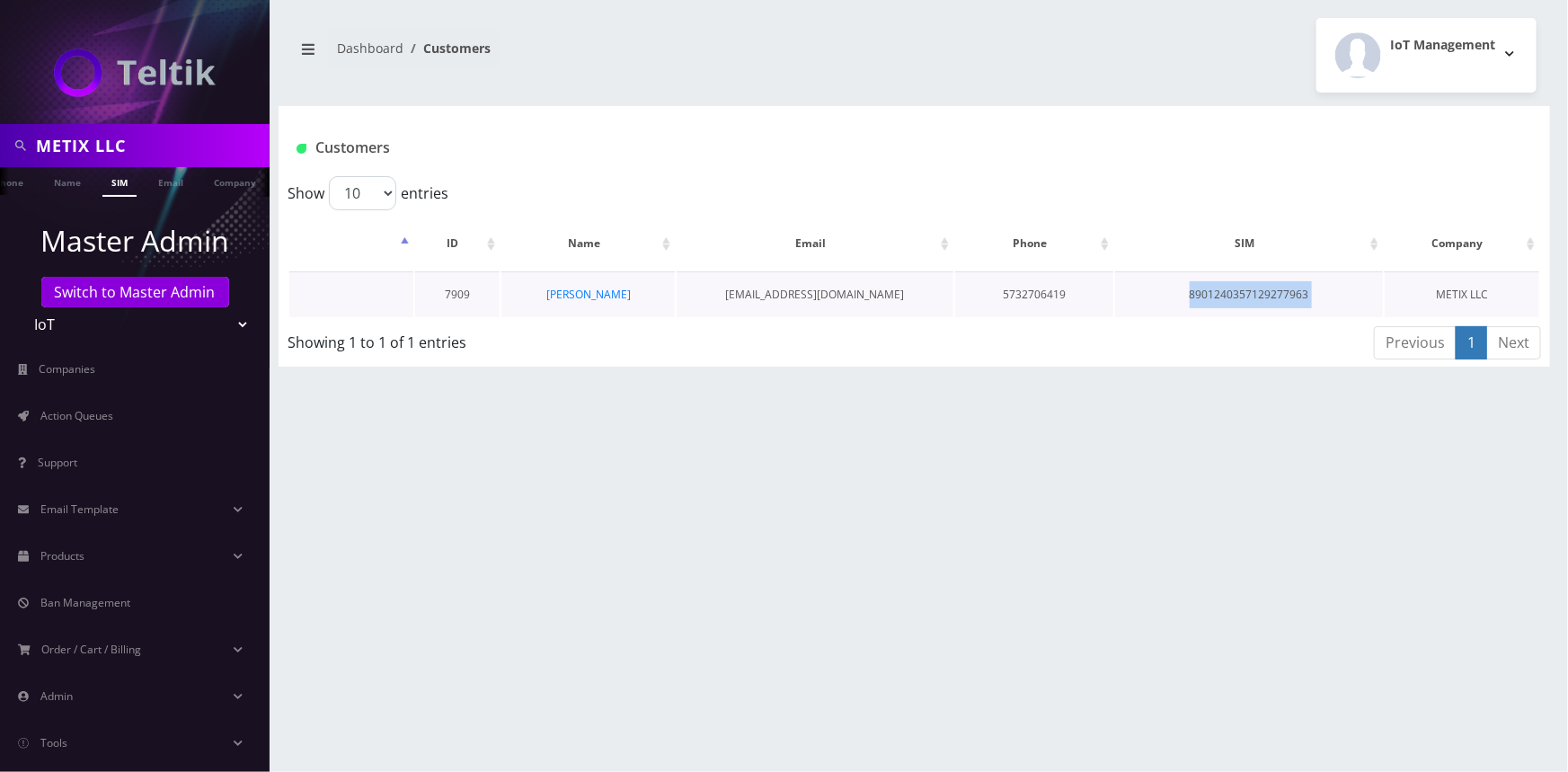 copy on "8901240357129277963" 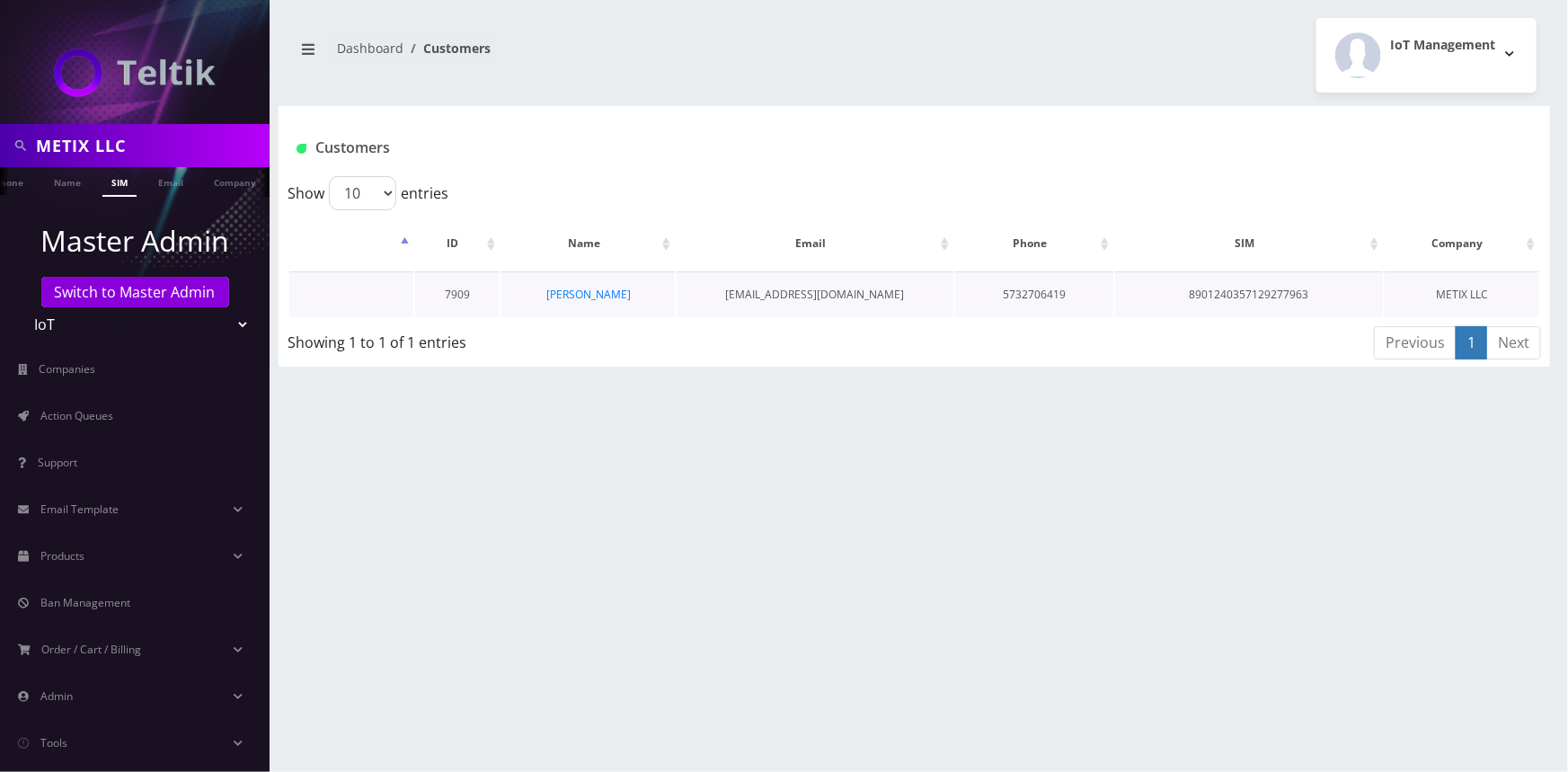 click on "5732706419" at bounding box center [1034, 294] 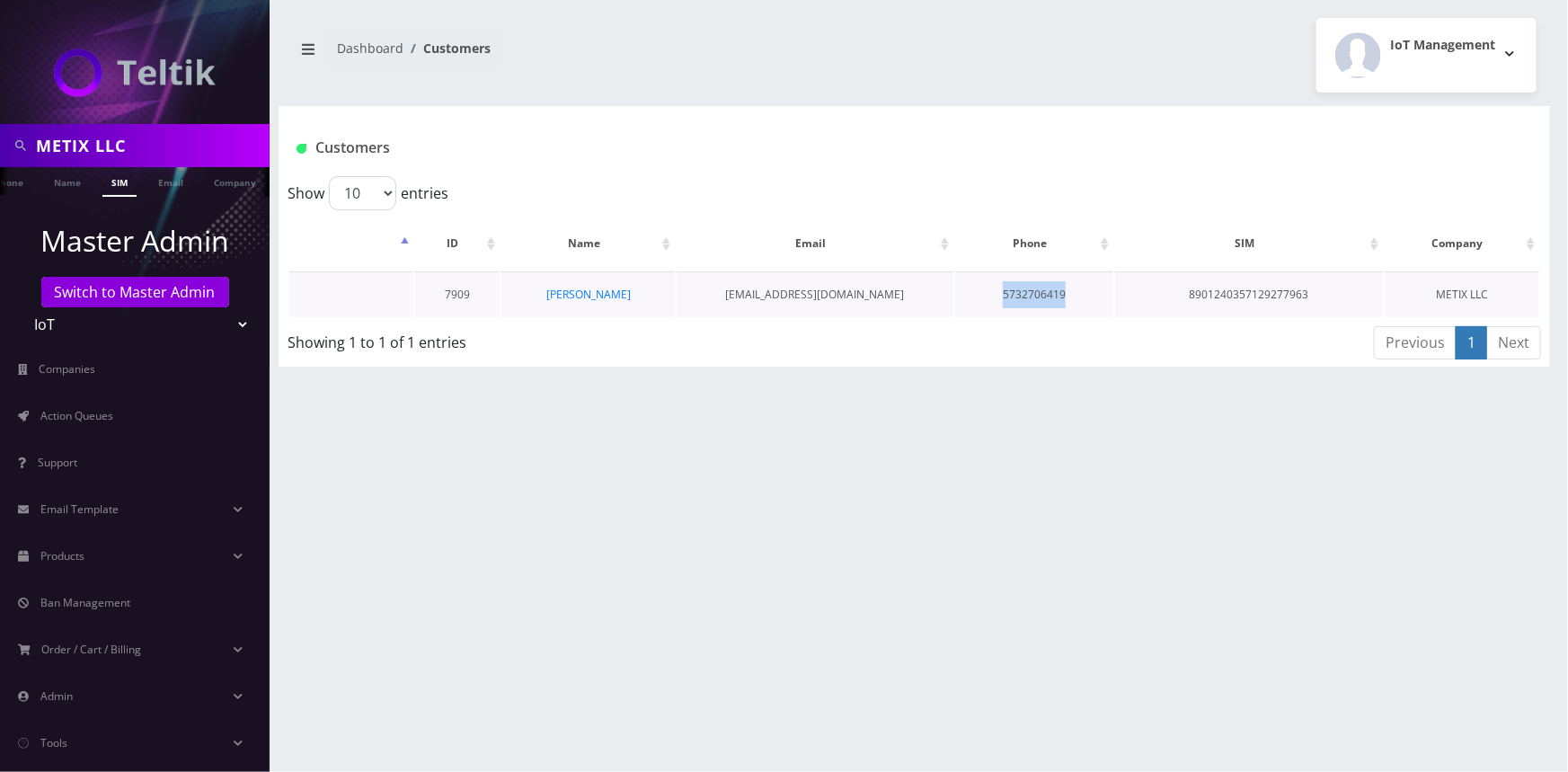 click on "5732706419" at bounding box center (1034, 294) 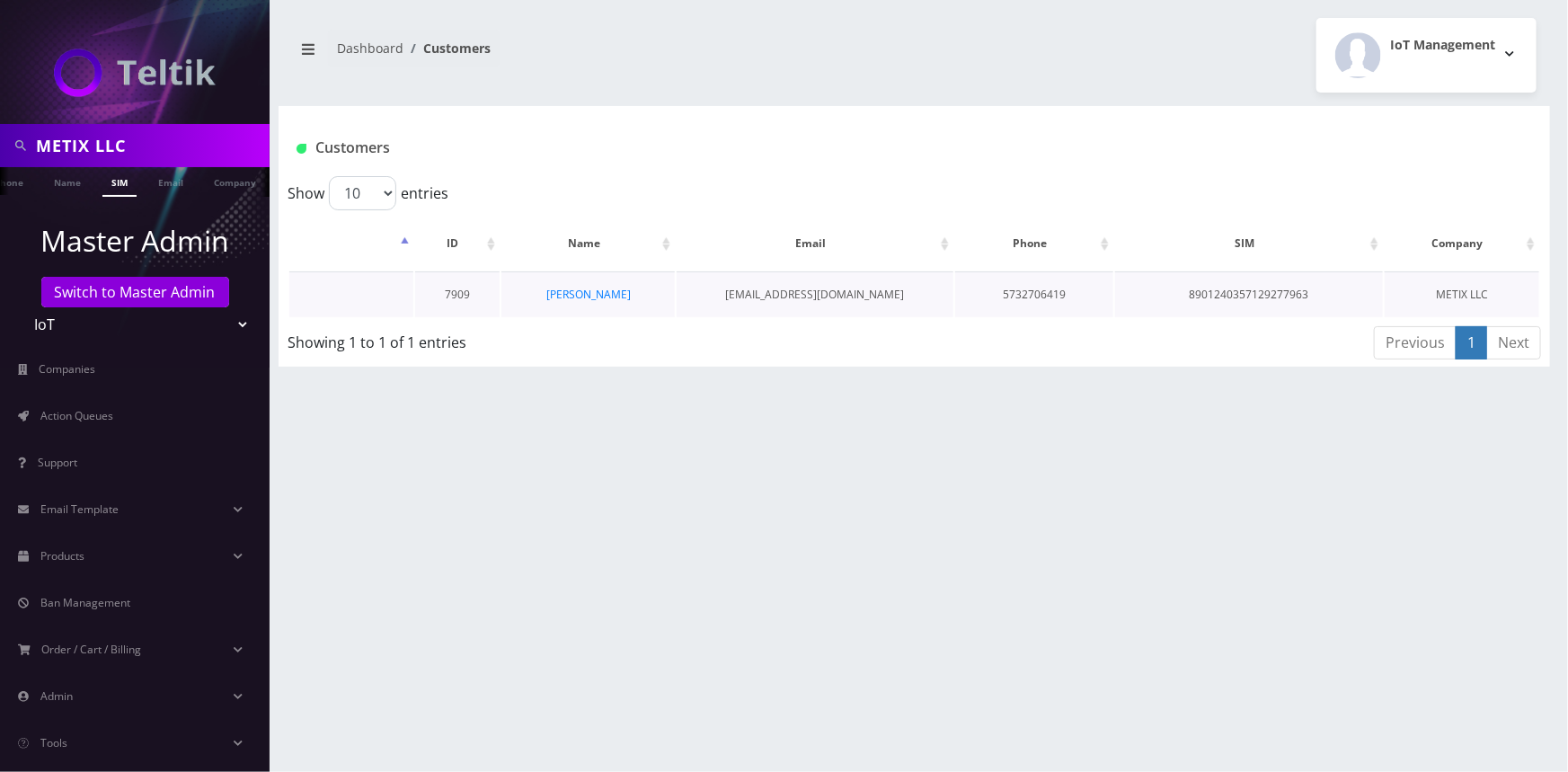 click on "8901240357129277963" at bounding box center (1249, 294) 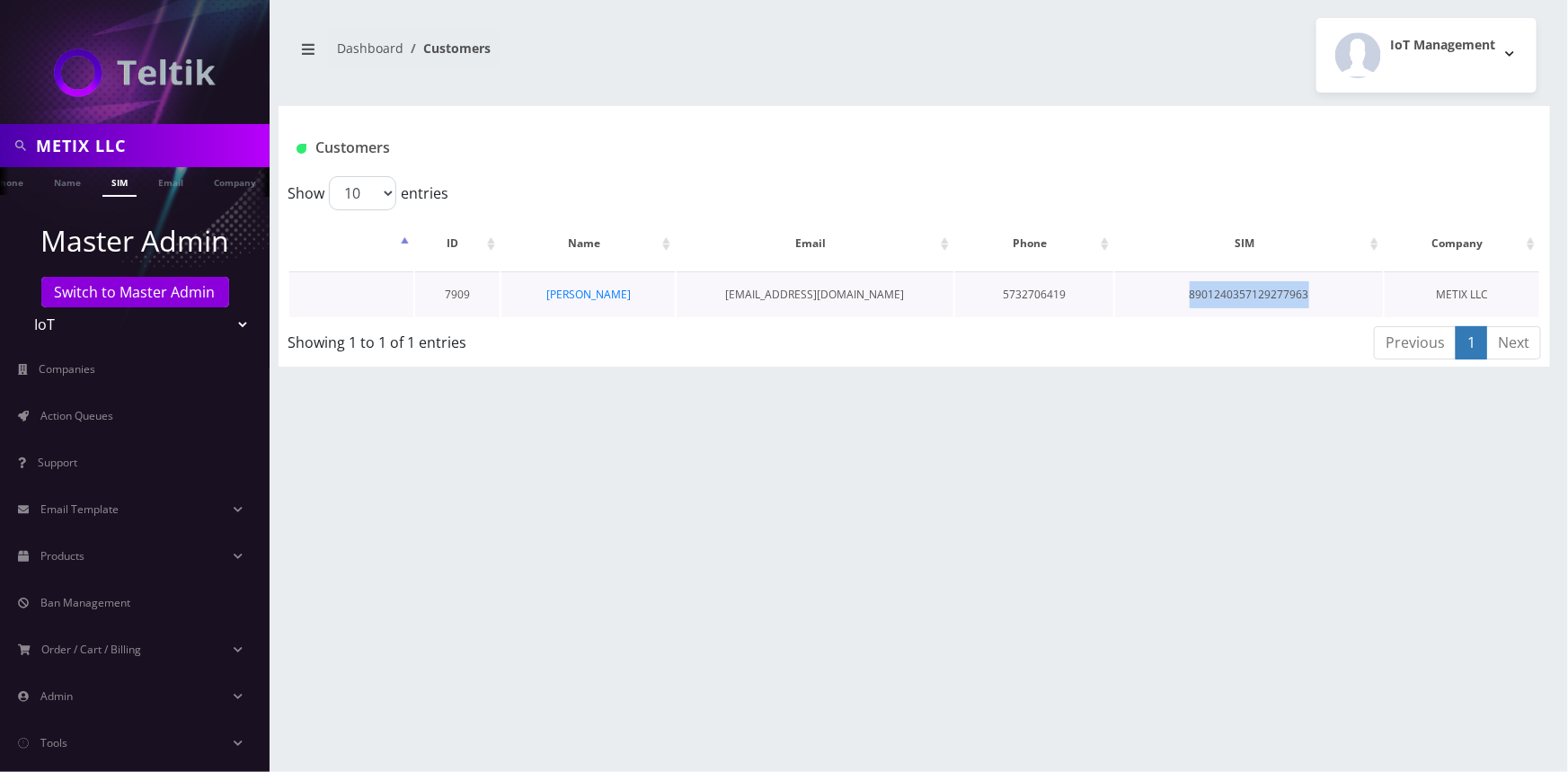 click on "8901240357129277963" at bounding box center [1249, 294] 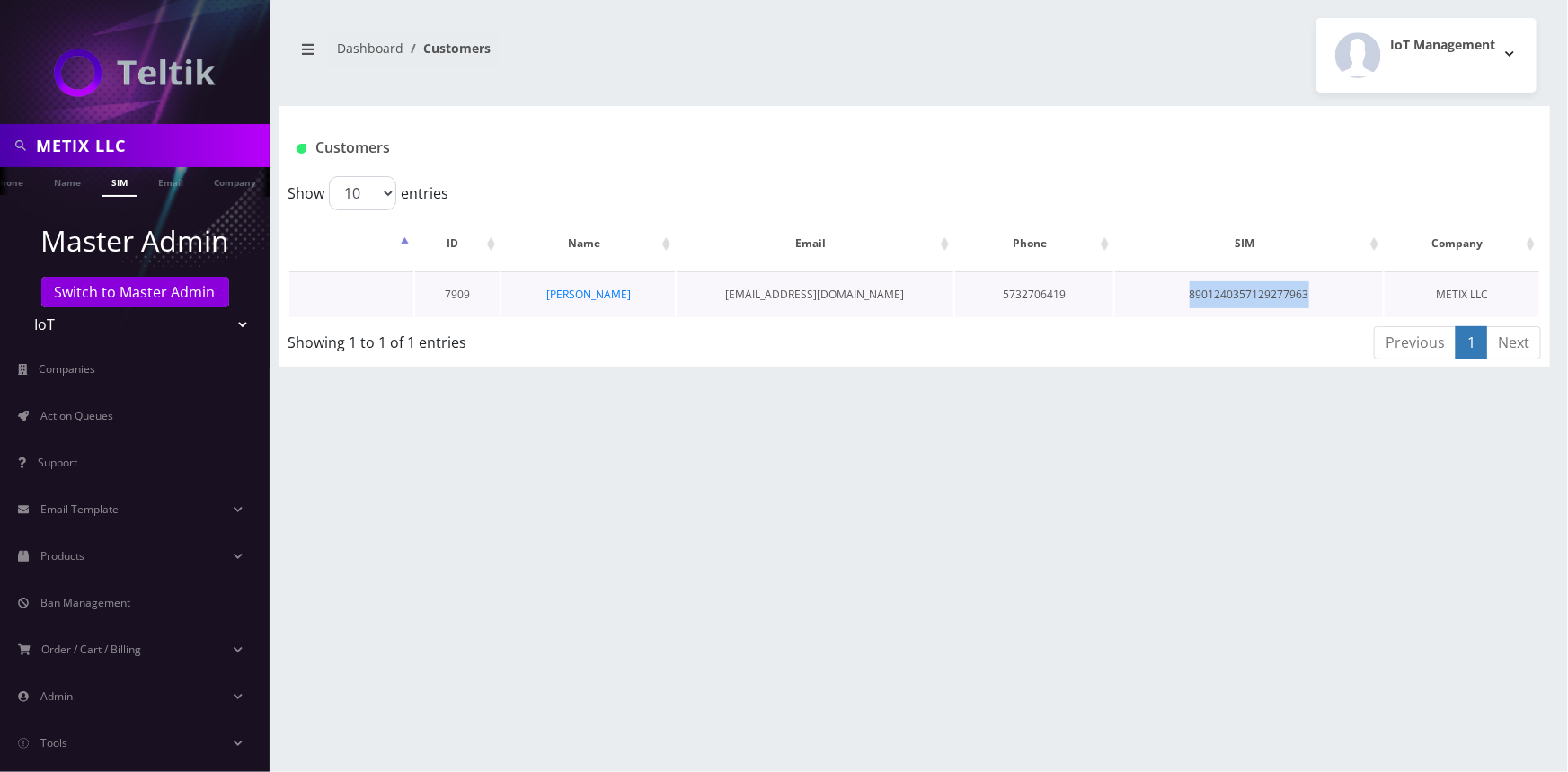 copy on "8901240357129277963" 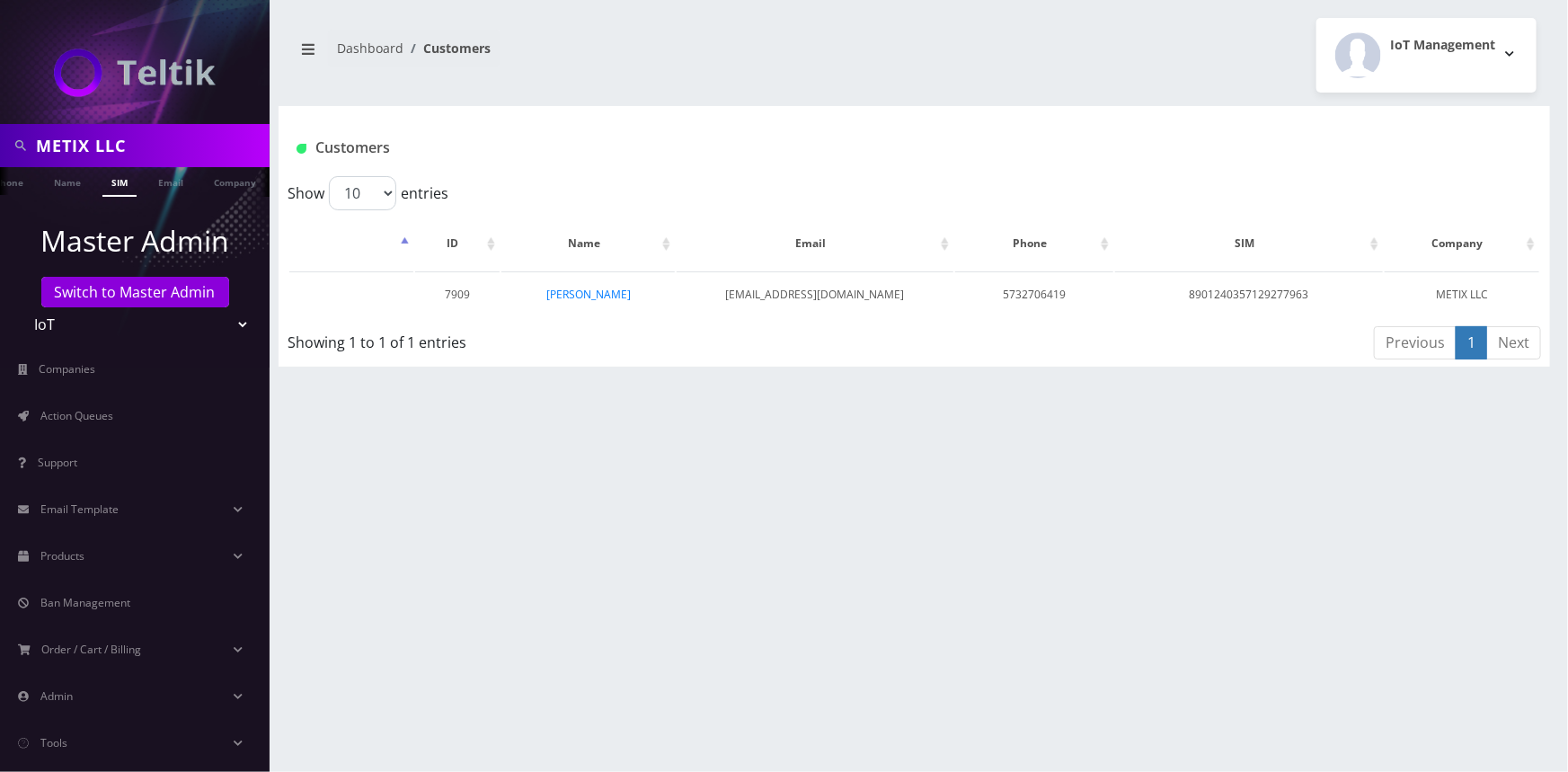 click on "METIX LLC" at bounding box center [150, 146] 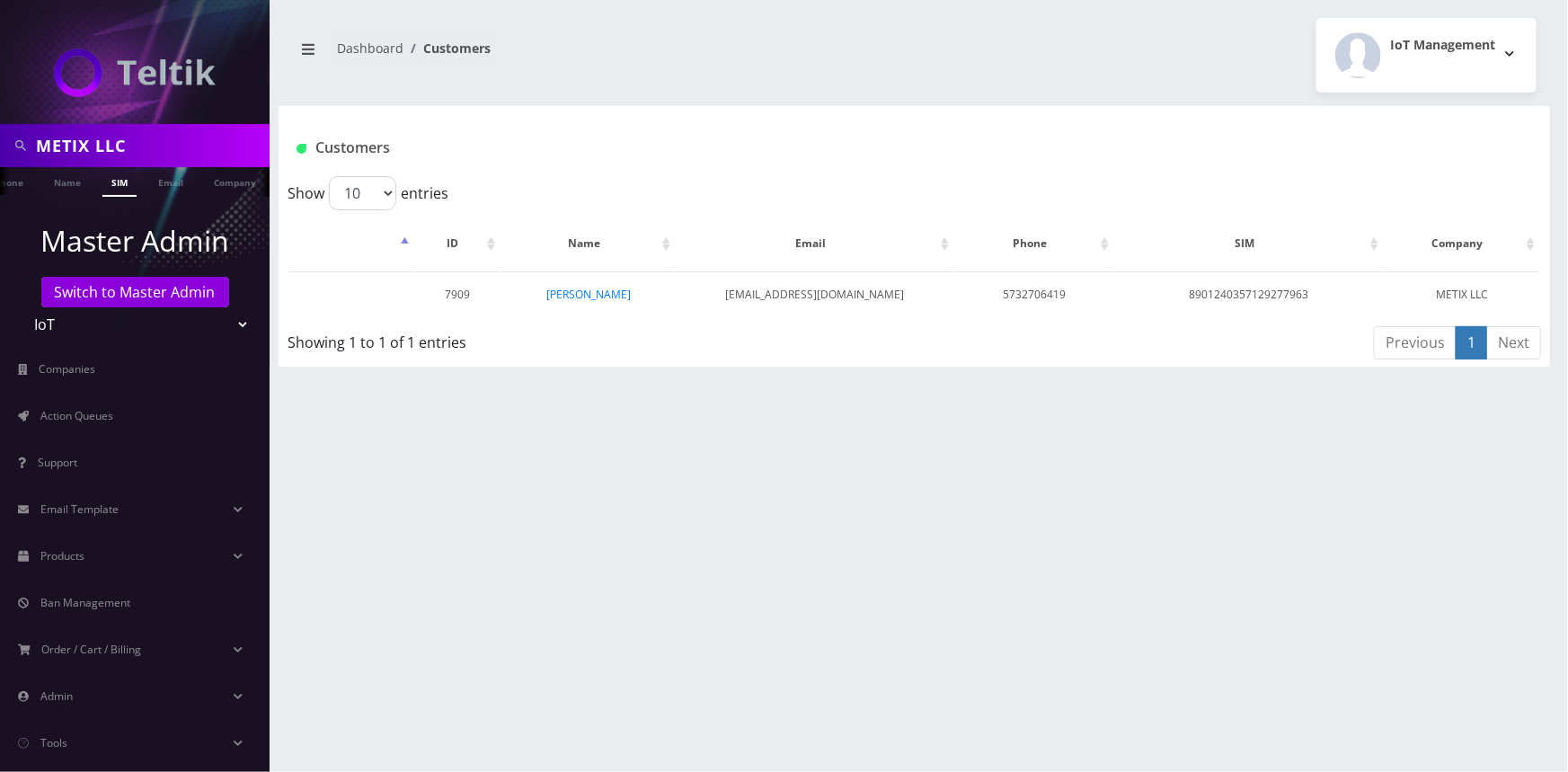 click on "METIX LLC" at bounding box center [150, 146] 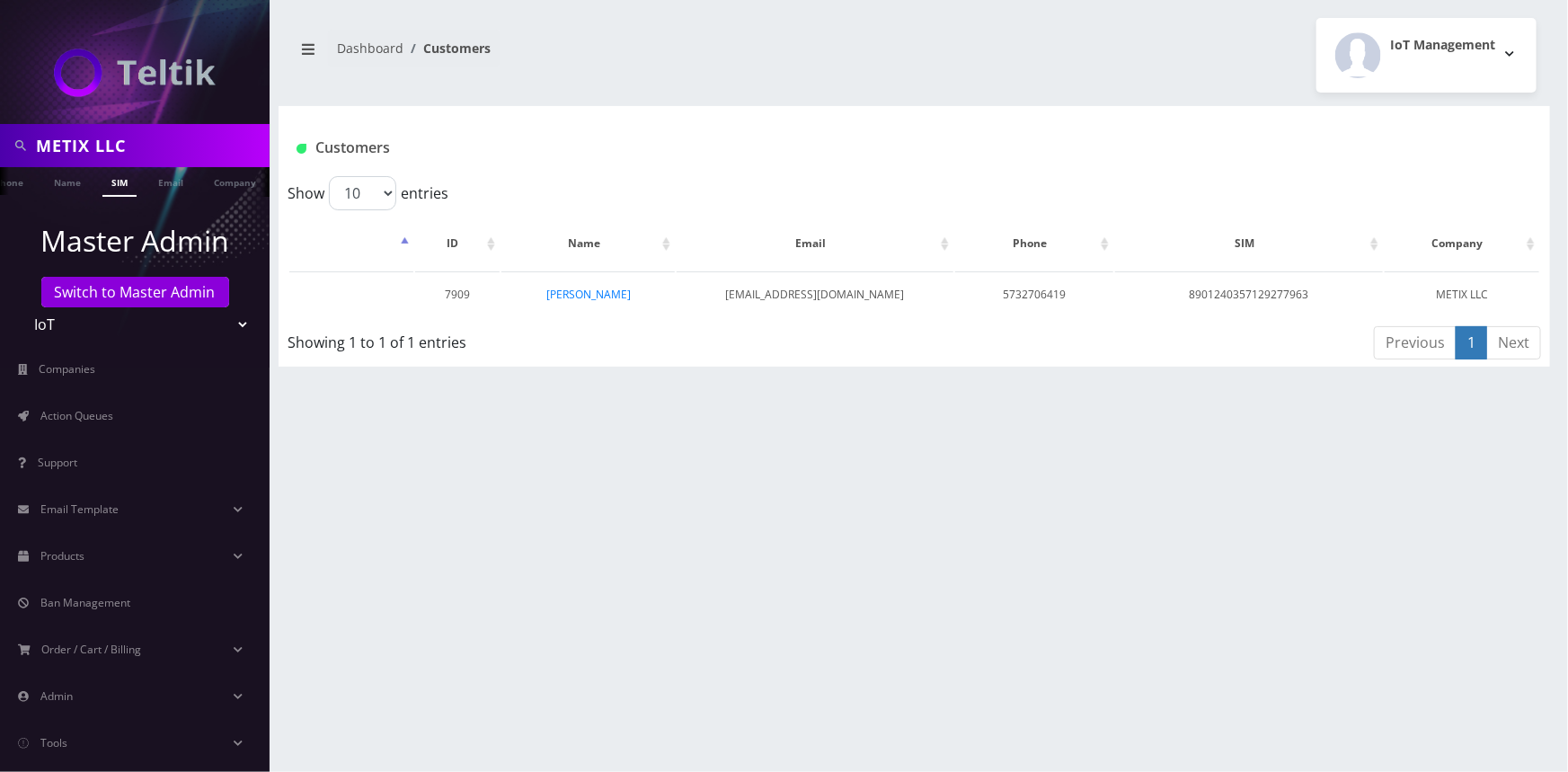 click on "METIX LLC" at bounding box center [150, 146] 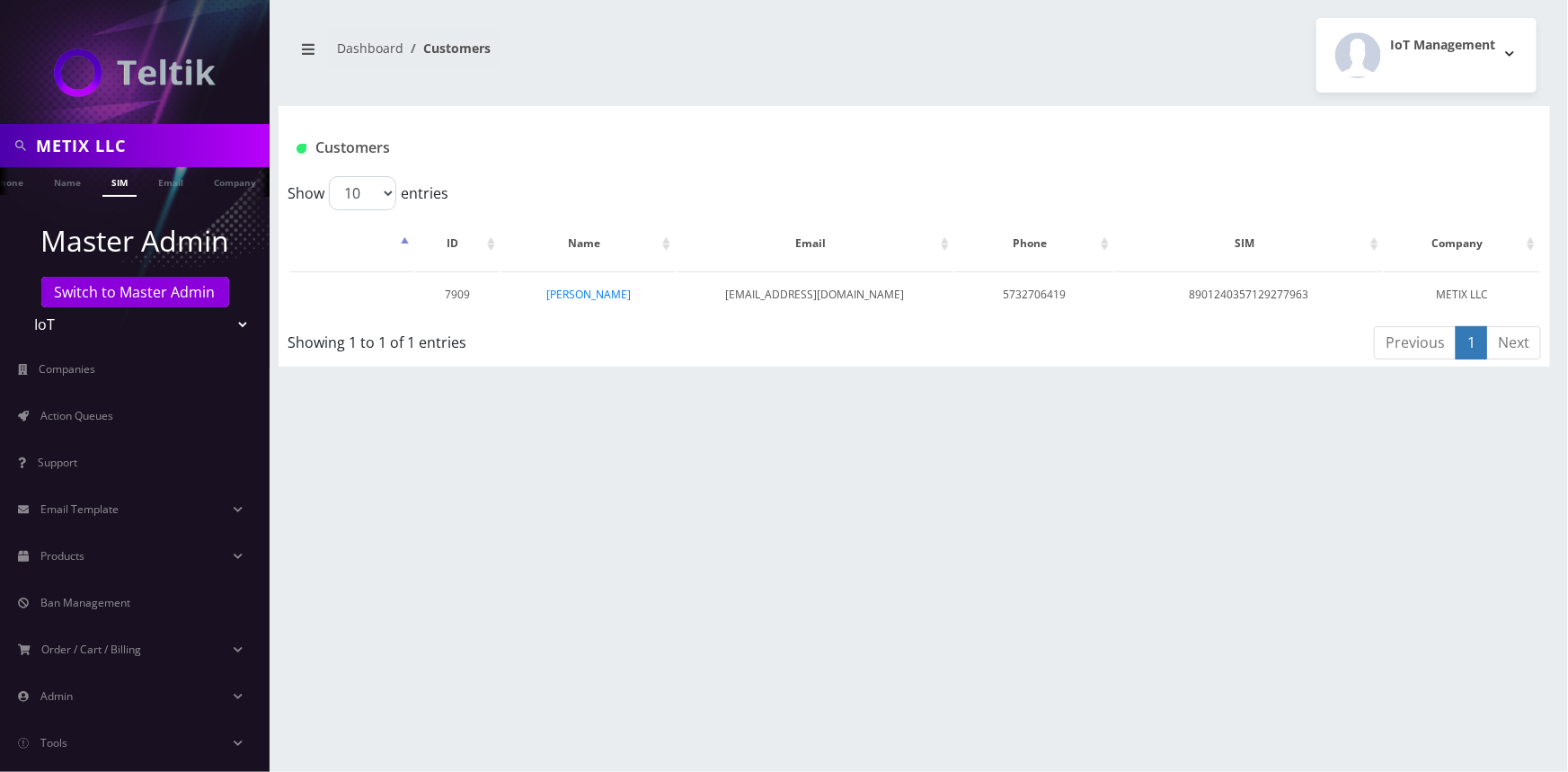 scroll, scrollTop: 0, scrollLeft: 14, axis: horizontal 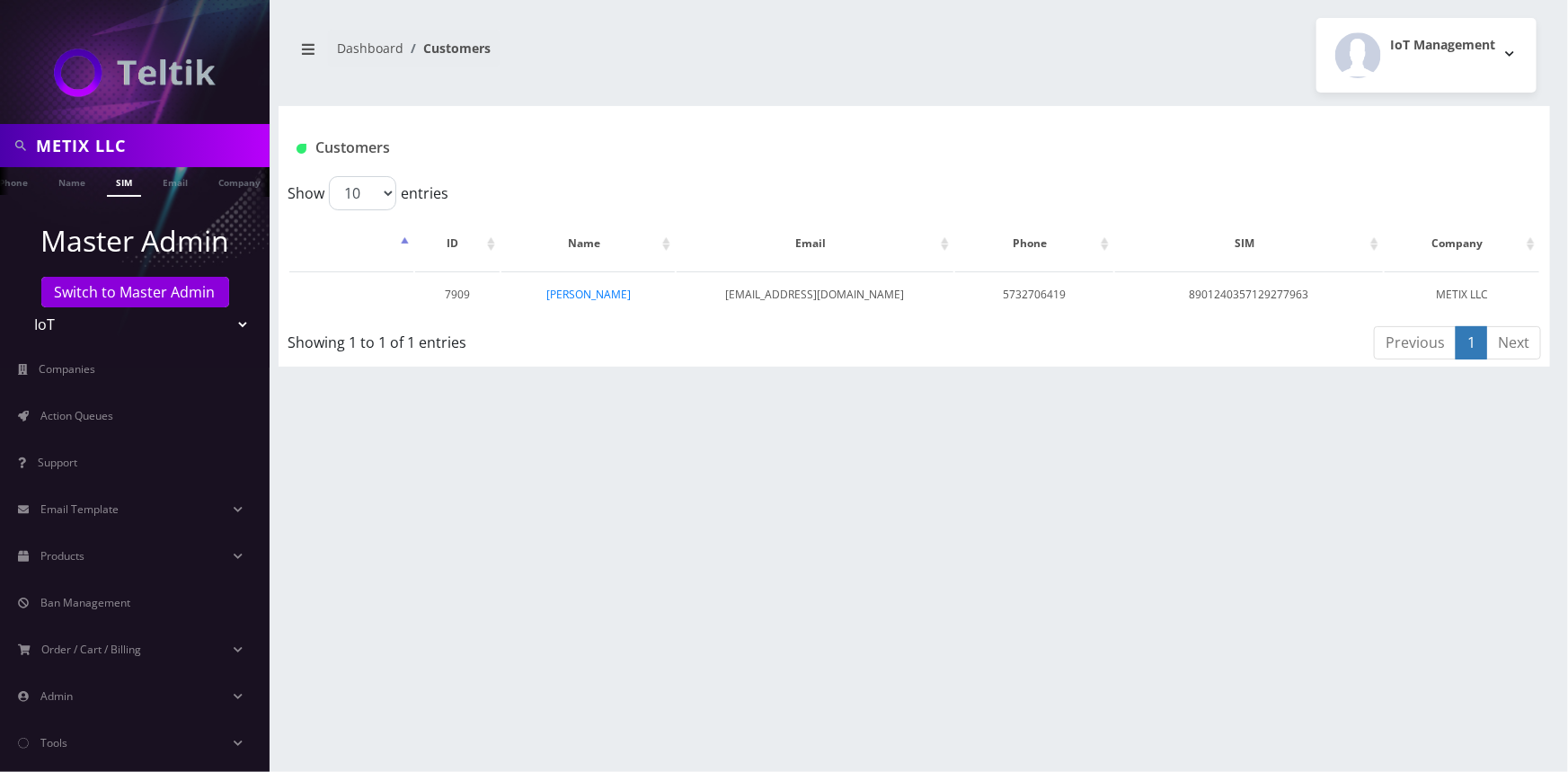 click on "METIX LLC" at bounding box center (150, 146) 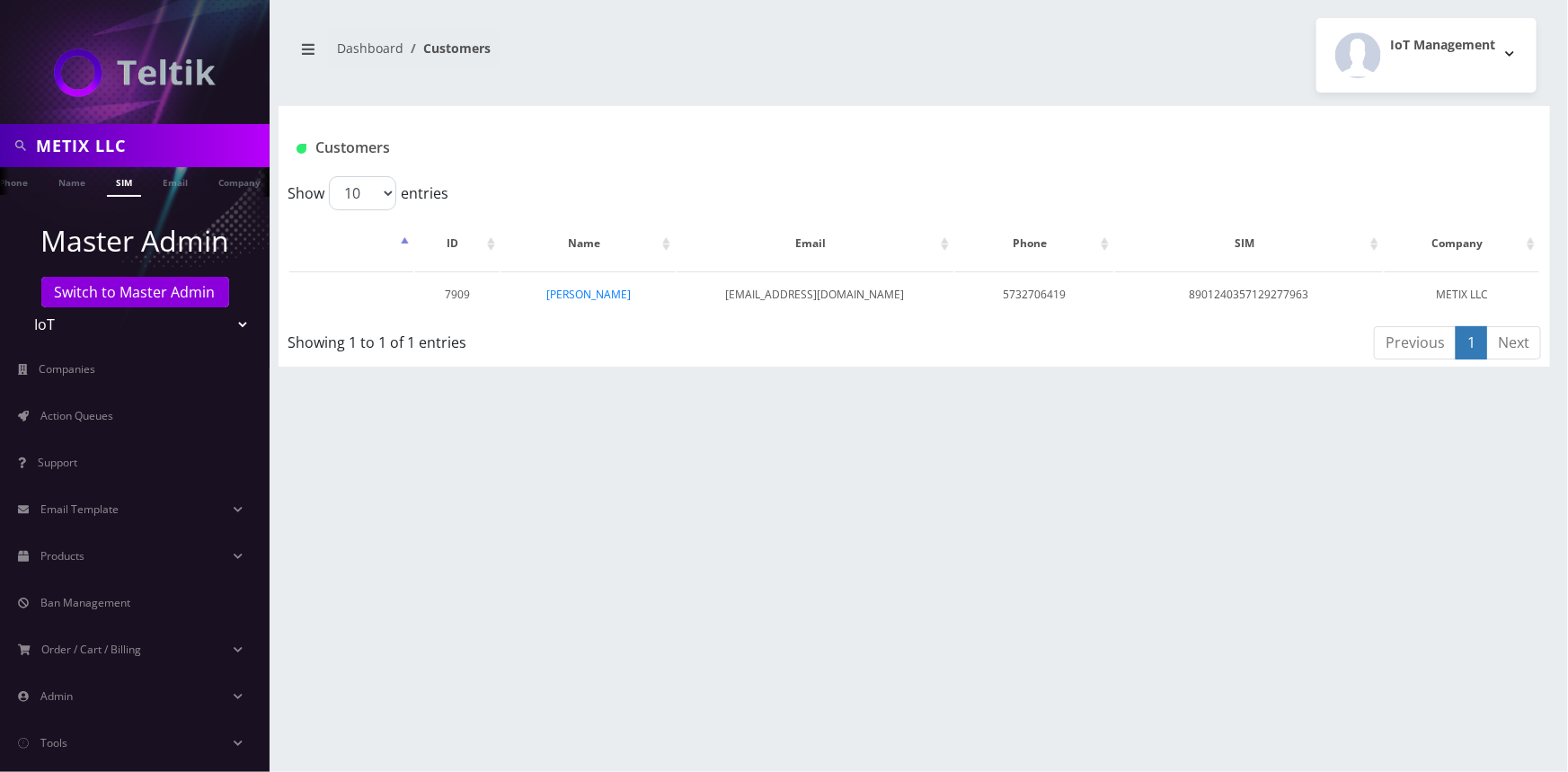 click on "METIX LLC" at bounding box center (150, 146) 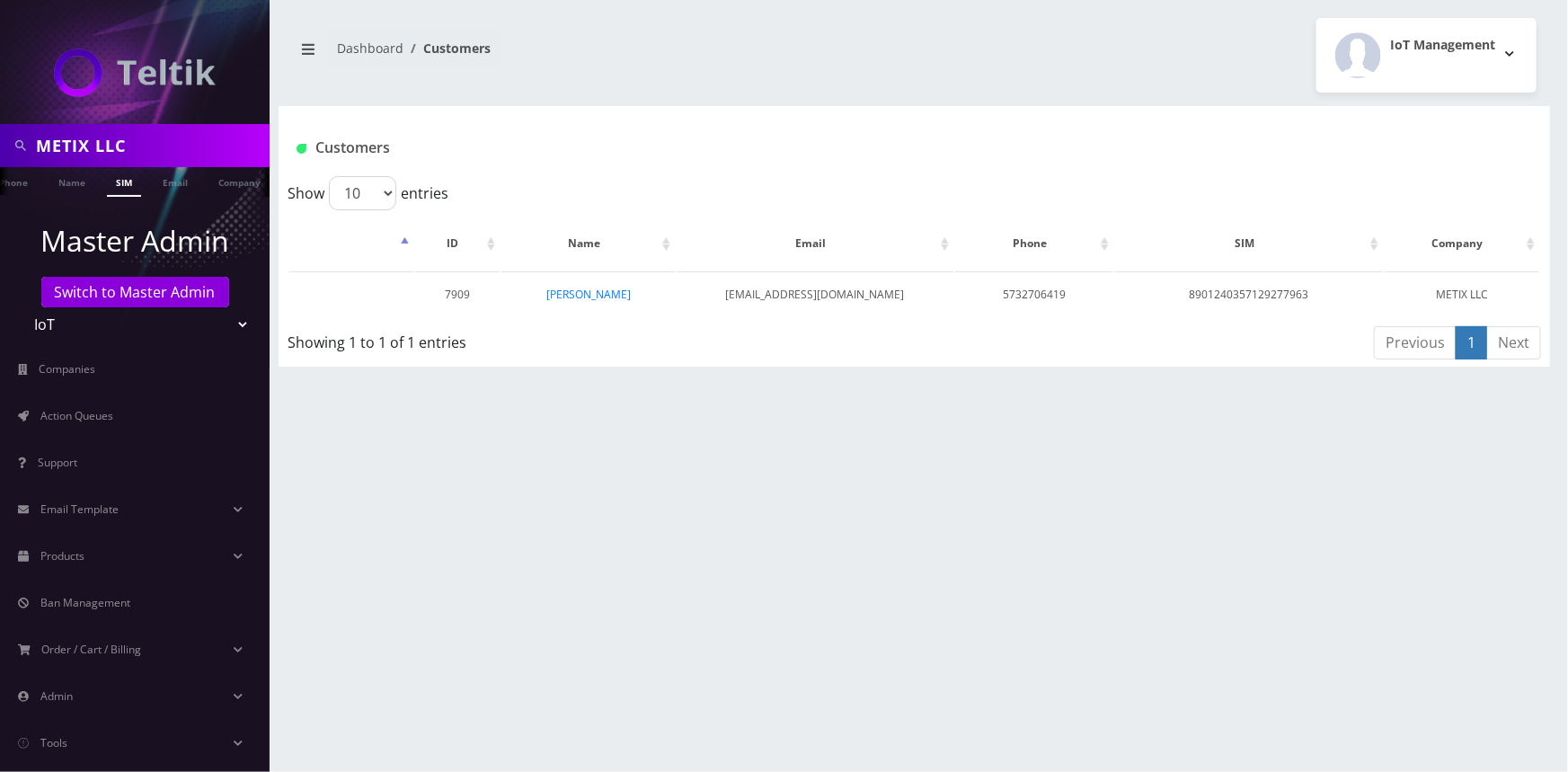 click on "METIX LLC" at bounding box center (150, 146) 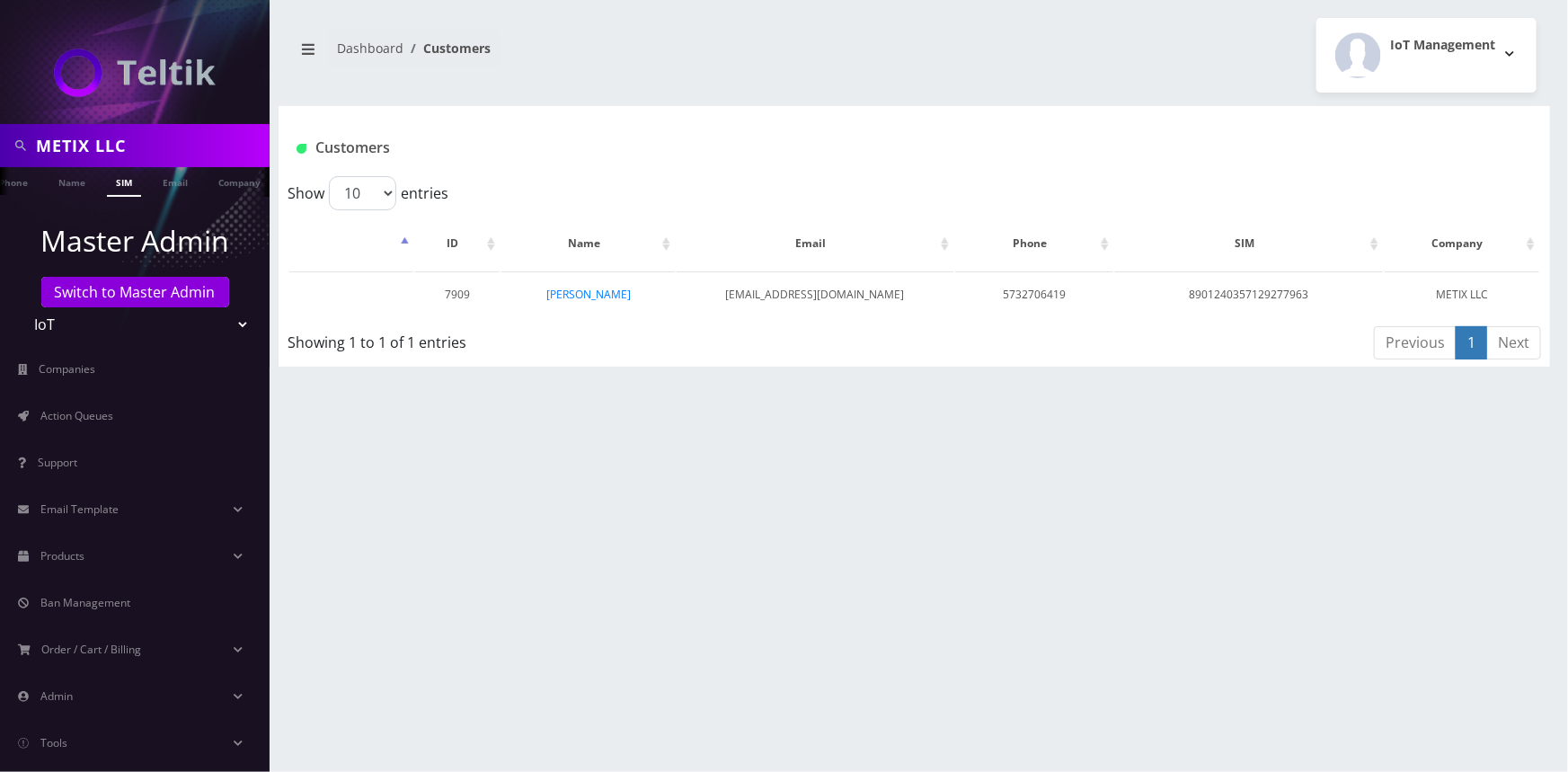 paste on "89010303300127792753" 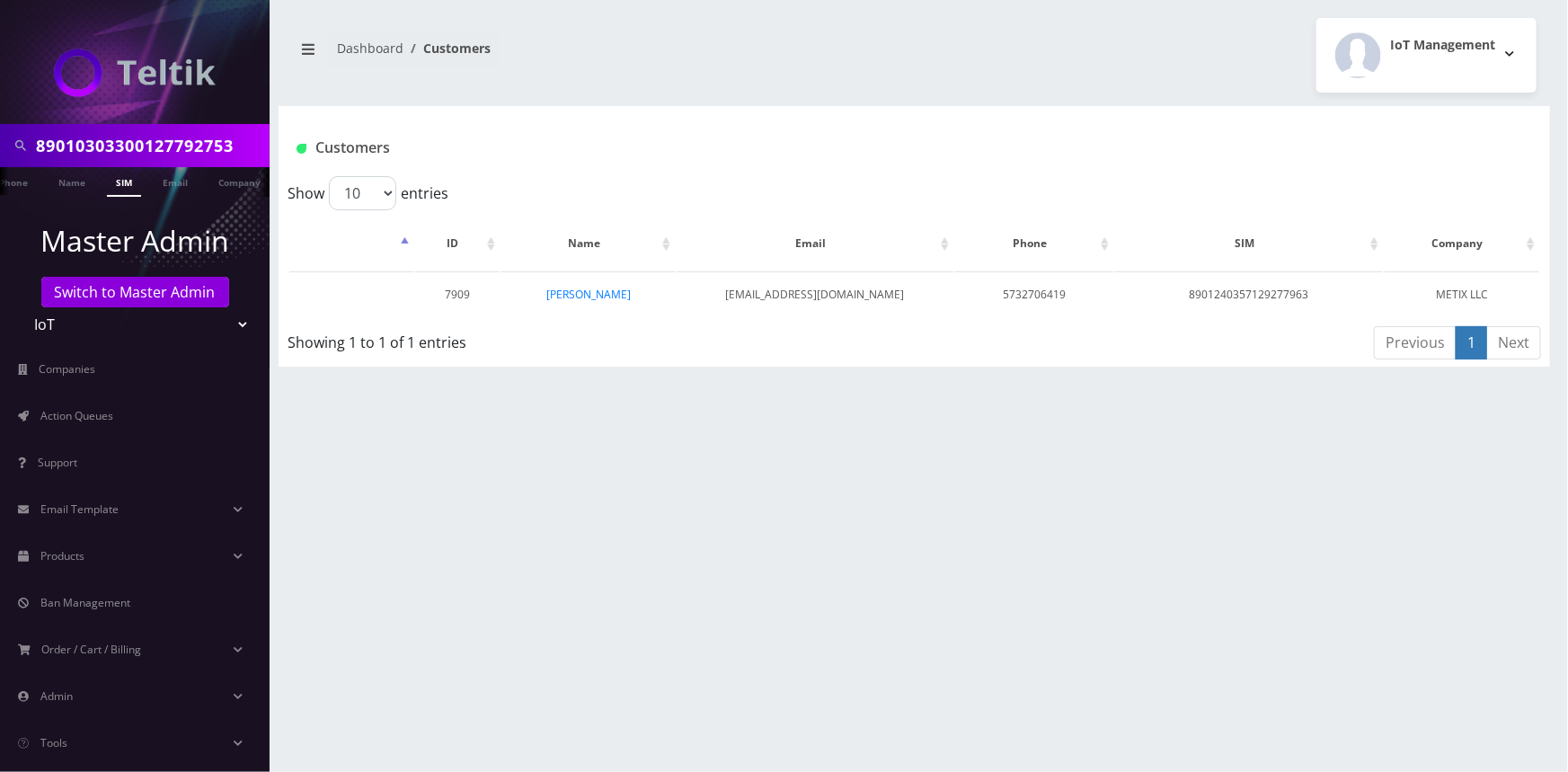 type on "89010303300127792753" 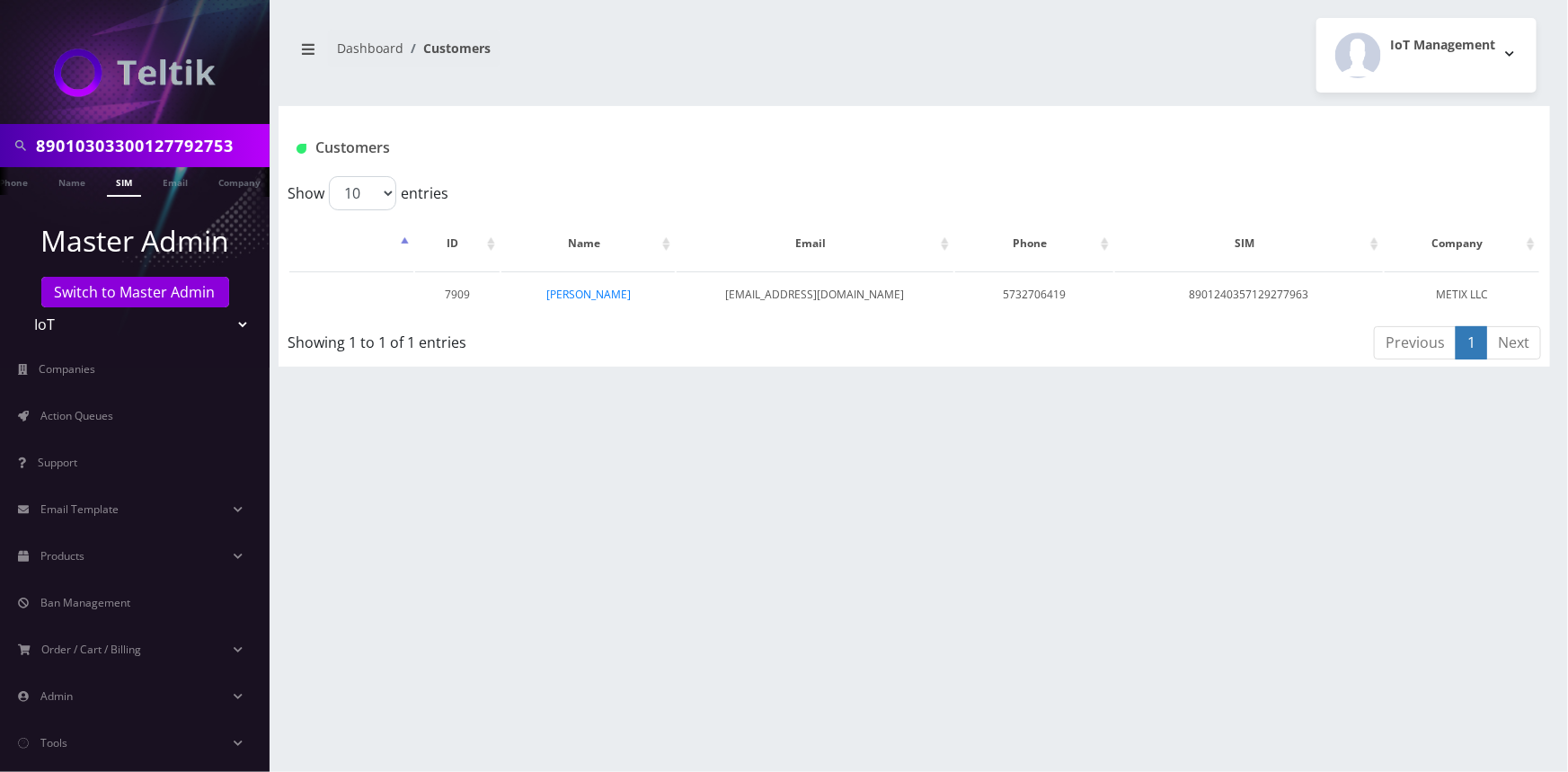 scroll, scrollTop: 0, scrollLeft: 0, axis: both 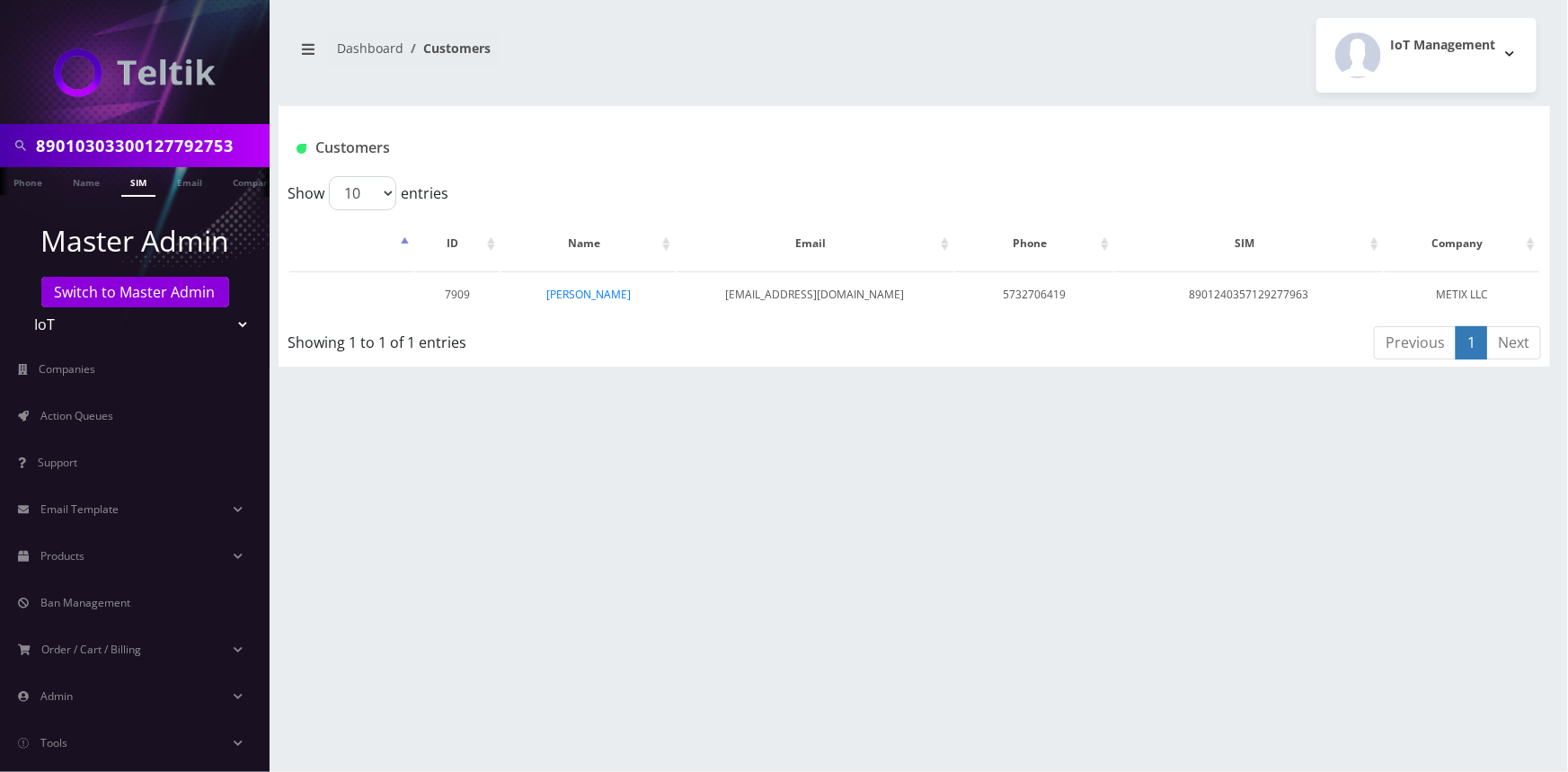 click at bounding box center [9, 186] 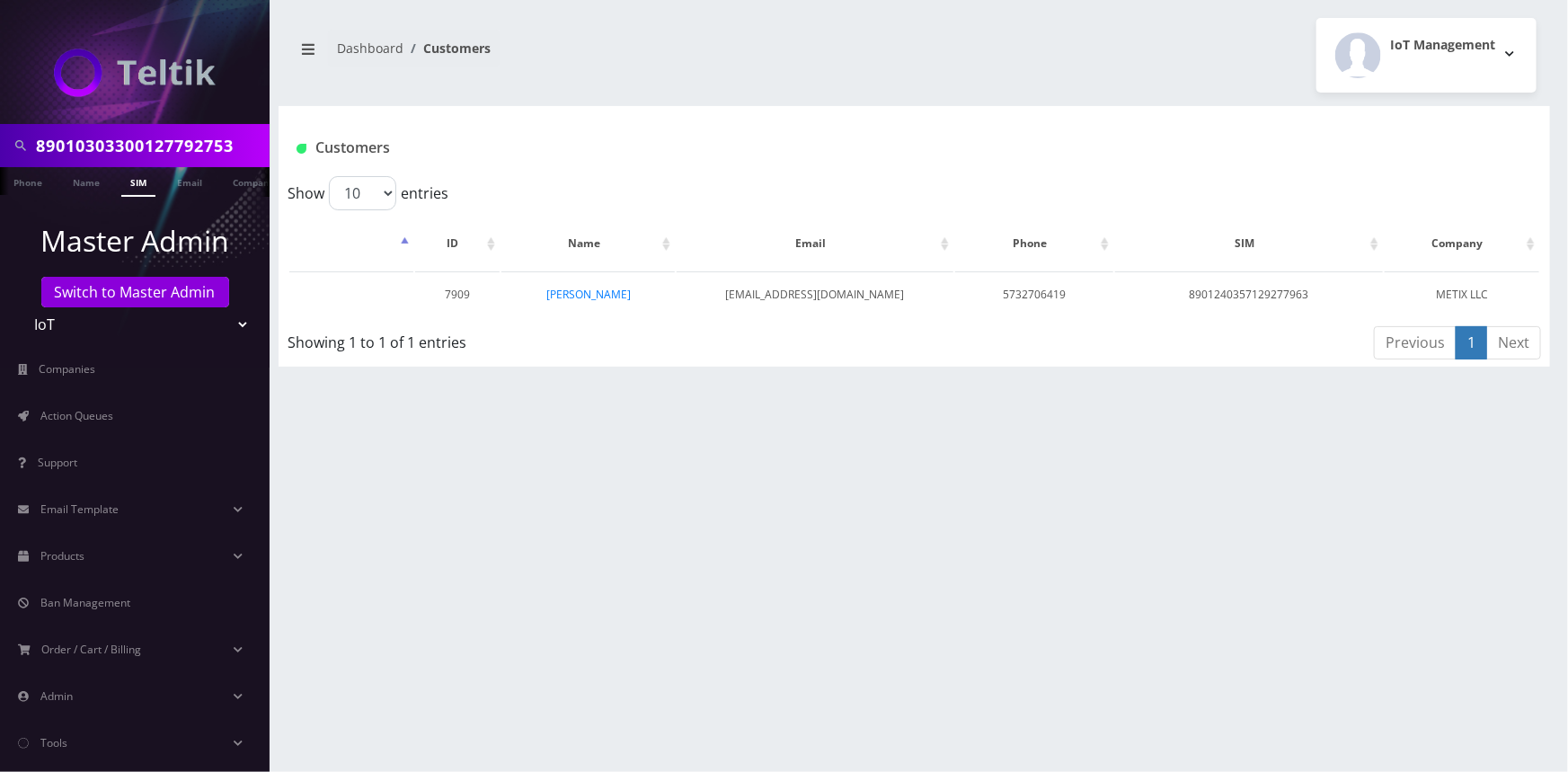 click on "SIM" at bounding box center [138, 182] 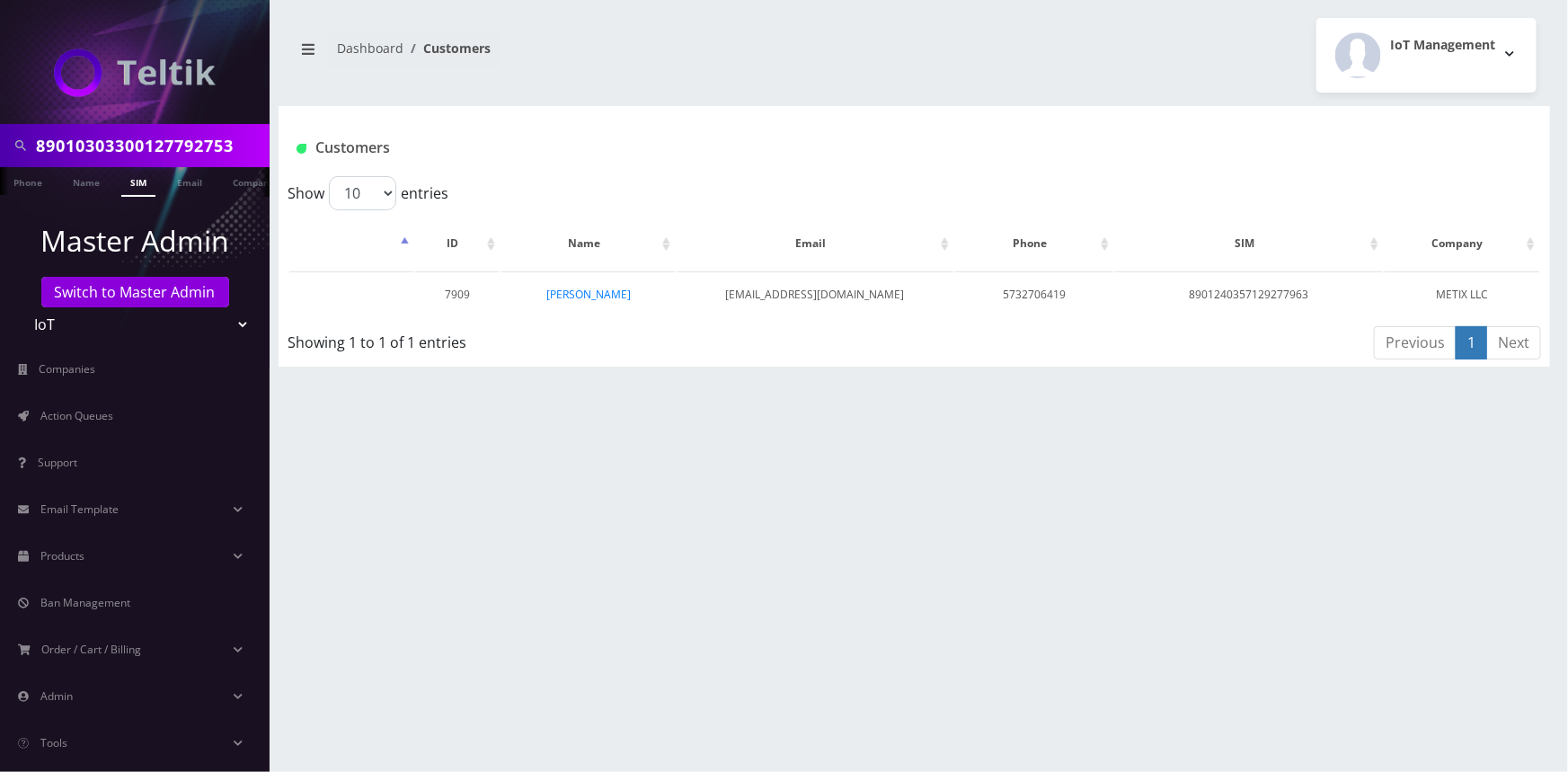 click on "SIM" at bounding box center [138, 182] 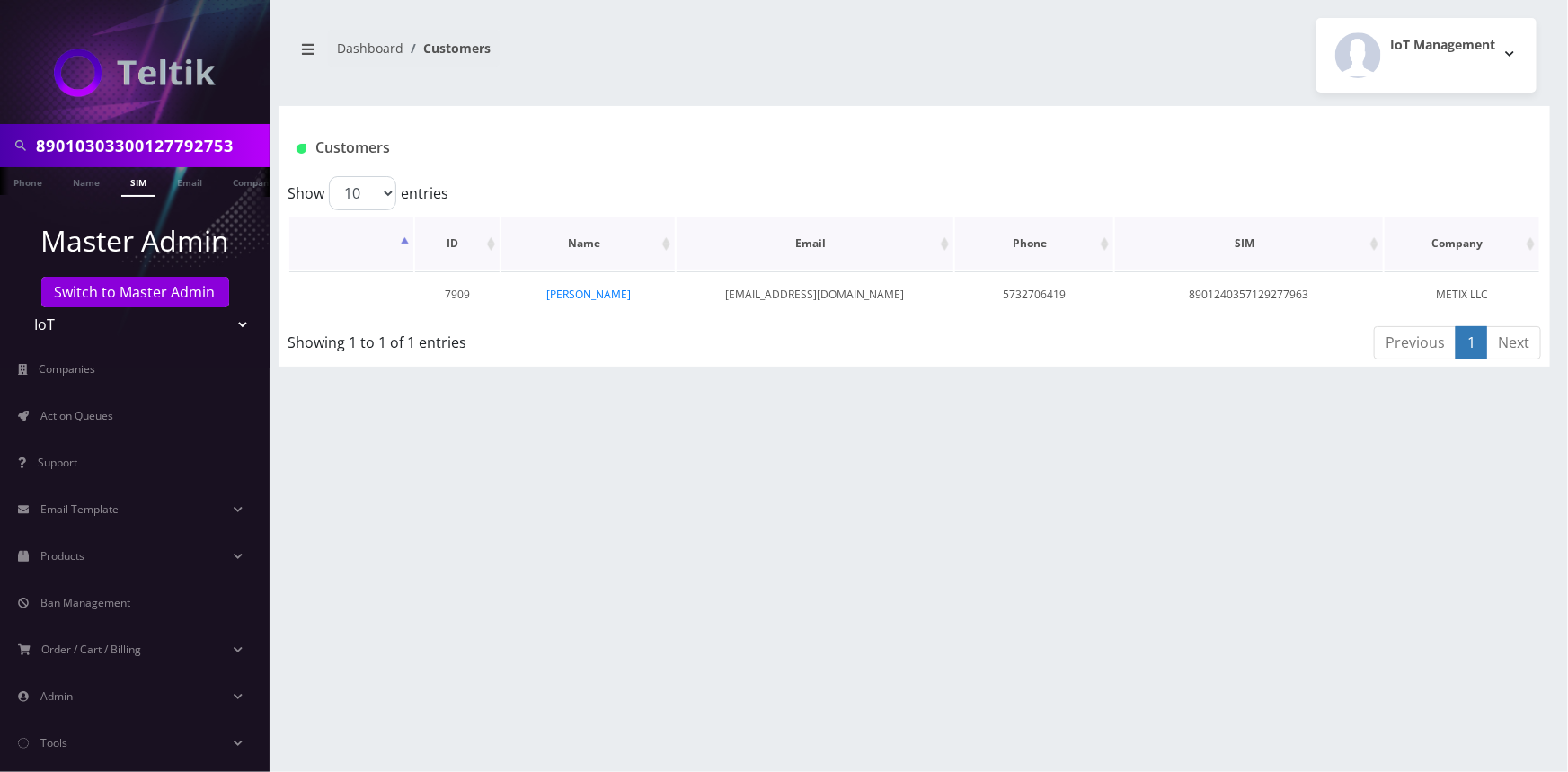 scroll, scrollTop: 0, scrollLeft: 9, axis: horizontal 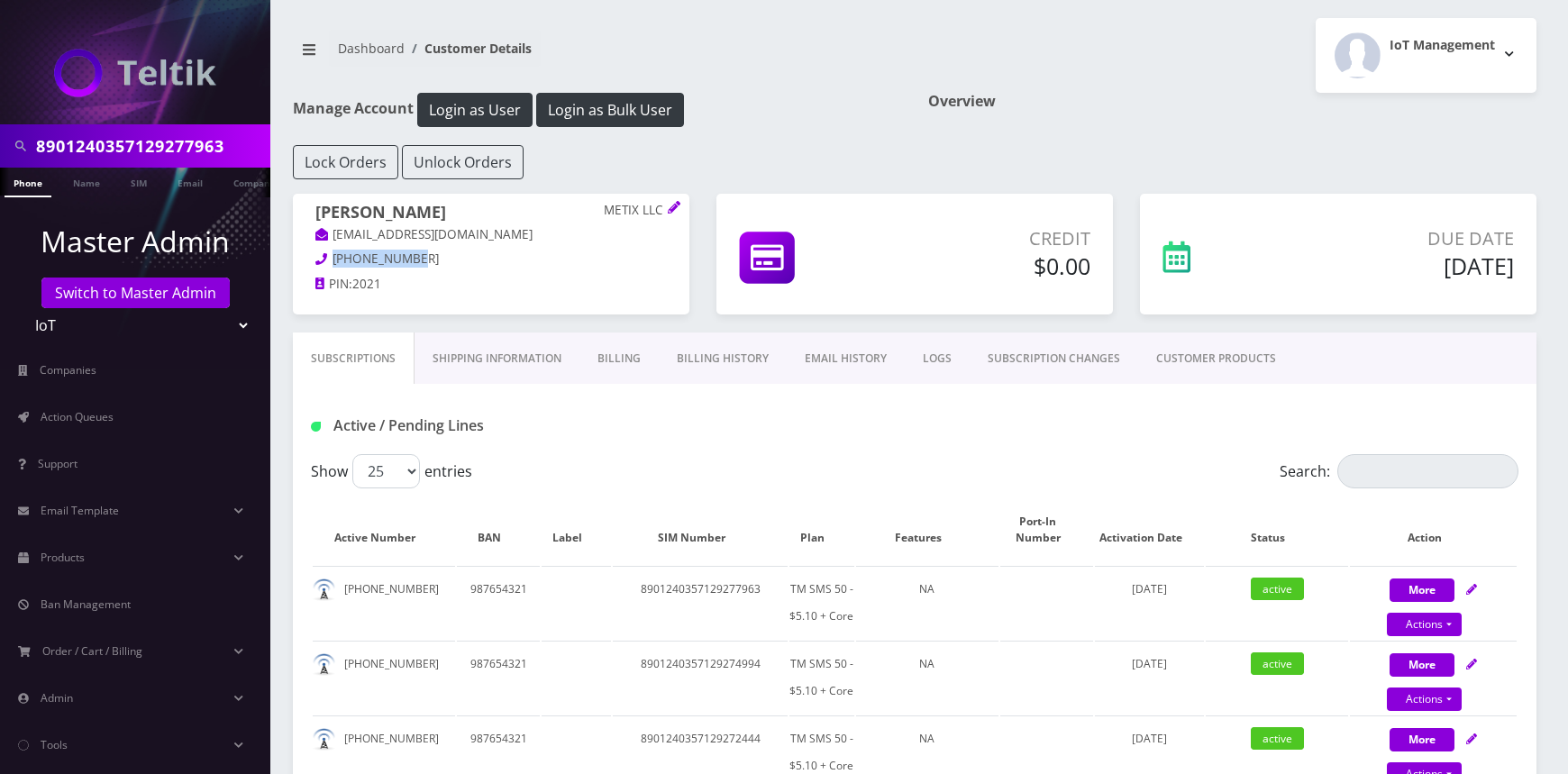 drag, startPoint x: 427, startPoint y: 252, endPoint x: 325, endPoint y: 261, distance: 102.39629 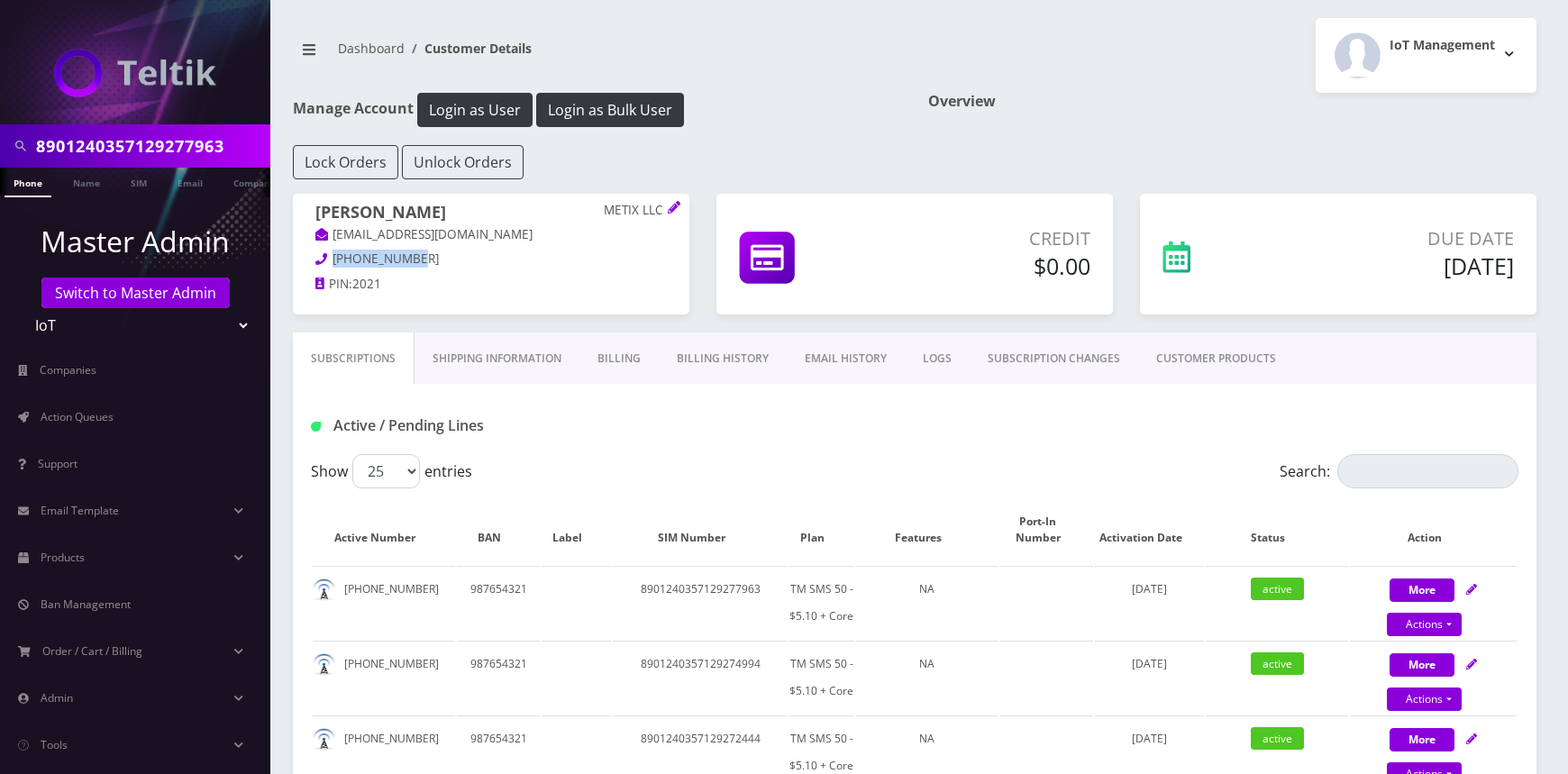 click on "[PHONE_NUMBER]" at bounding box center [491, 260] 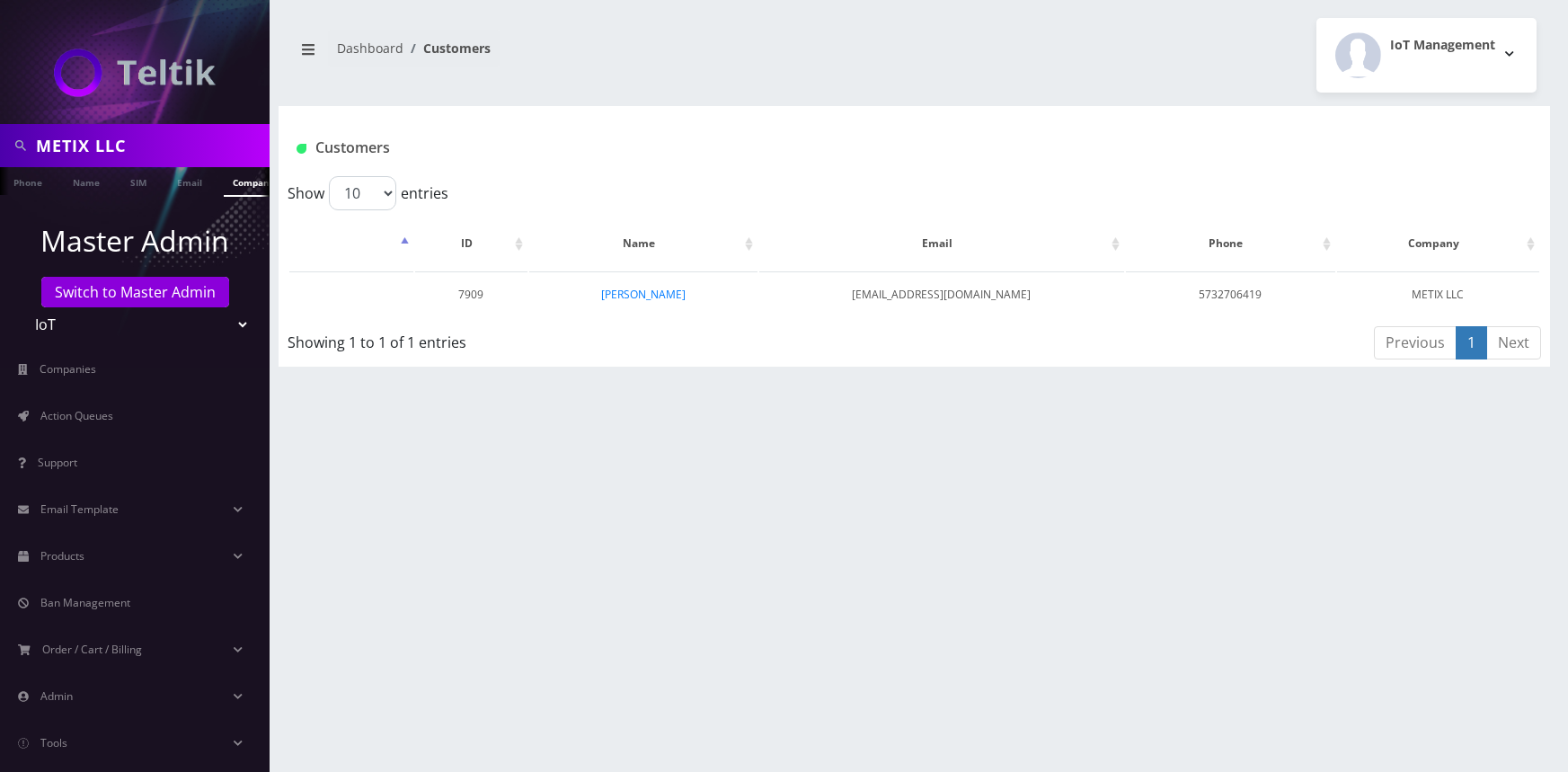 scroll, scrollTop: 0, scrollLeft: 0, axis: both 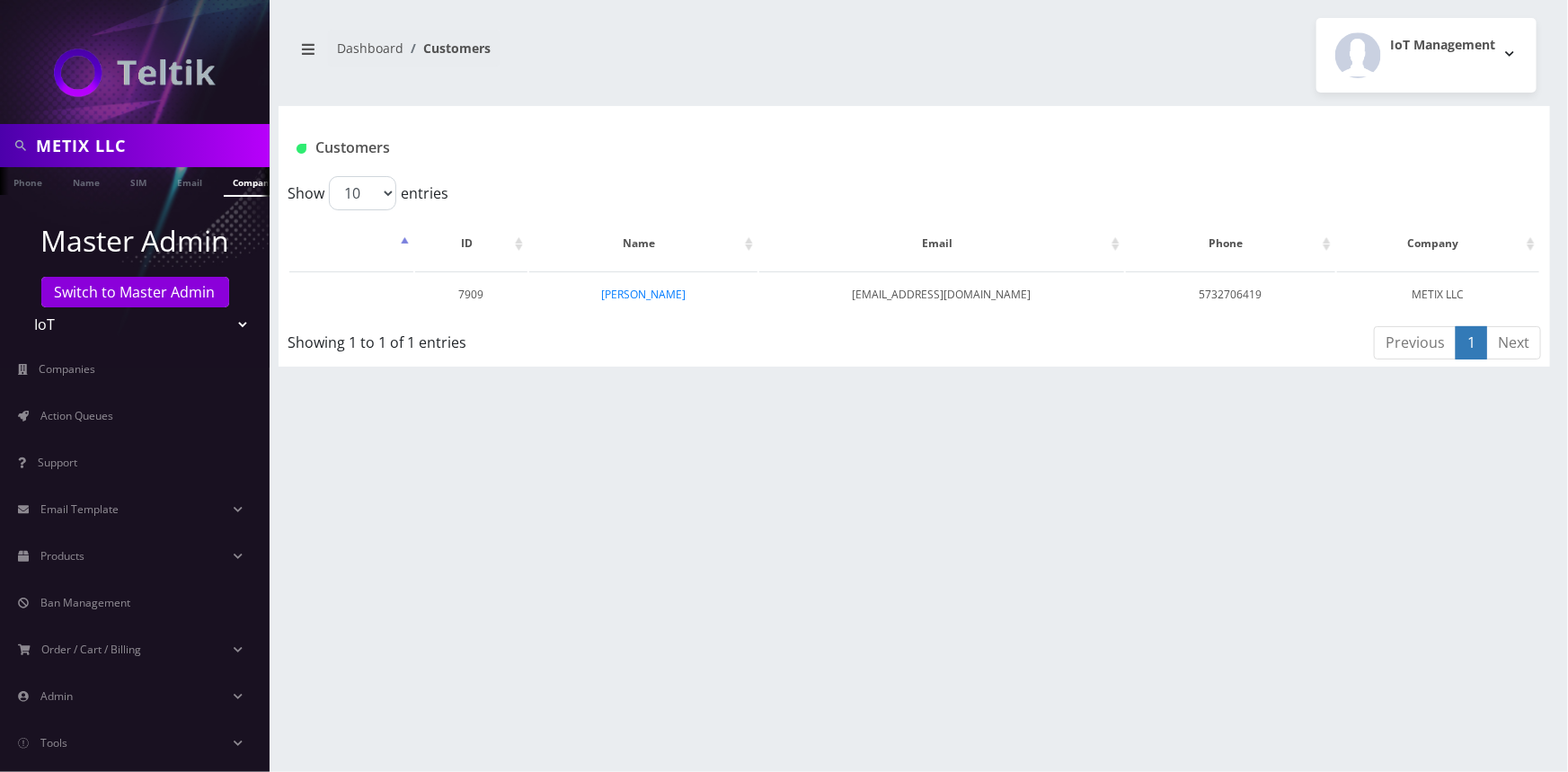 click on "METIX LLC" at bounding box center [150, 146] 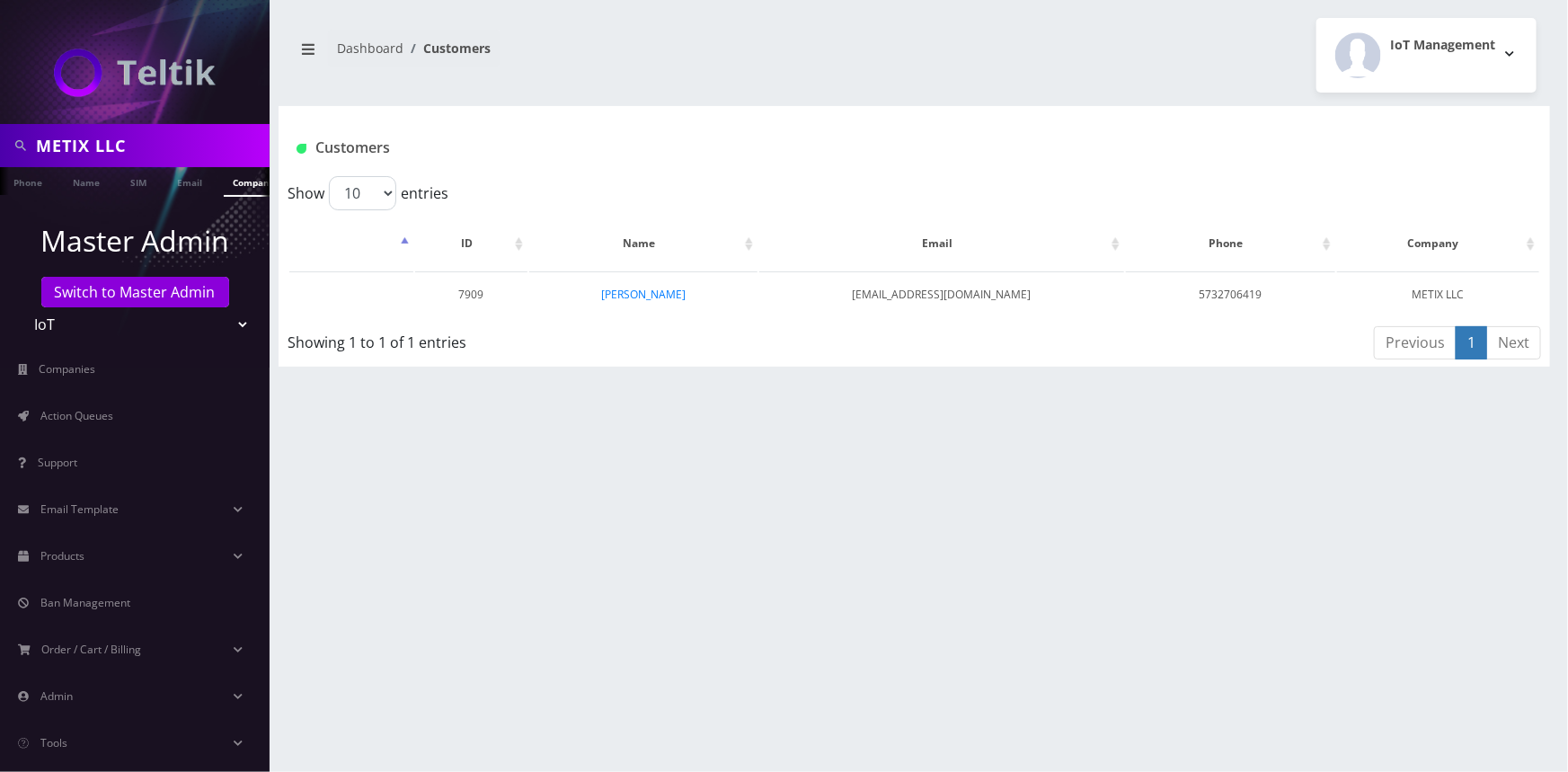 click on "METIX LLC" at bounding box center (150, 146) 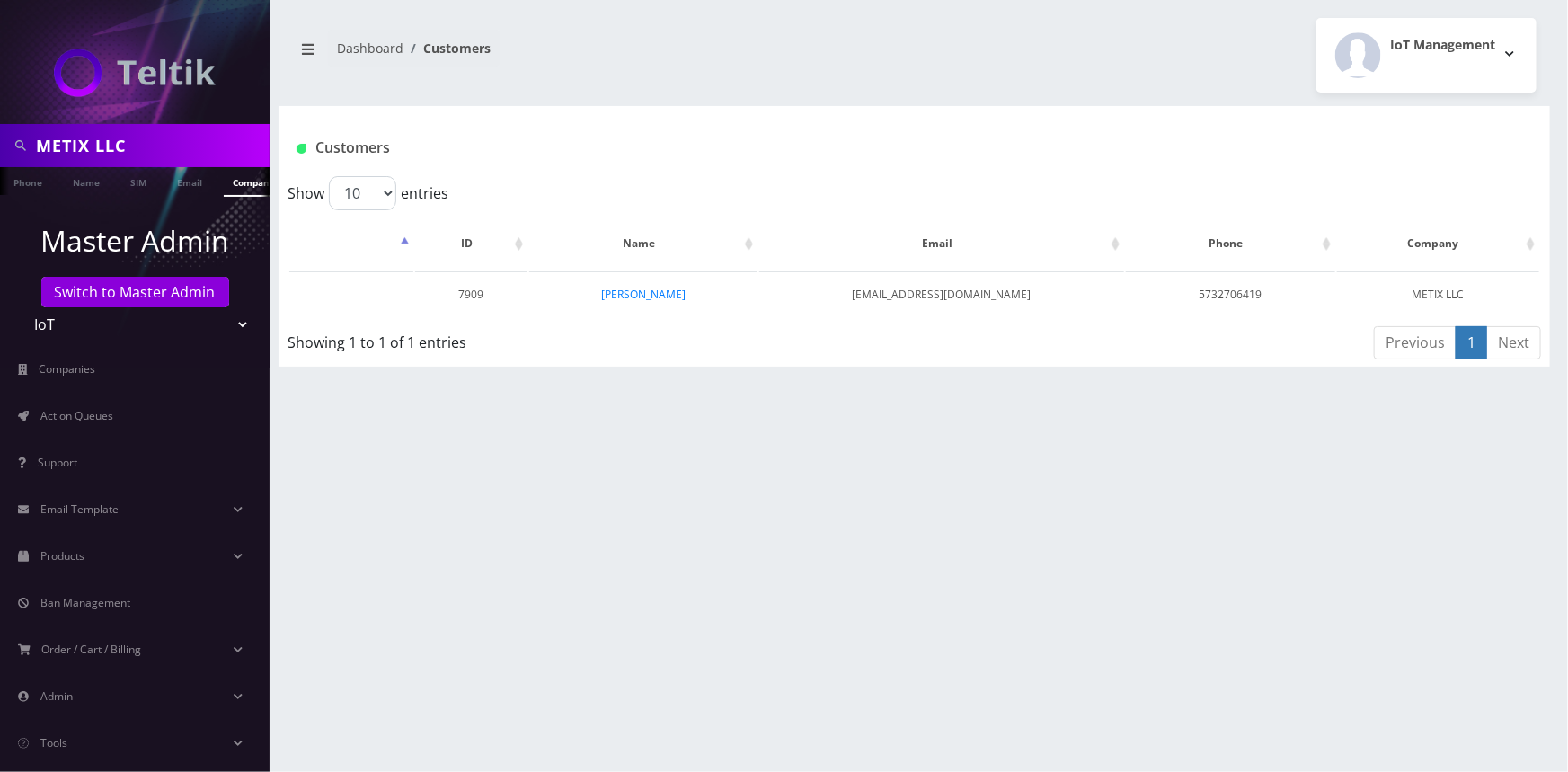 click on "METIX LLC" at bounding box center [150, 146] 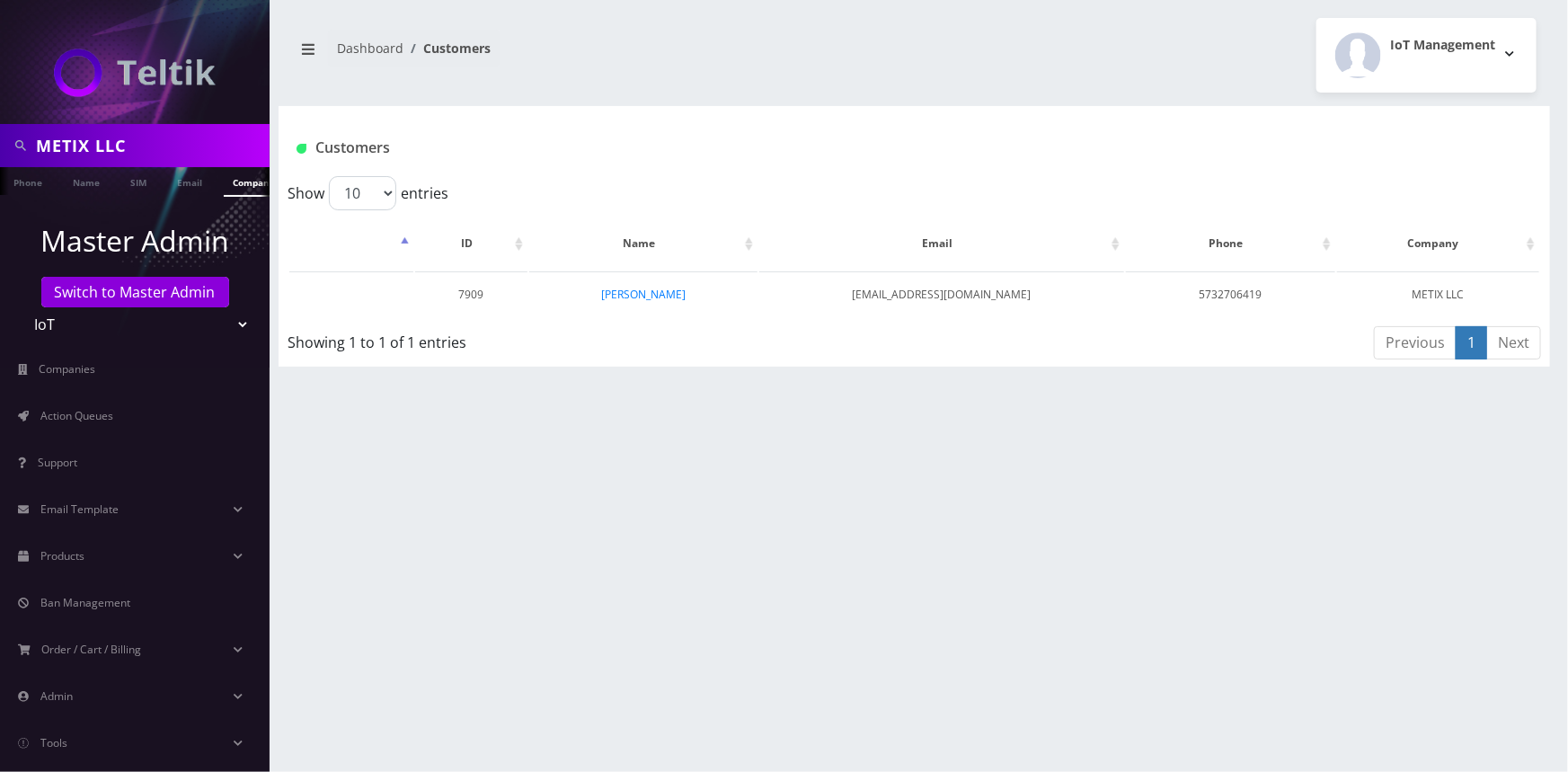scroll, scrollTop: 0, scrollLeft: 9, axis: horizontal 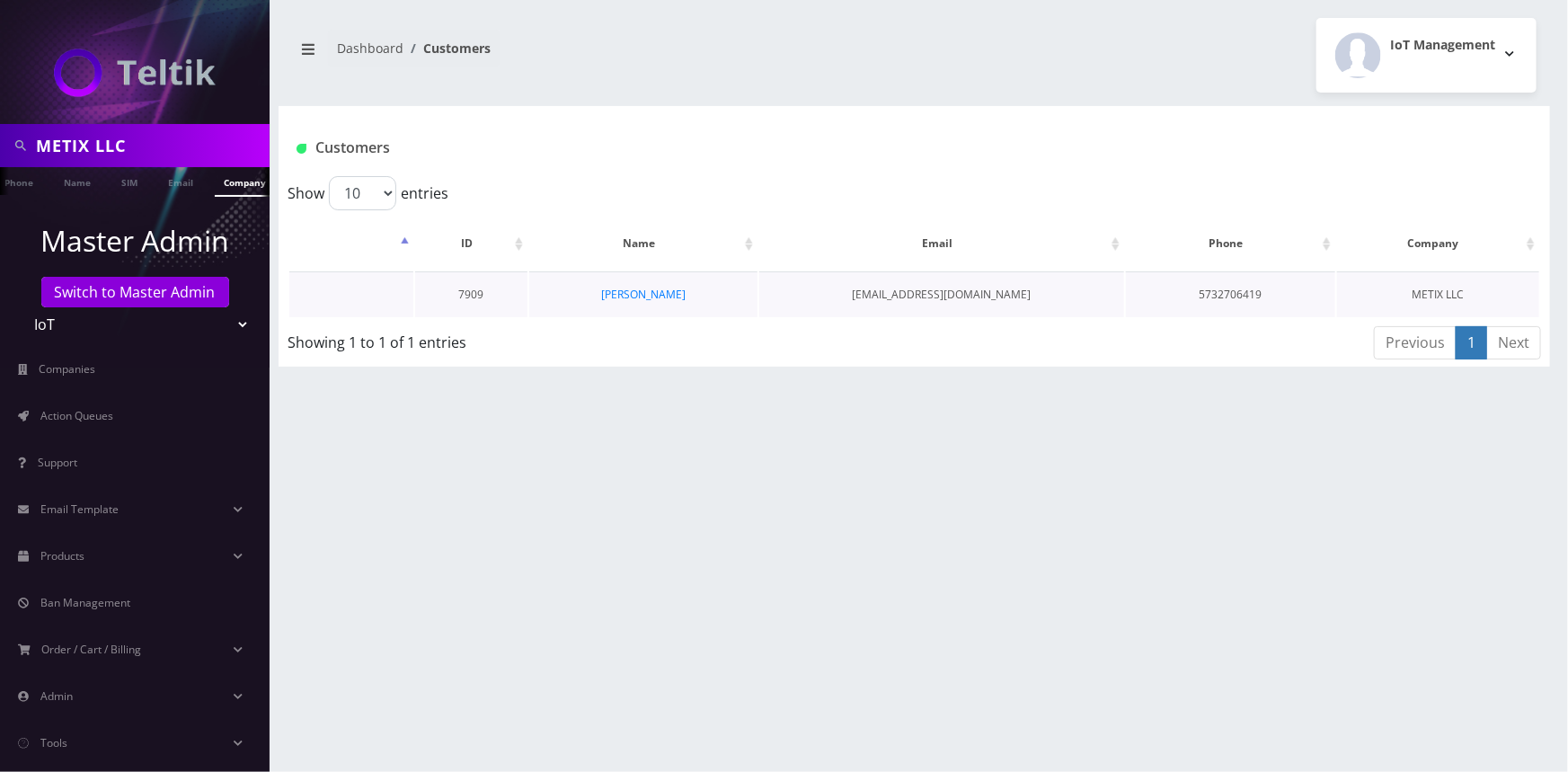 click on "5732706419" at bounding box center [1230, 294] 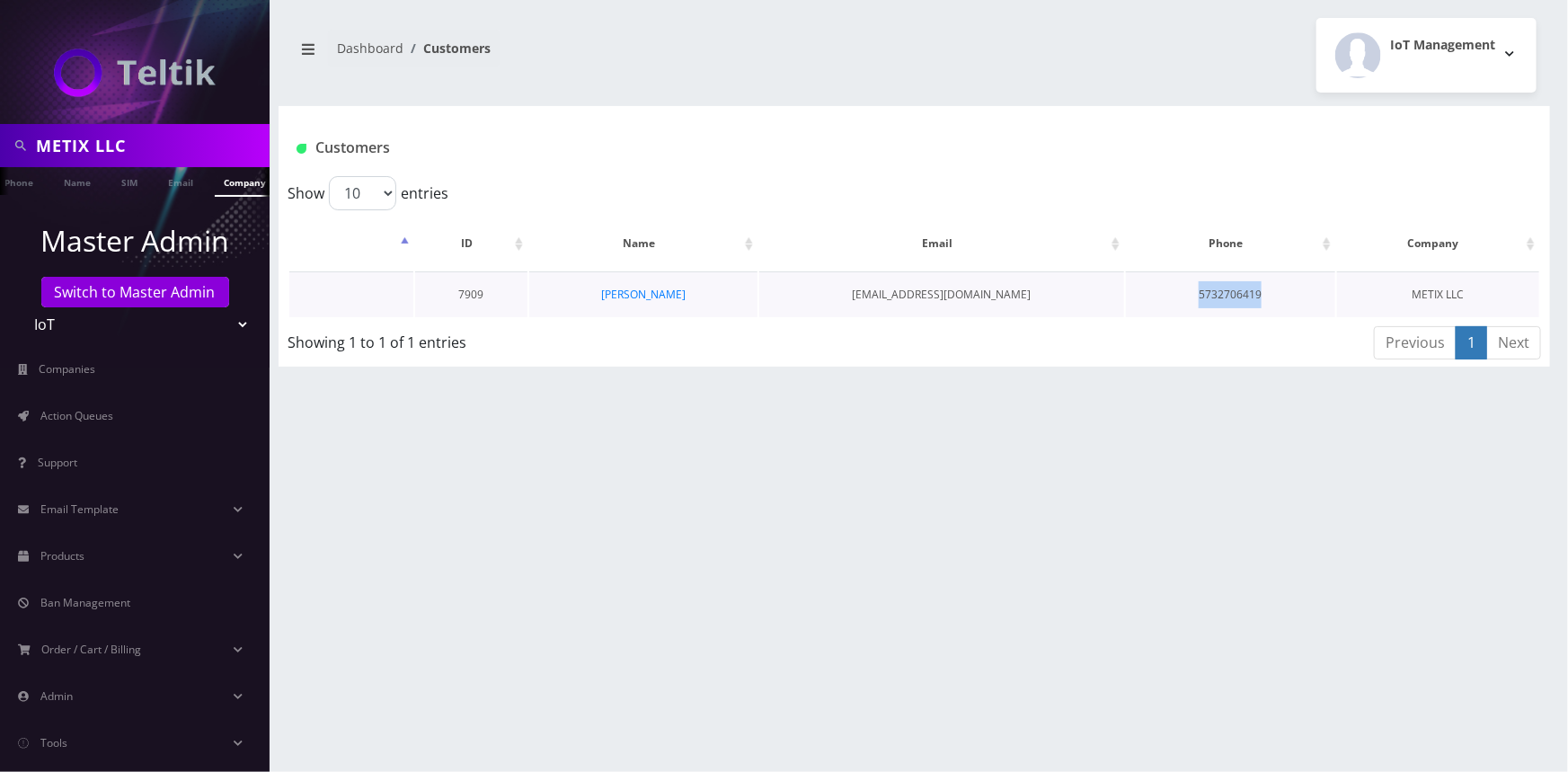click on "5732706419" at bounding box center (1230, 294) 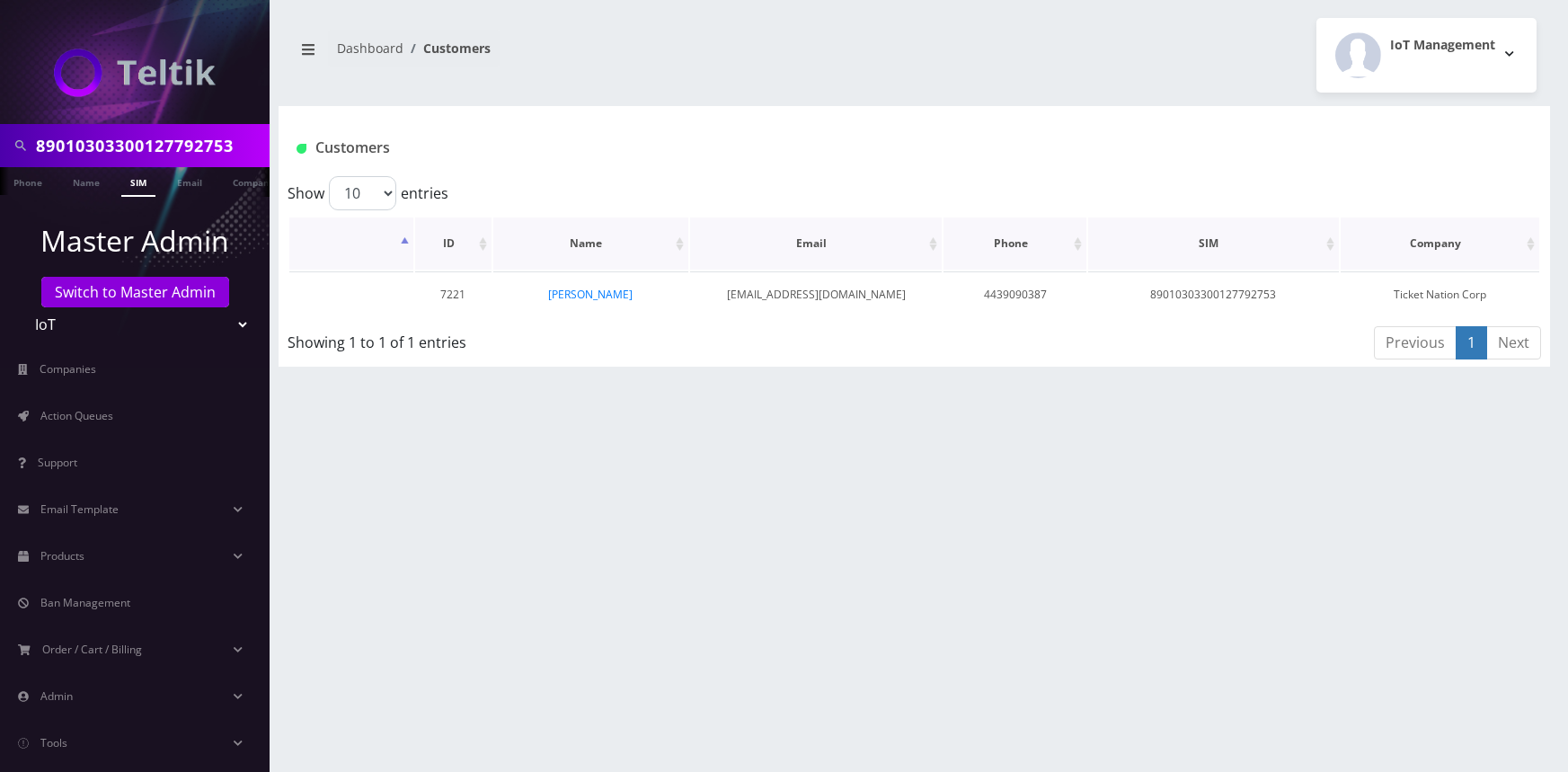 scroll, scrollTop: 0, scrollLeft: 0, axis: both 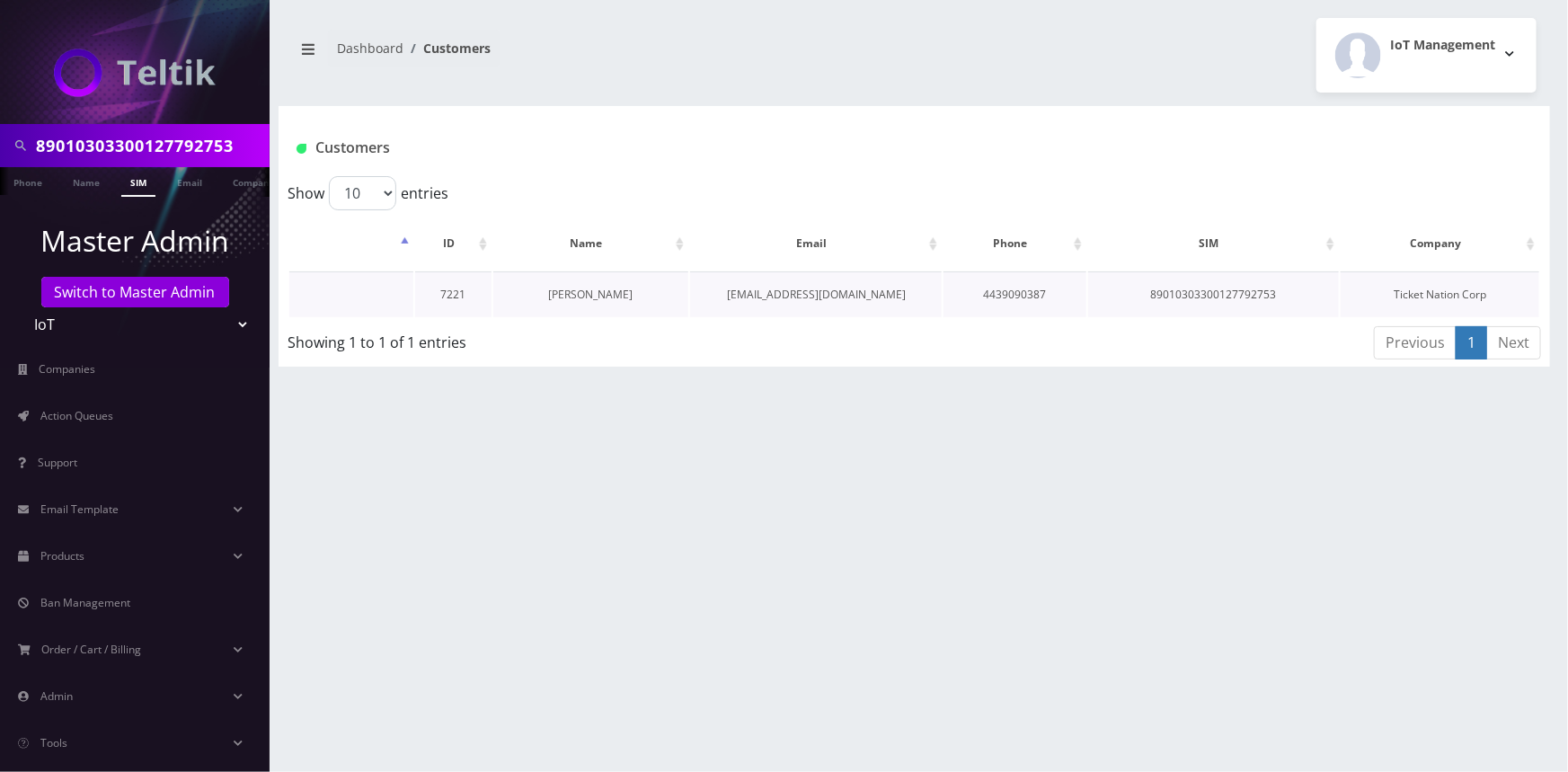click on "[PERSON_NAME]" at bounding box center (590, 294) 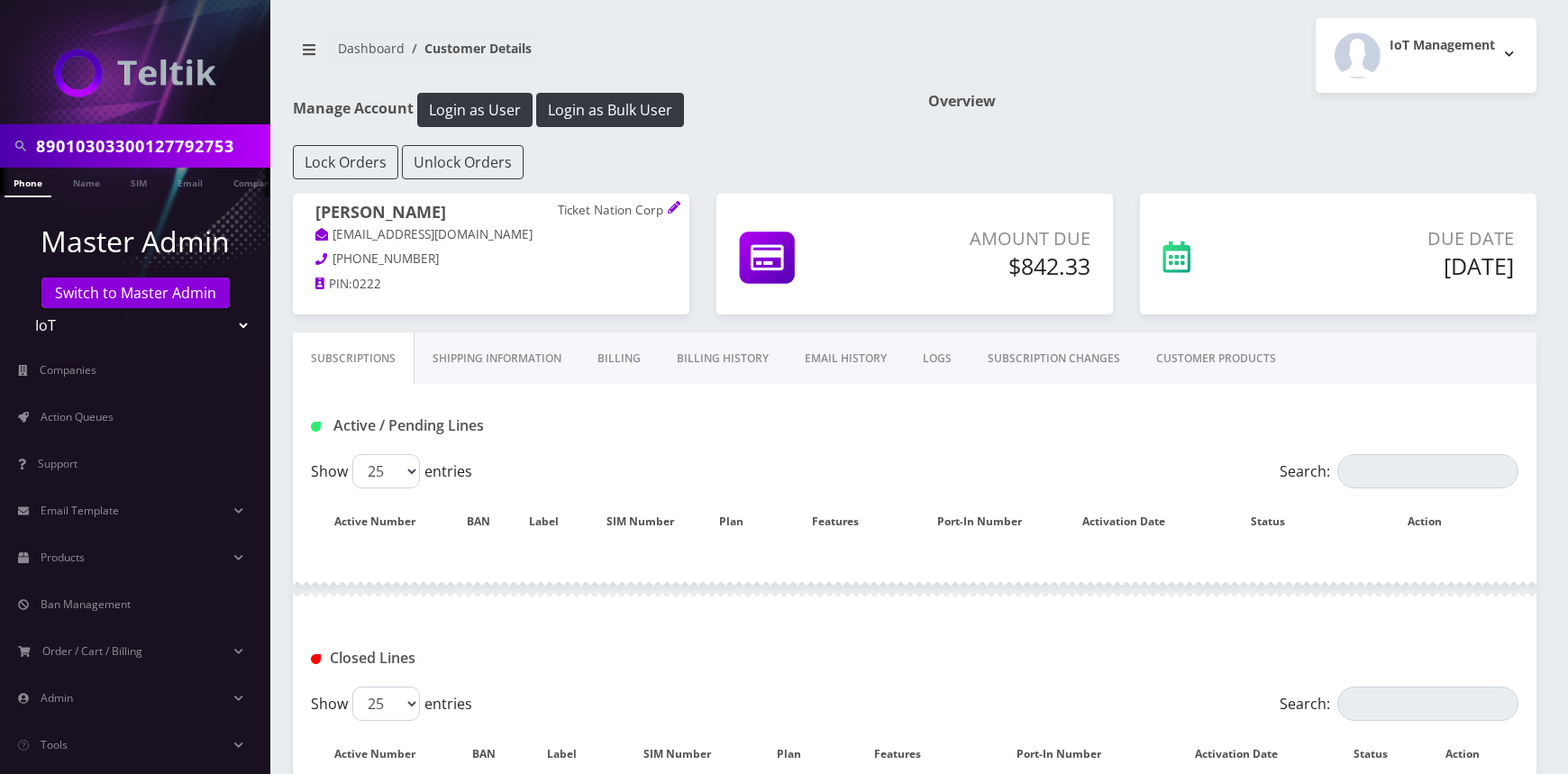 scroll, scrollTop: 0, scrollLeft: 0, axis: both 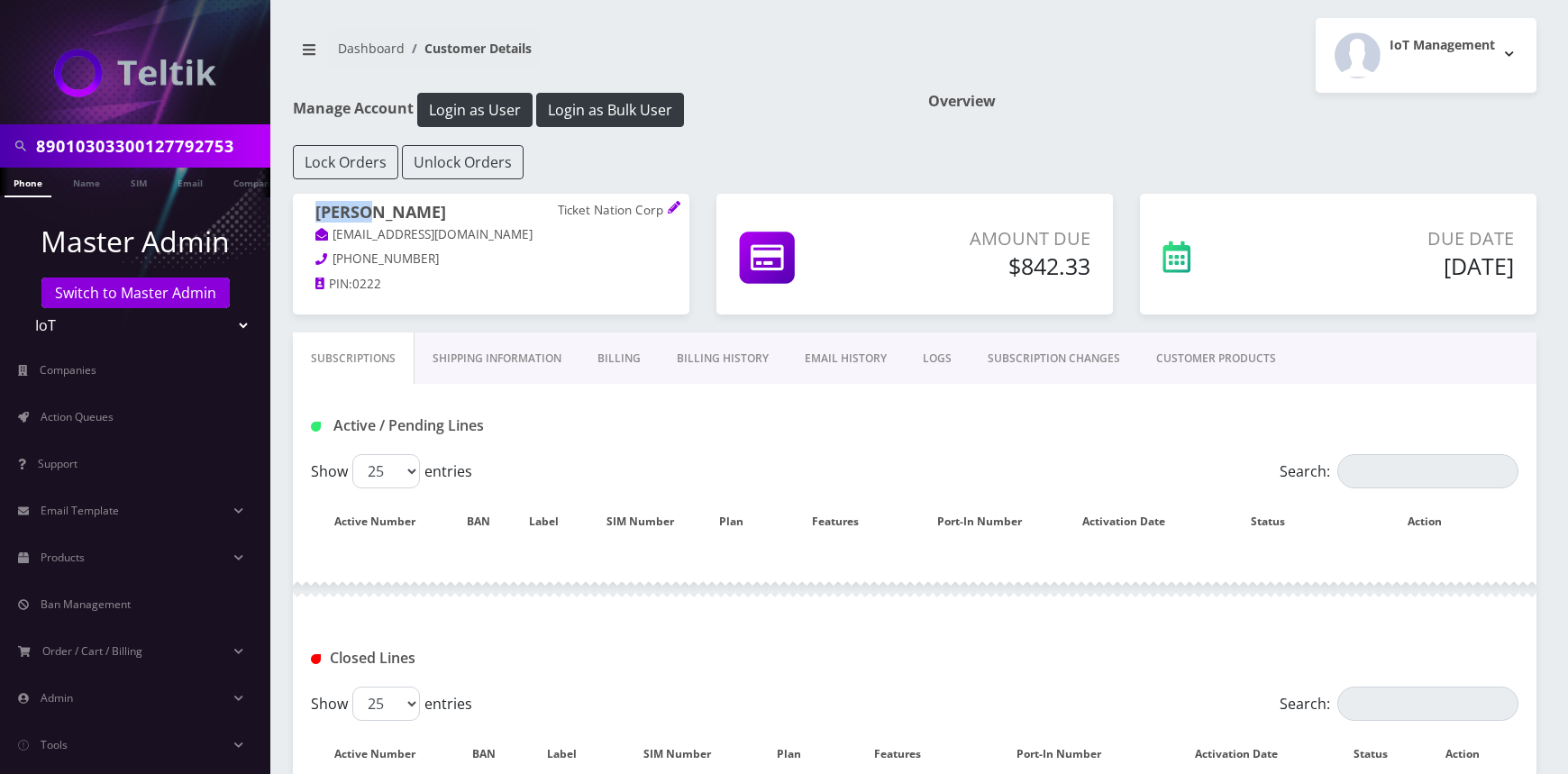 drag, startPoint x: 371, startPoint y: 212, endPoint x: 307, endPoint y: 220, distance: 64.498062 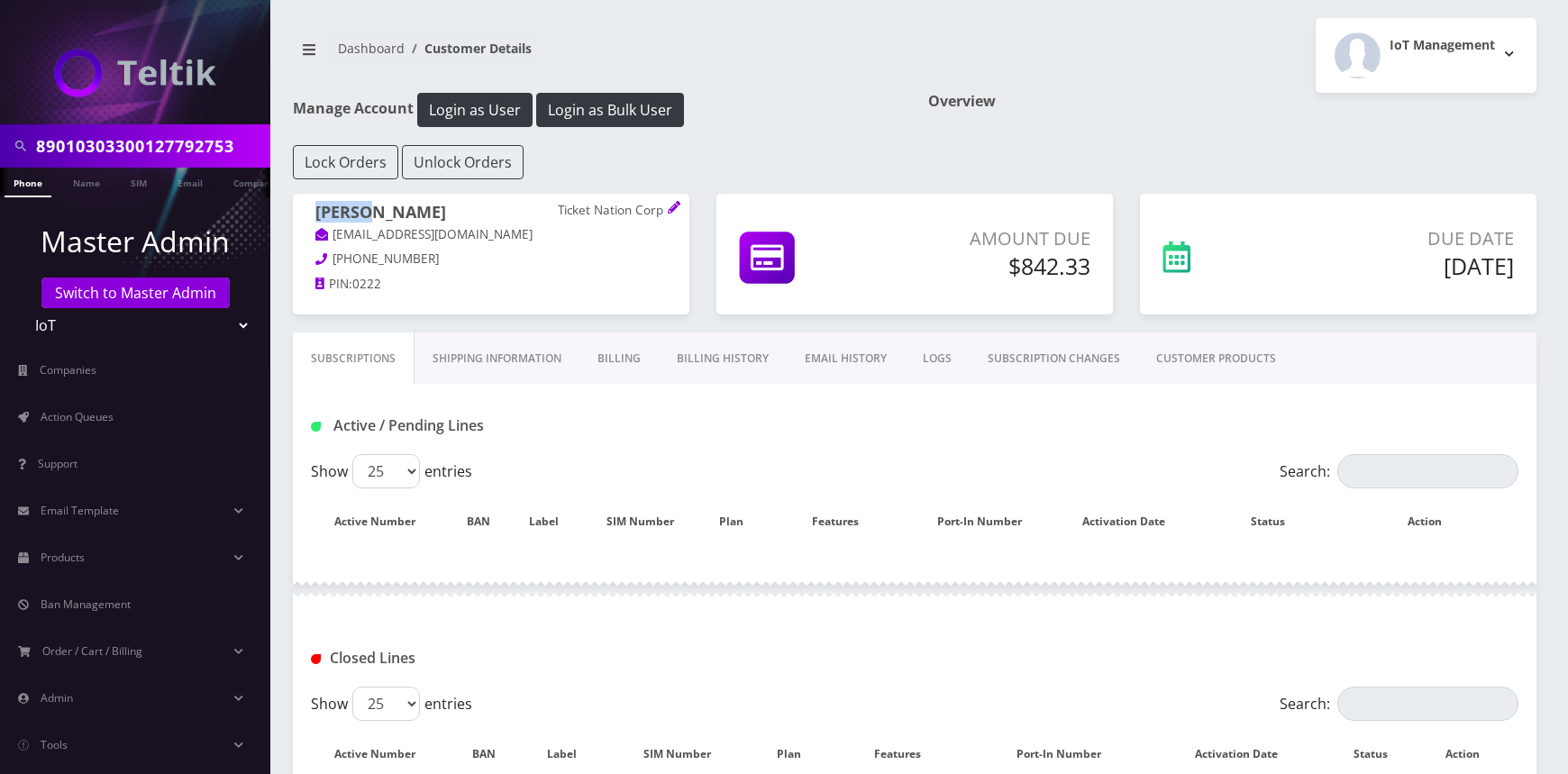 click on "Shuron Woodyard Ticket Nation Corp
tech@tixnationcorp.com
443-909-0387
PIN: 0222" at bounding box center [491, 250] 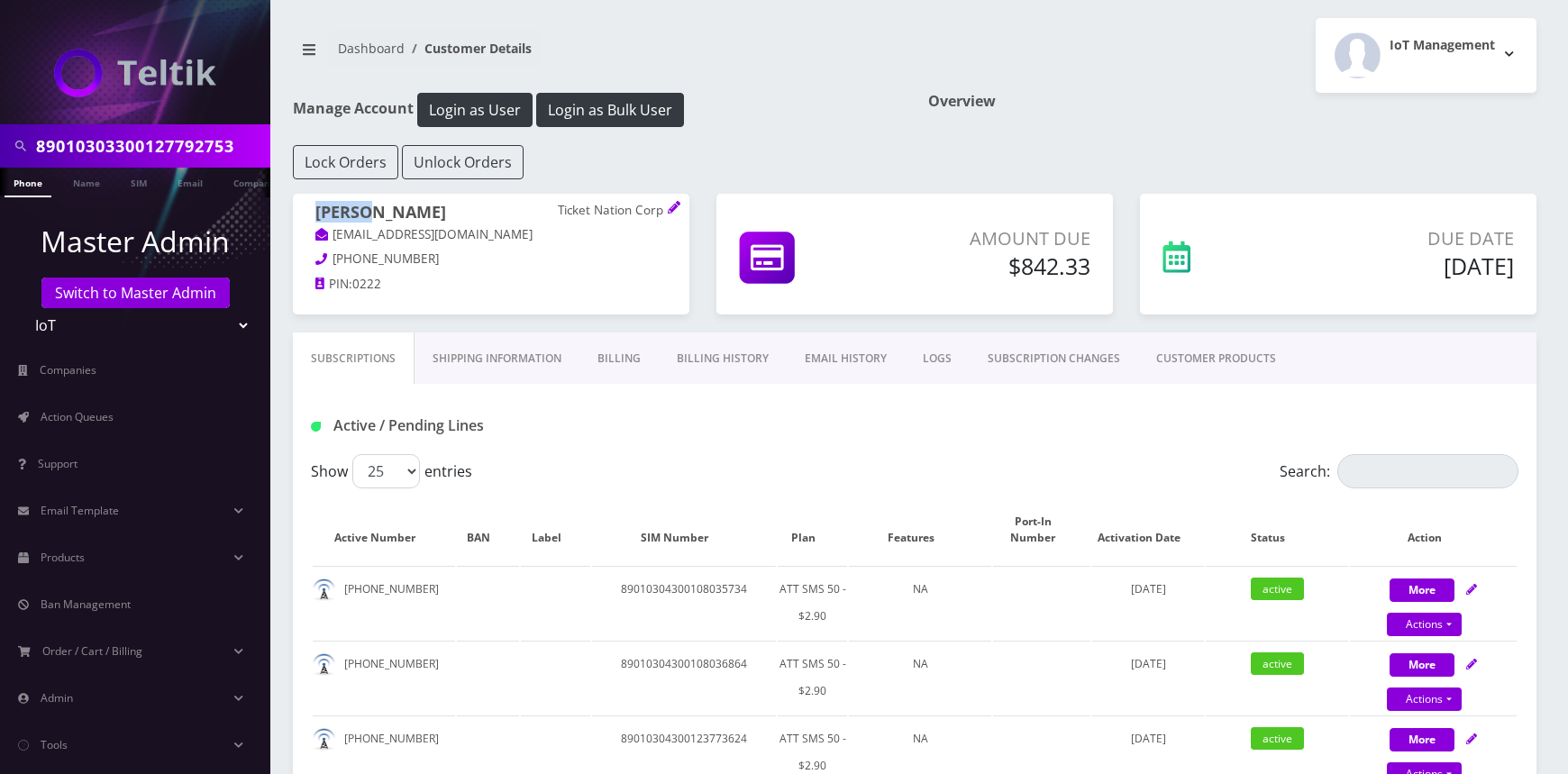 click on "Teltik Production
My Link Mobile
VennMobile
Unlimited Advanced LTE
Rexing Inc
DeafCell LLC
OneTouch GPS
Diamond Wireless LLC
All Choice Connect
Amcest Corp
IoT
Shluchim Assist
ConnectED Mobile
Innovative Communications
Home Away Secure
SIM Call Connecten Internet Rauch" at bounding box center [135, 325] 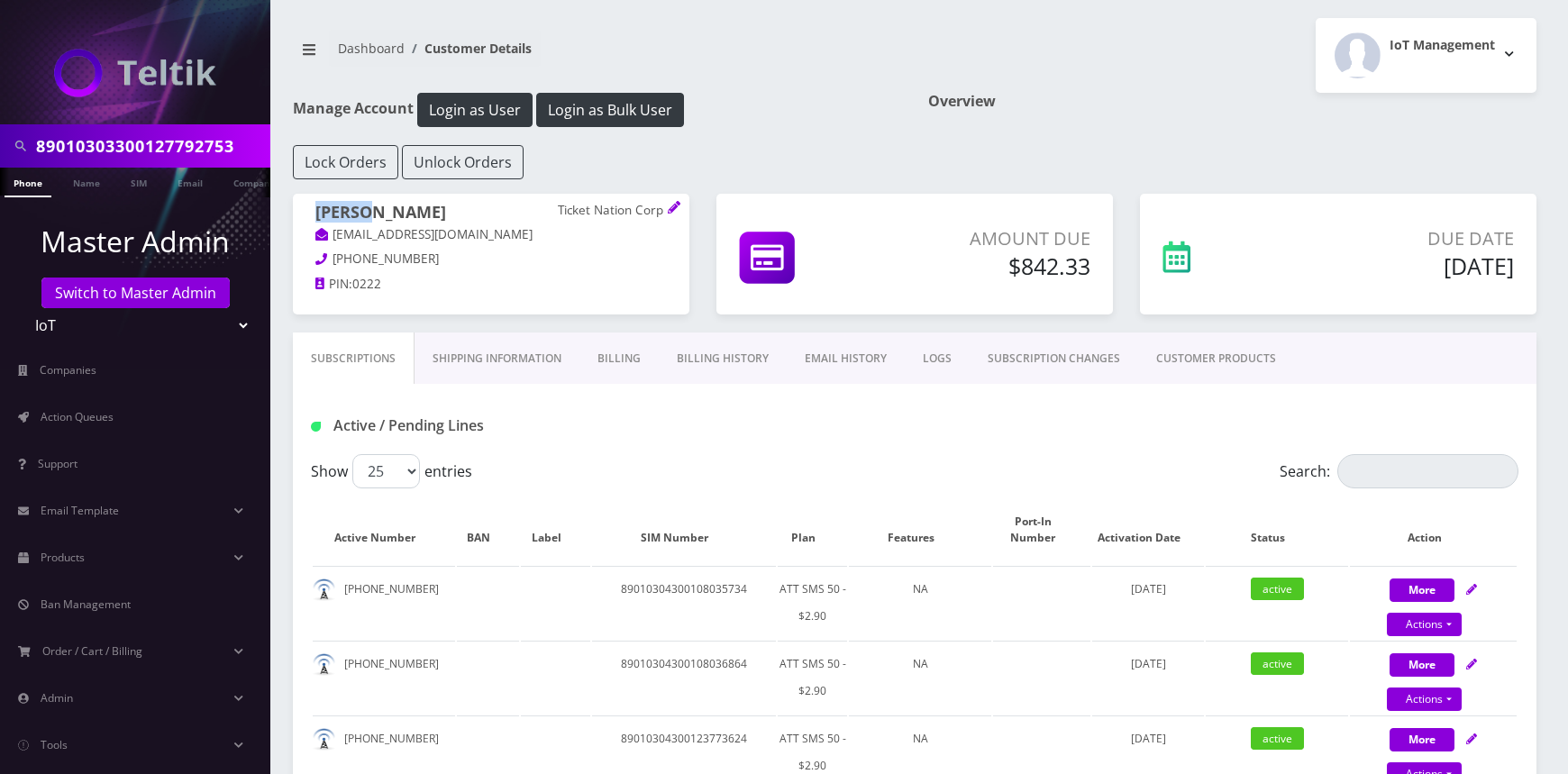 select on "23" 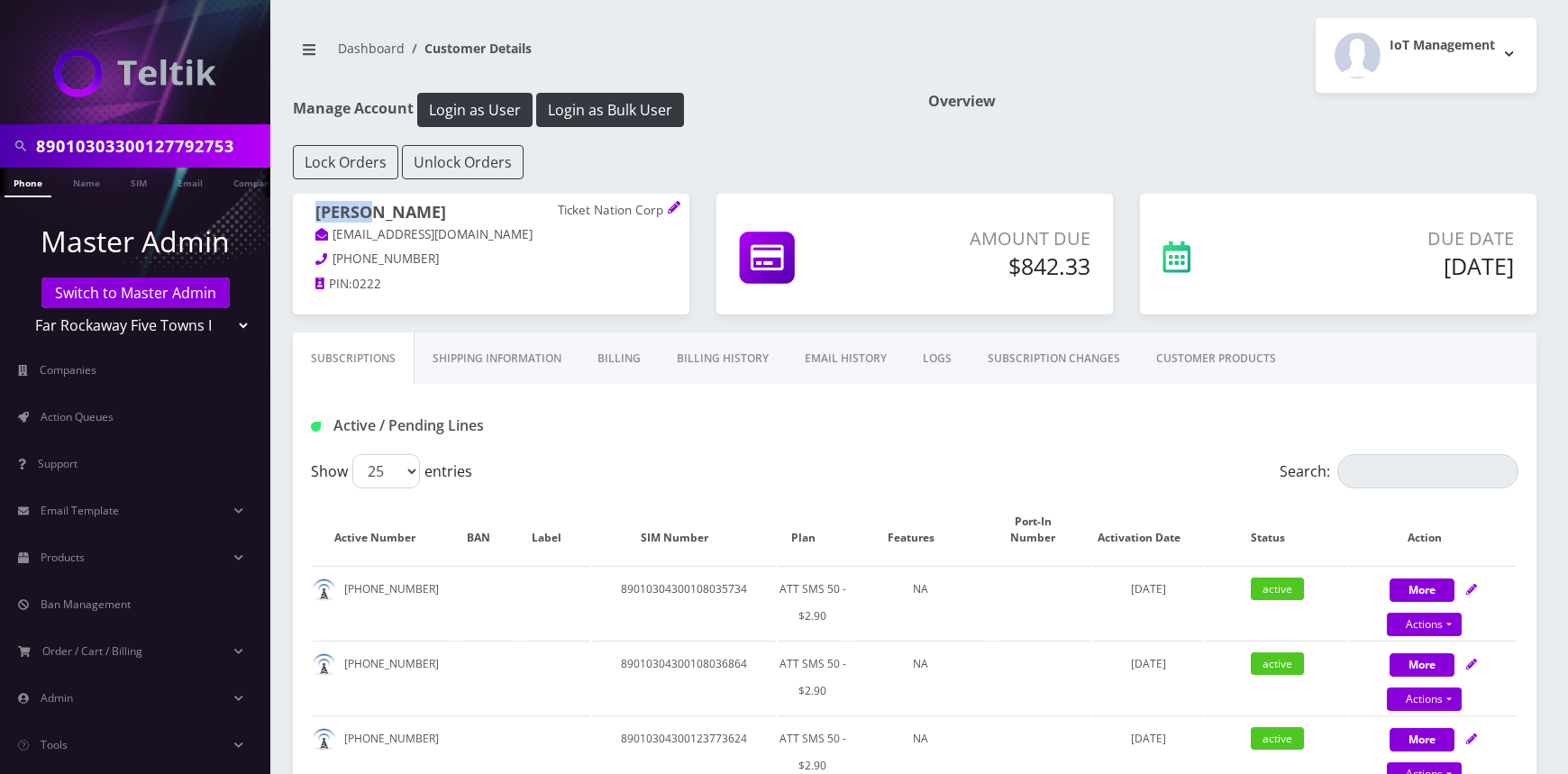 click on "Teltik Production
My Link Mobile
VennMobile
Unlimited Advanced LTE
Rexing Inc
DeafCell LLC
OneTouch GPS
Diamond Wireless LLC
All Choice Connect
Amcest Corp
IoT
Shluchim Assist
ConnectED Mobile
Innovative Communications
Home Away Secure
SIM Call Connecten Internet Rauch" at bounding box center [135, 325] 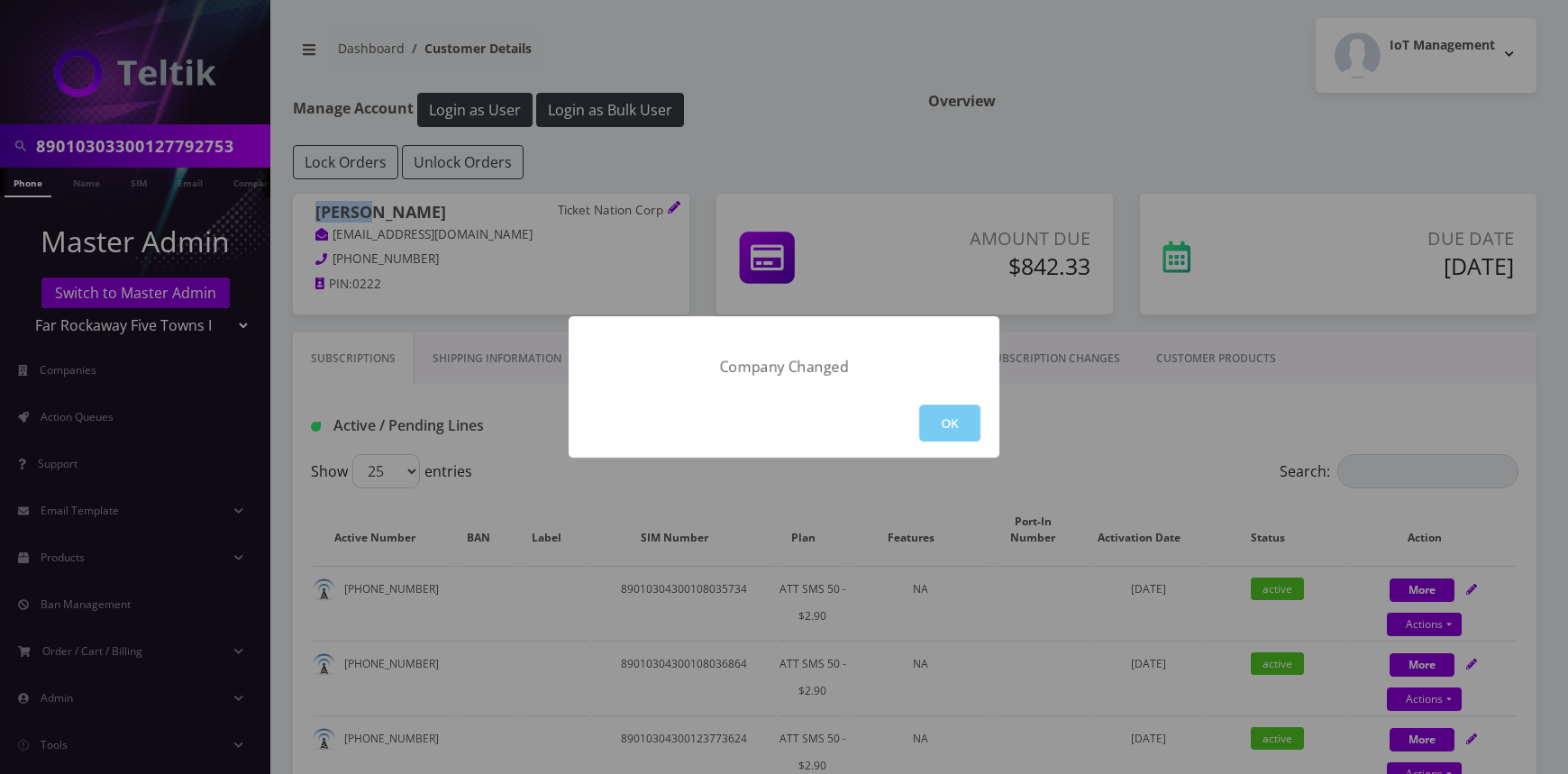 click on "OK" at bounding box center (950, 423) 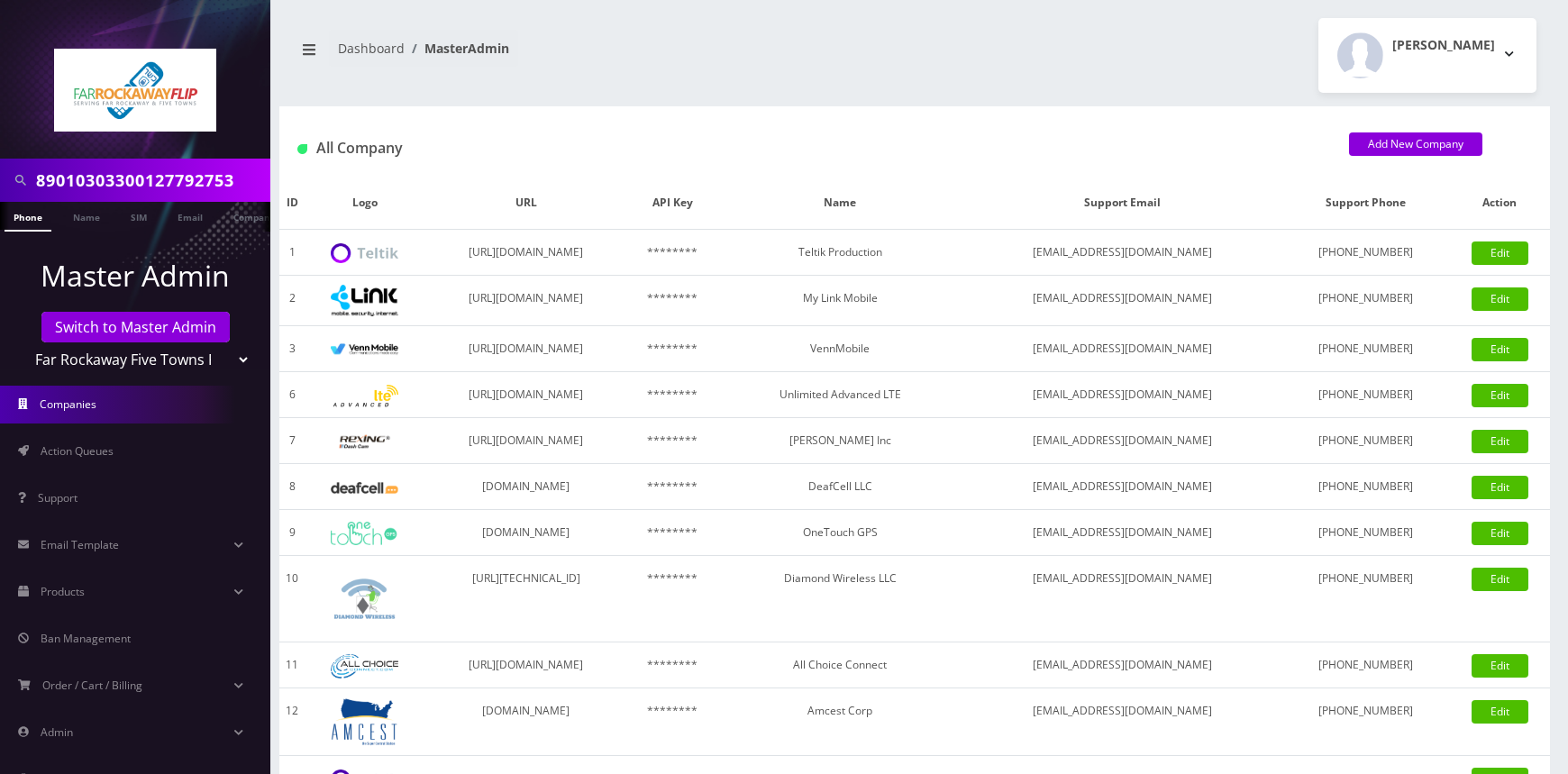 scroll, scrollTop: 0, scrollLeft: 0, axis: both 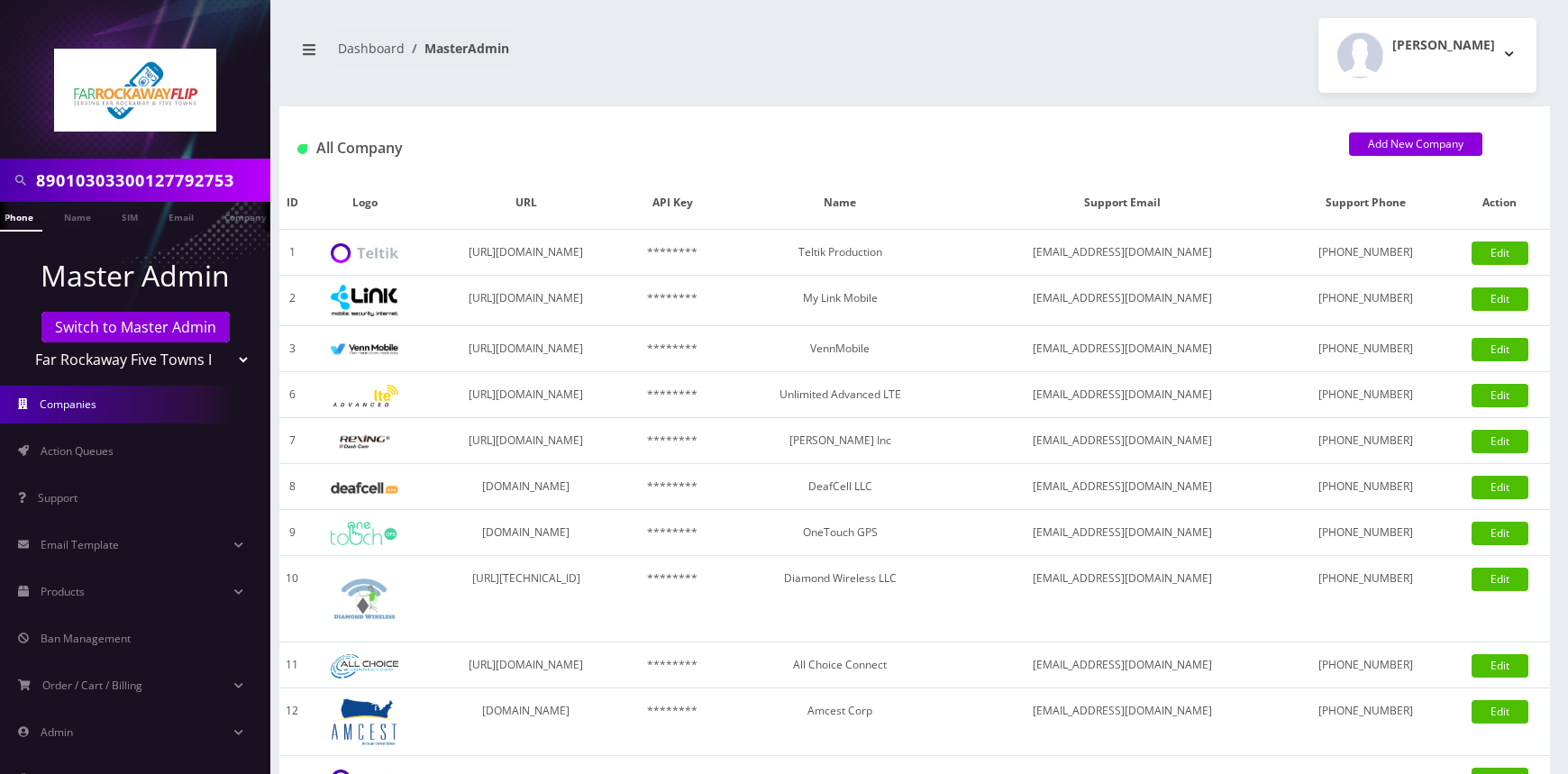 click on "89010303300127792753" at bounding box center [150, 180] 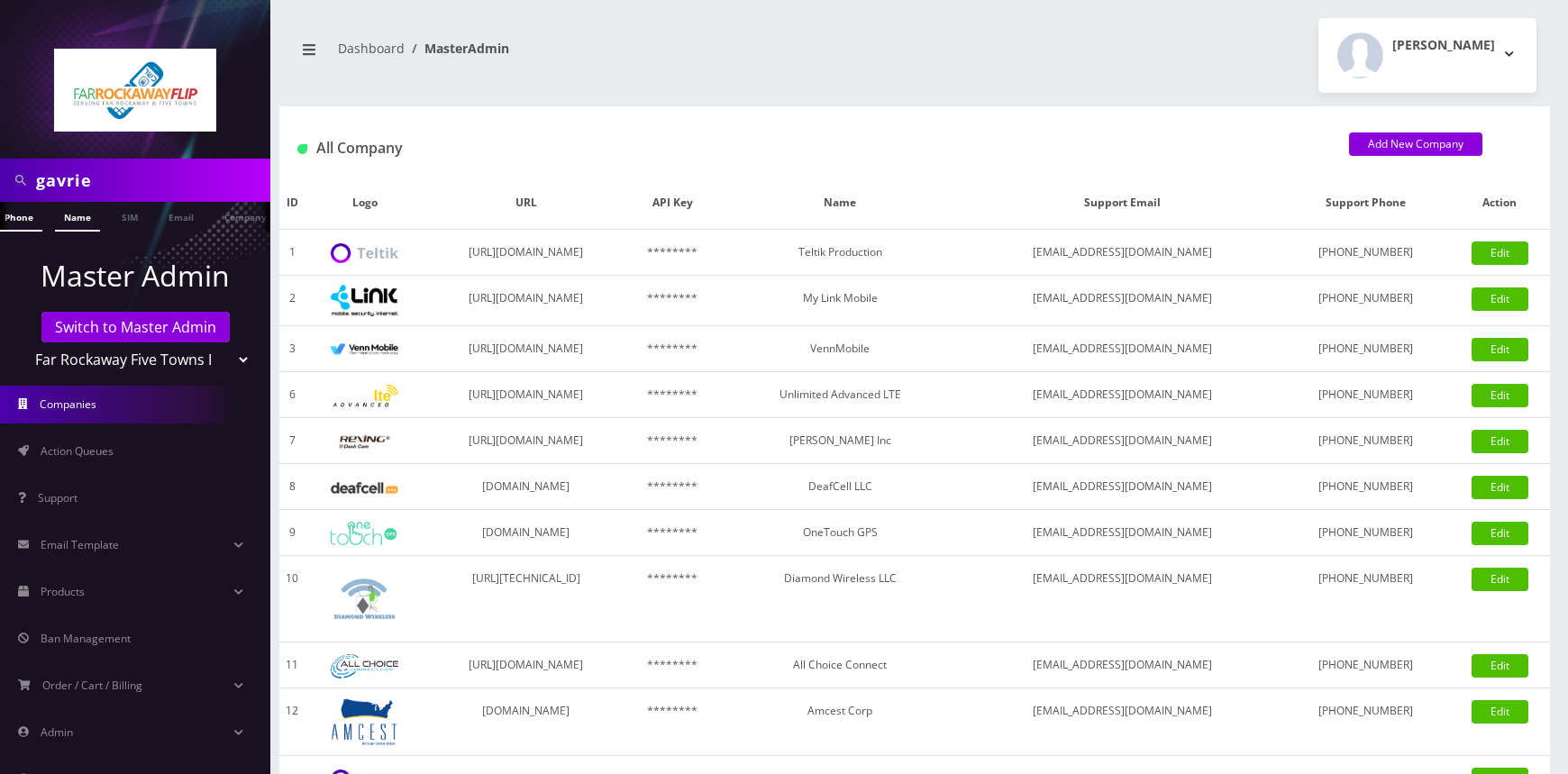type on "gavrie" 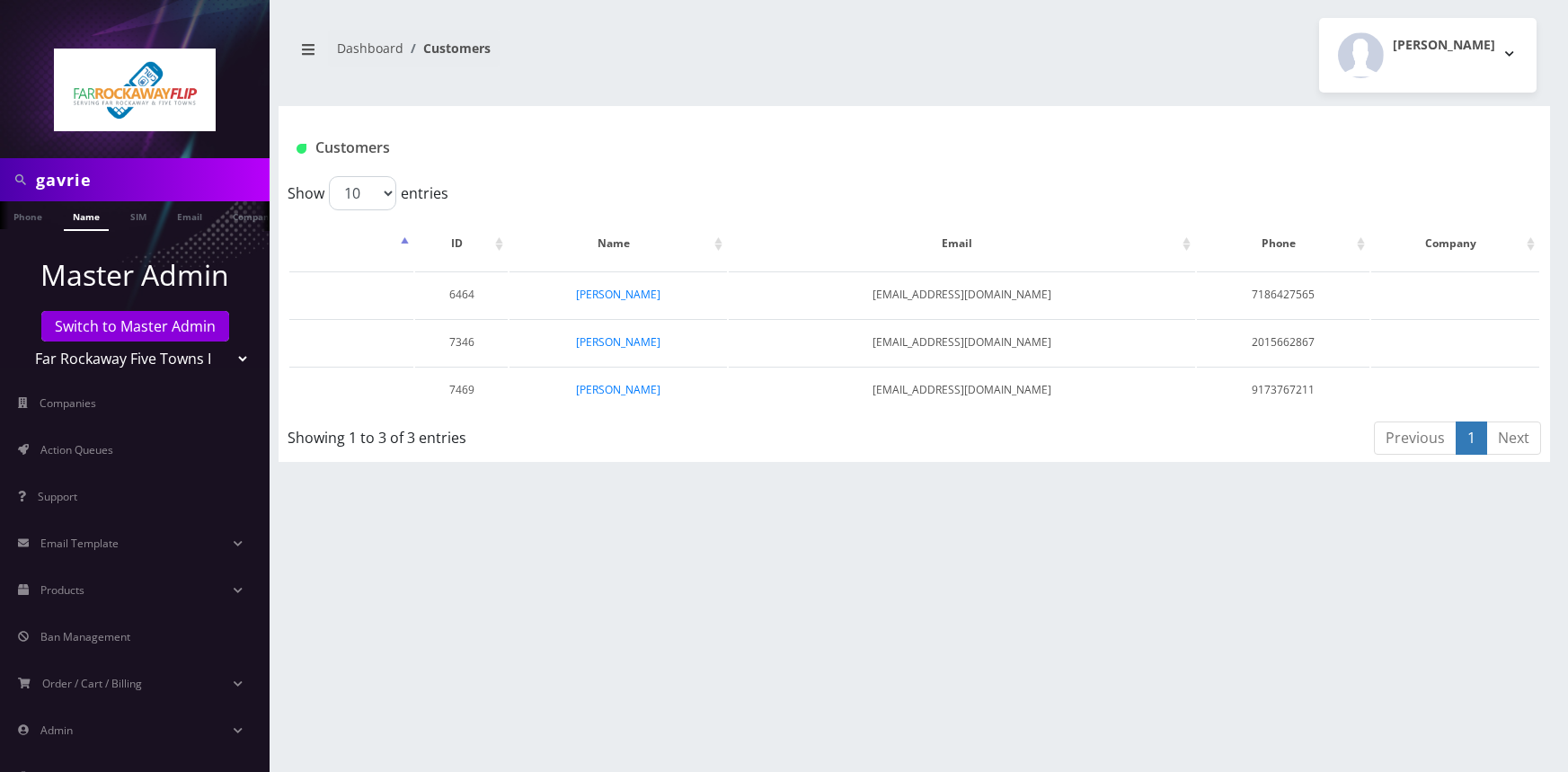 scroll, scrollTop: 0, scrollLeft: 0, axis: both 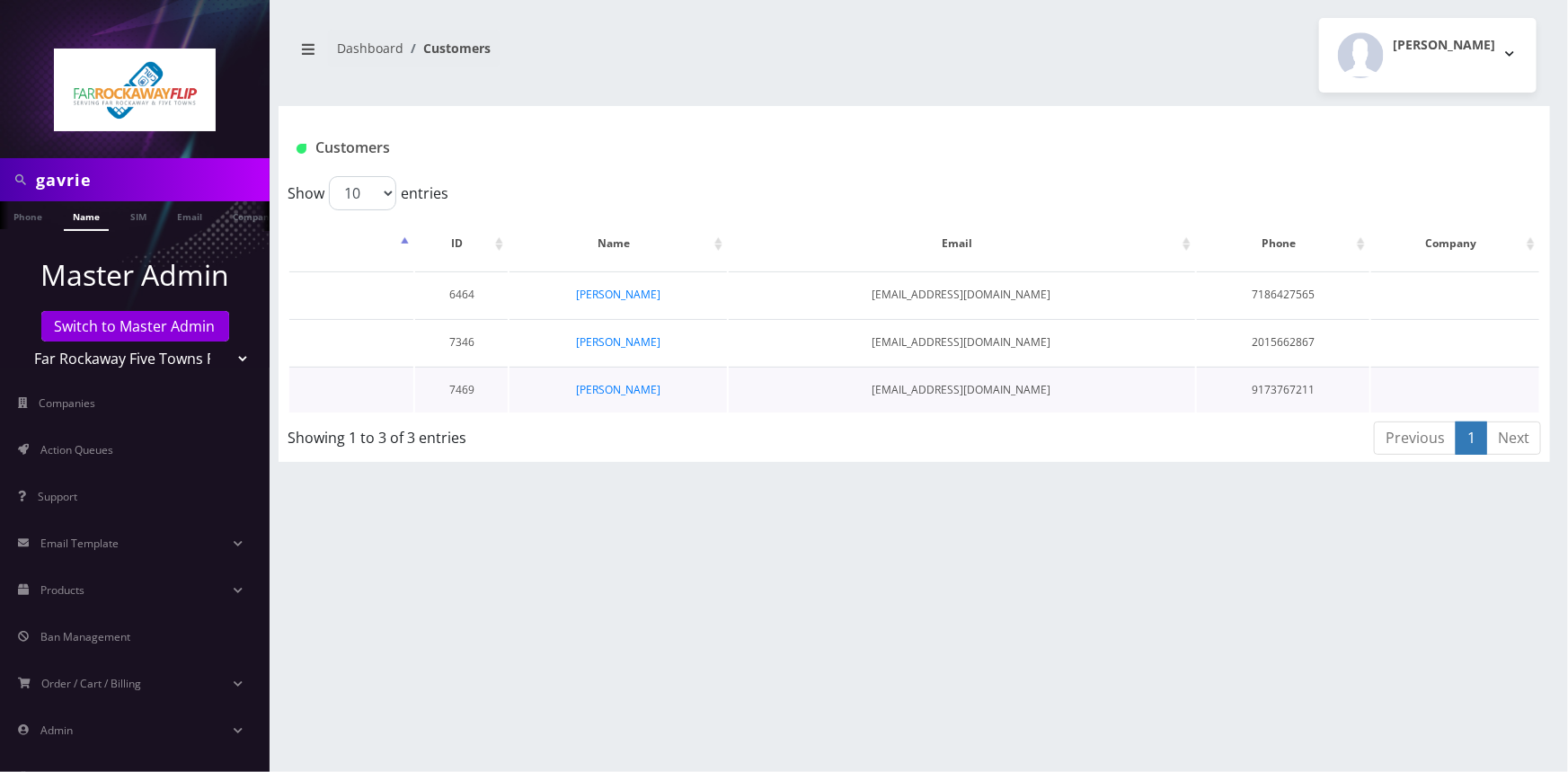 click on "Gavriel Schuster" at bounding box center (617, 389) 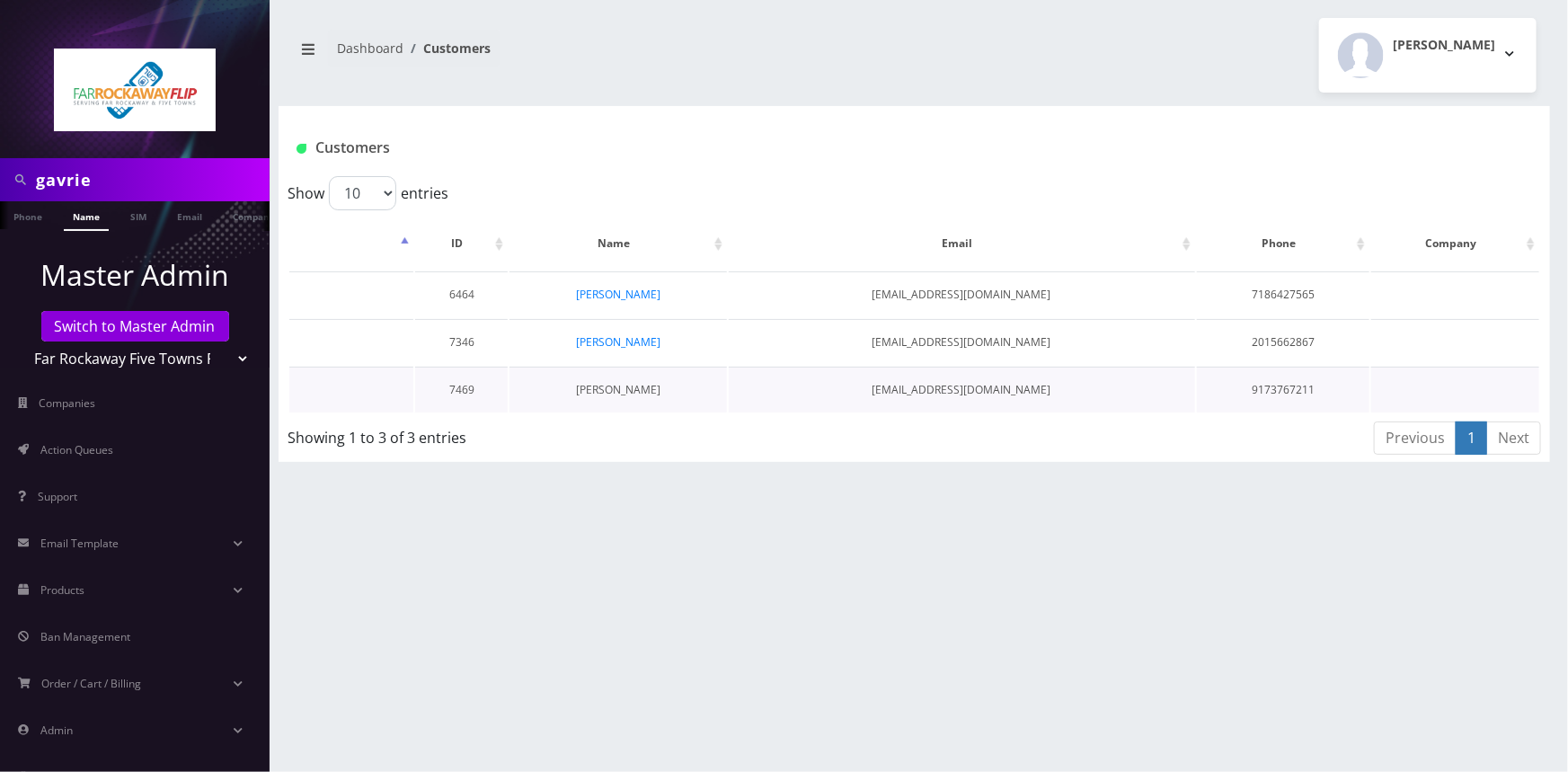click on "Gavriel Schuster" at bounding box center (618, 389) 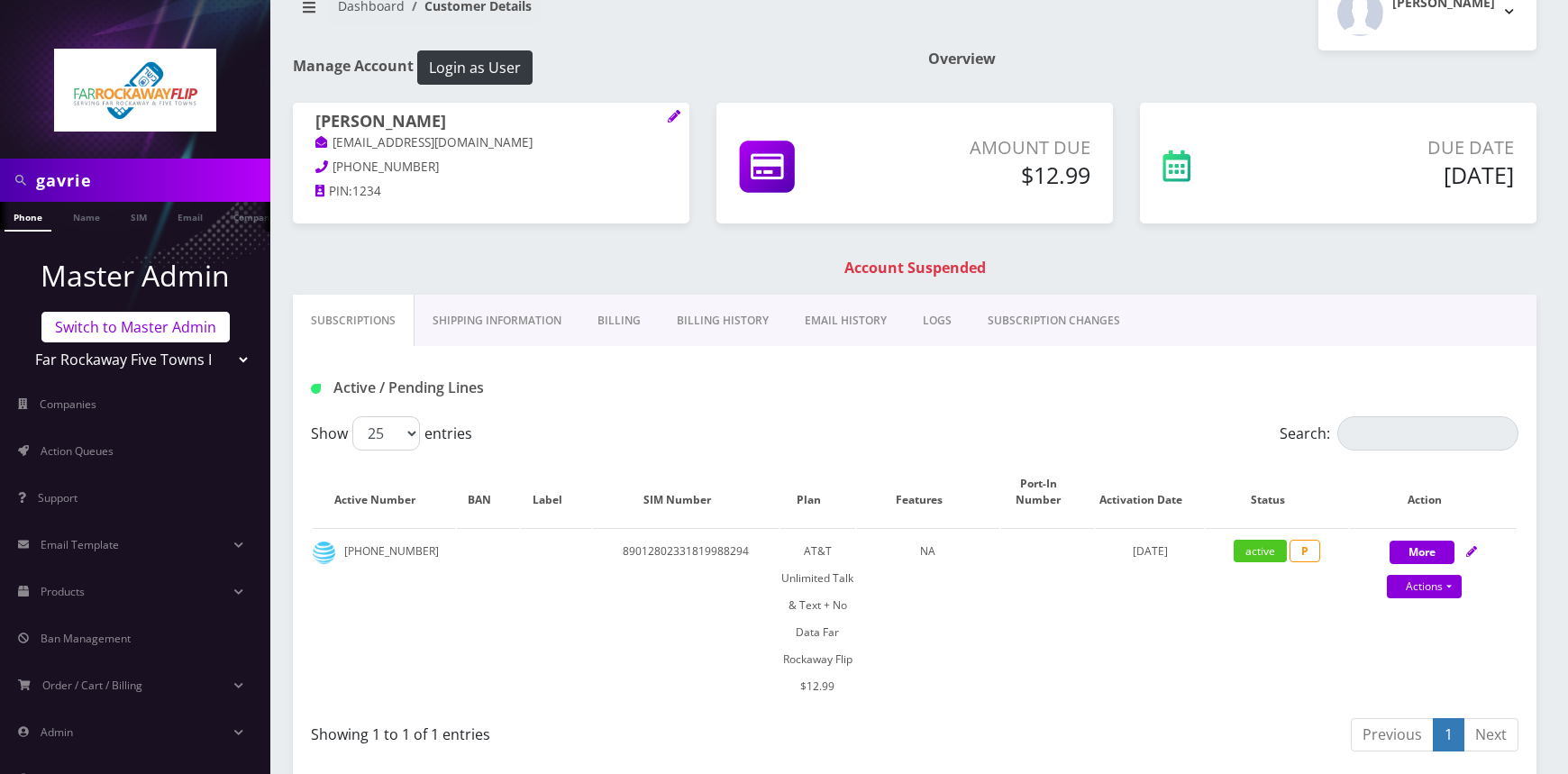scroll, scrollTop: 0, scrollLeft: 0, axis: both 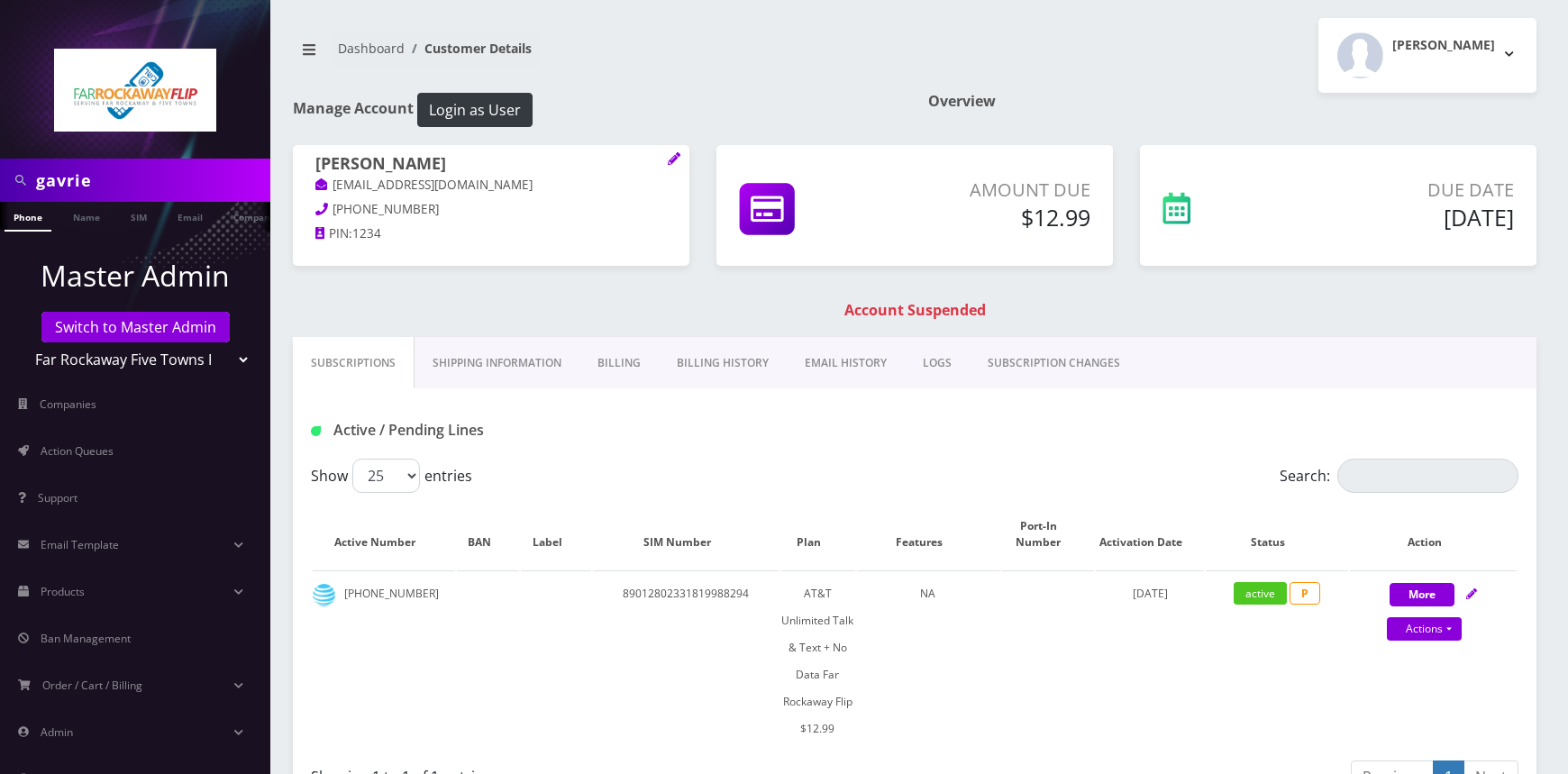 click on "Billing History" at bounding box center (723, 363) 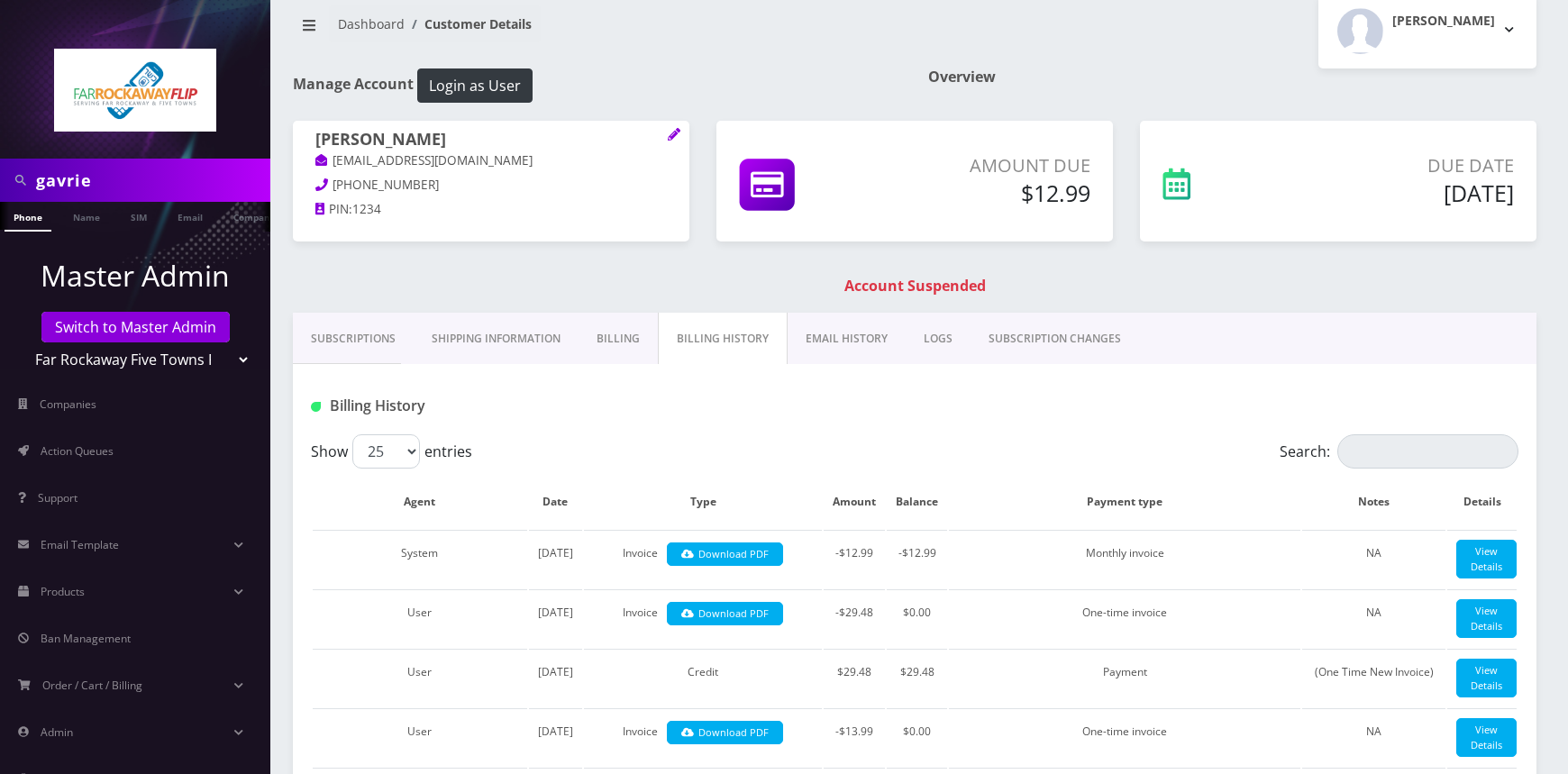 scroll, scrollTop: 0, scrollLeft: 0, axis: both 